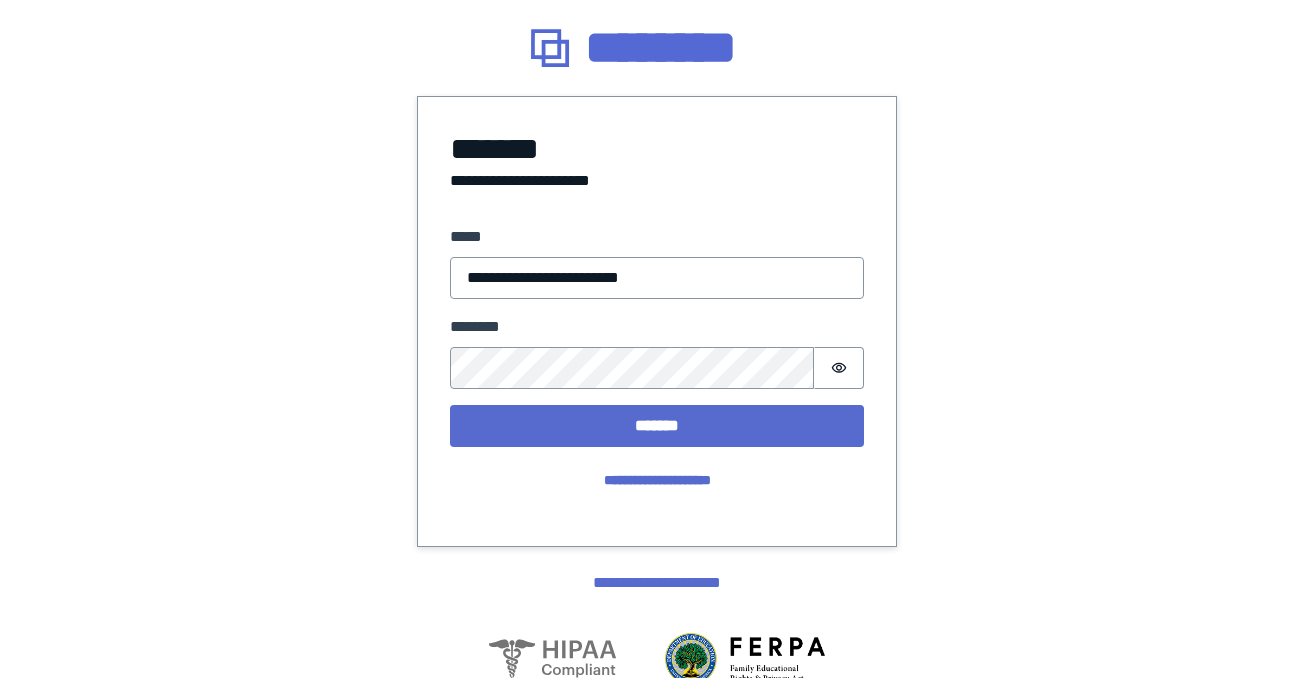 scroll, scrollTop: 0, scrollLeft: 0, axis: both 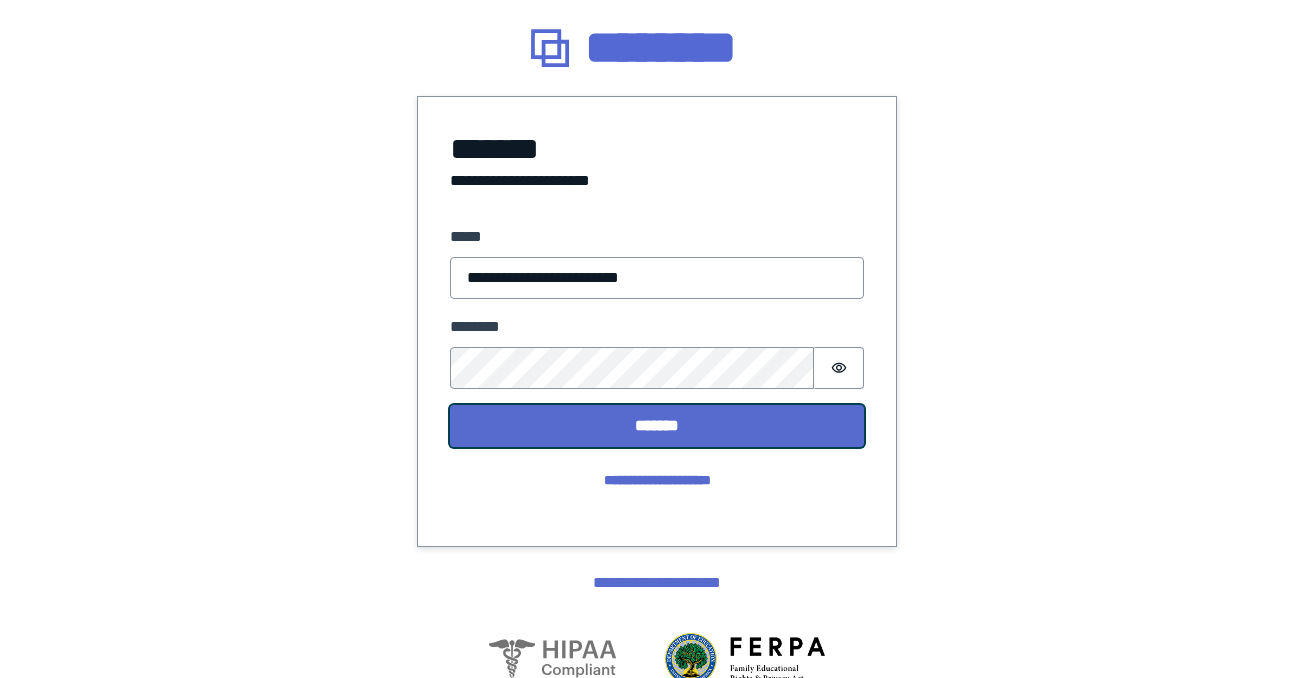 click on "*******" at bounding box center [657, 426] 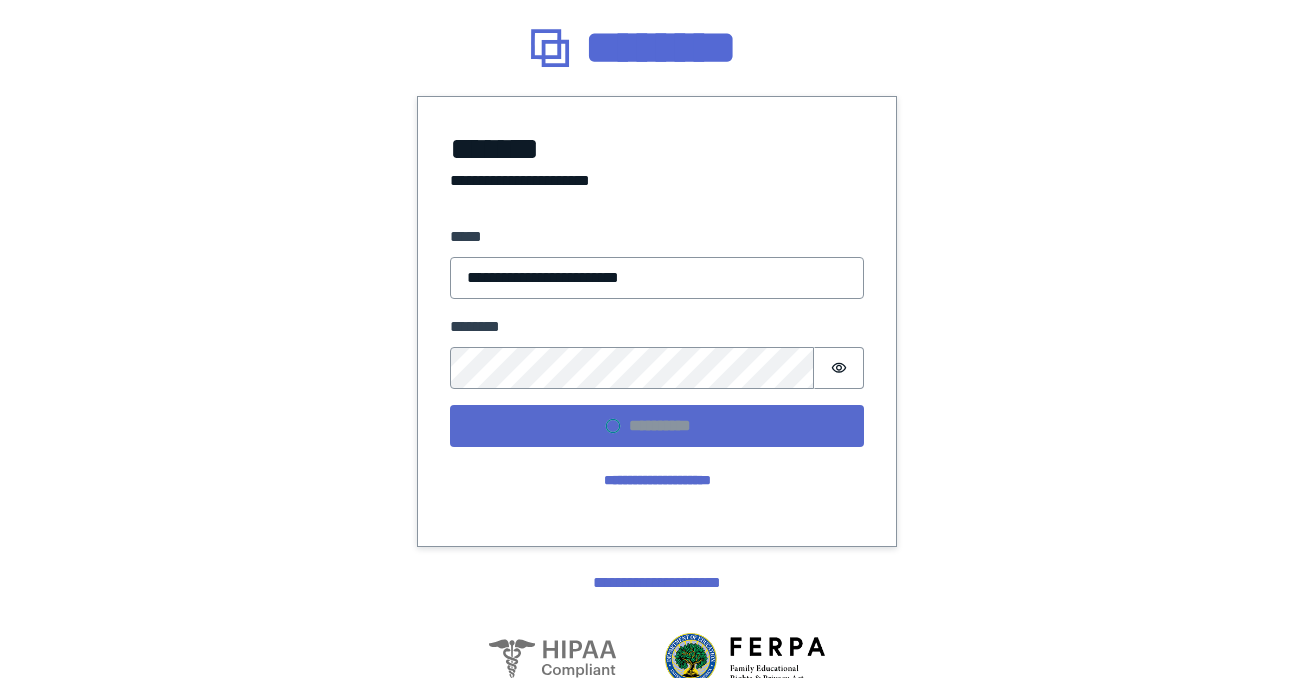 scroll, scrollTop: 0, scrollLeft: 0, axis: both 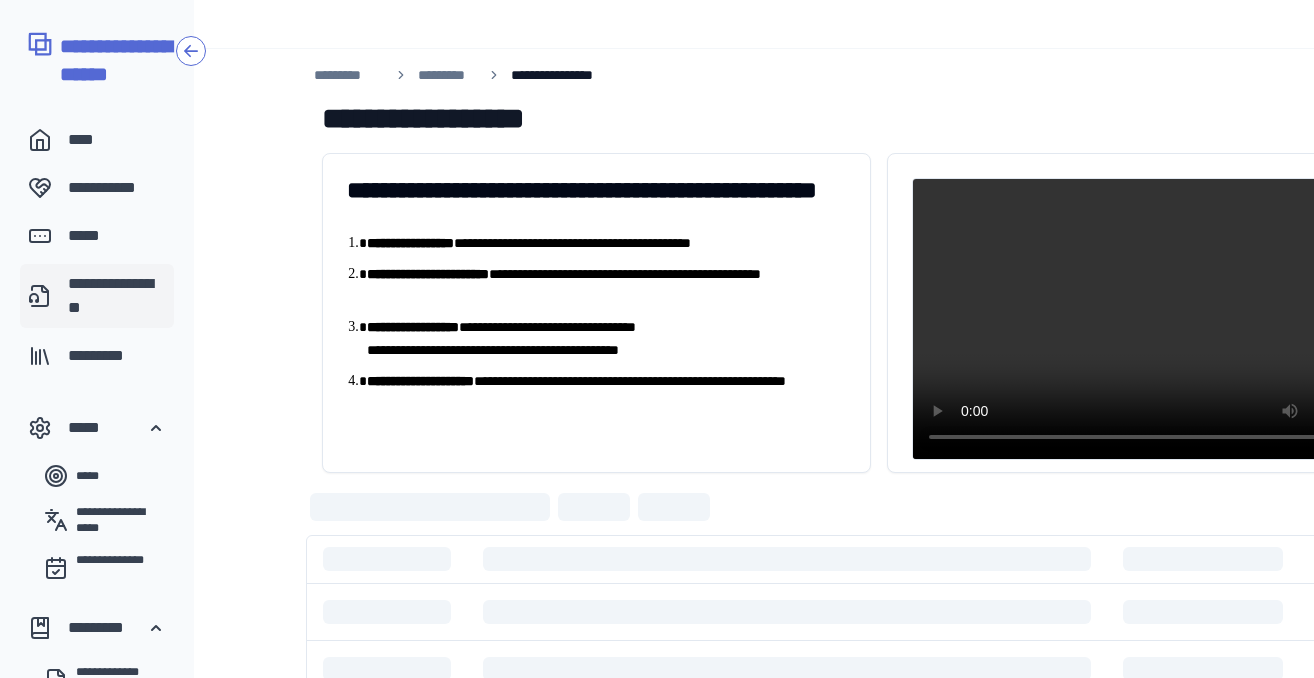 click on "**********" at bounding box center (117, 296) 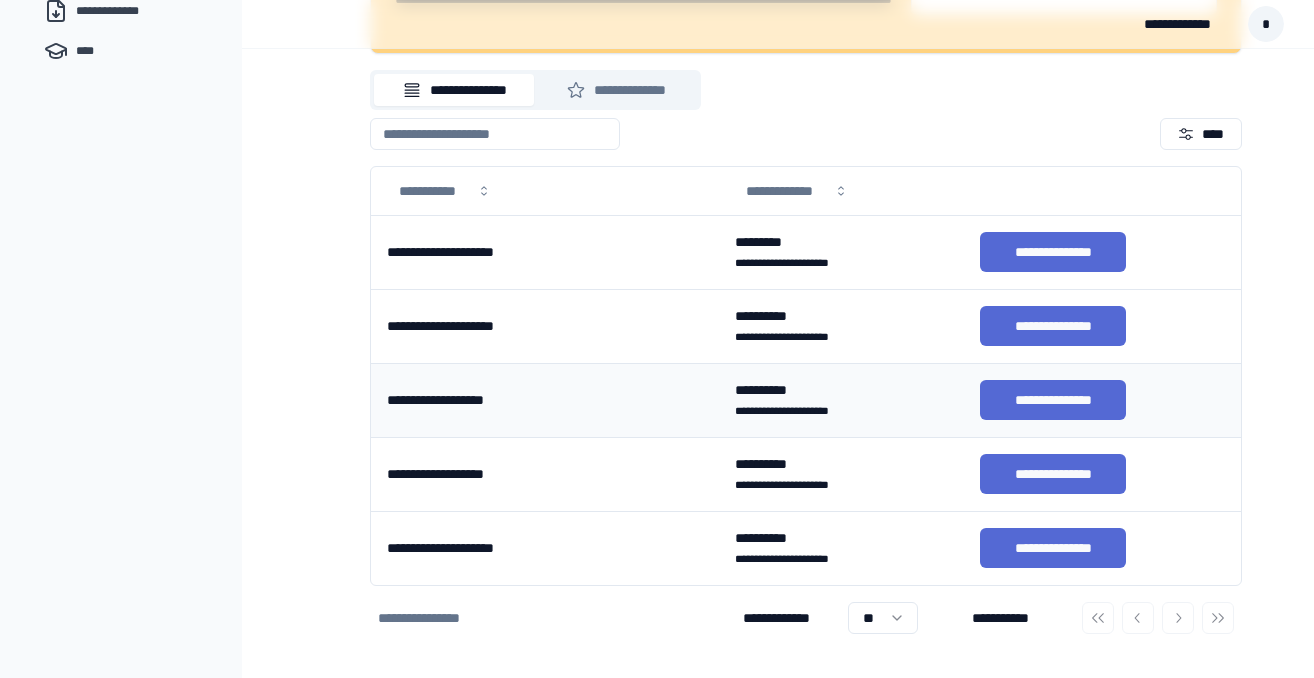 scroll, scrollTop: 644, scrollLeft: 0, axis: vertical 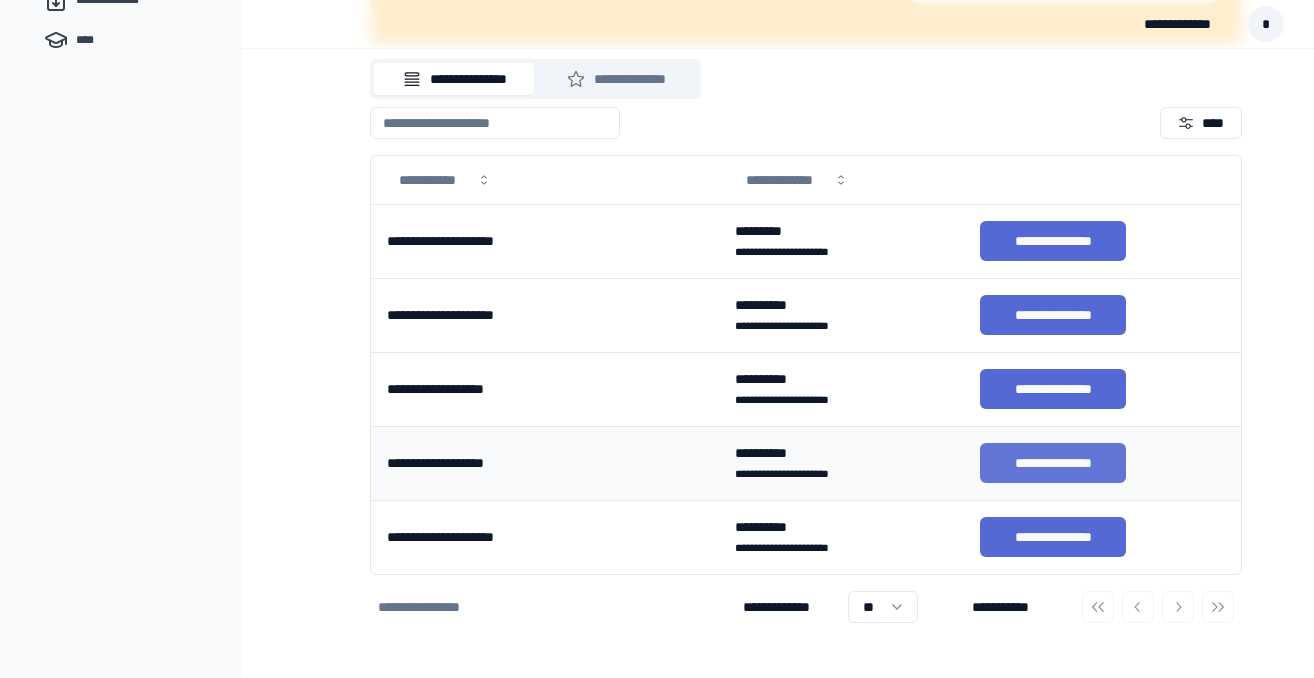 click on "**********" at bounding box center [1053, 463] 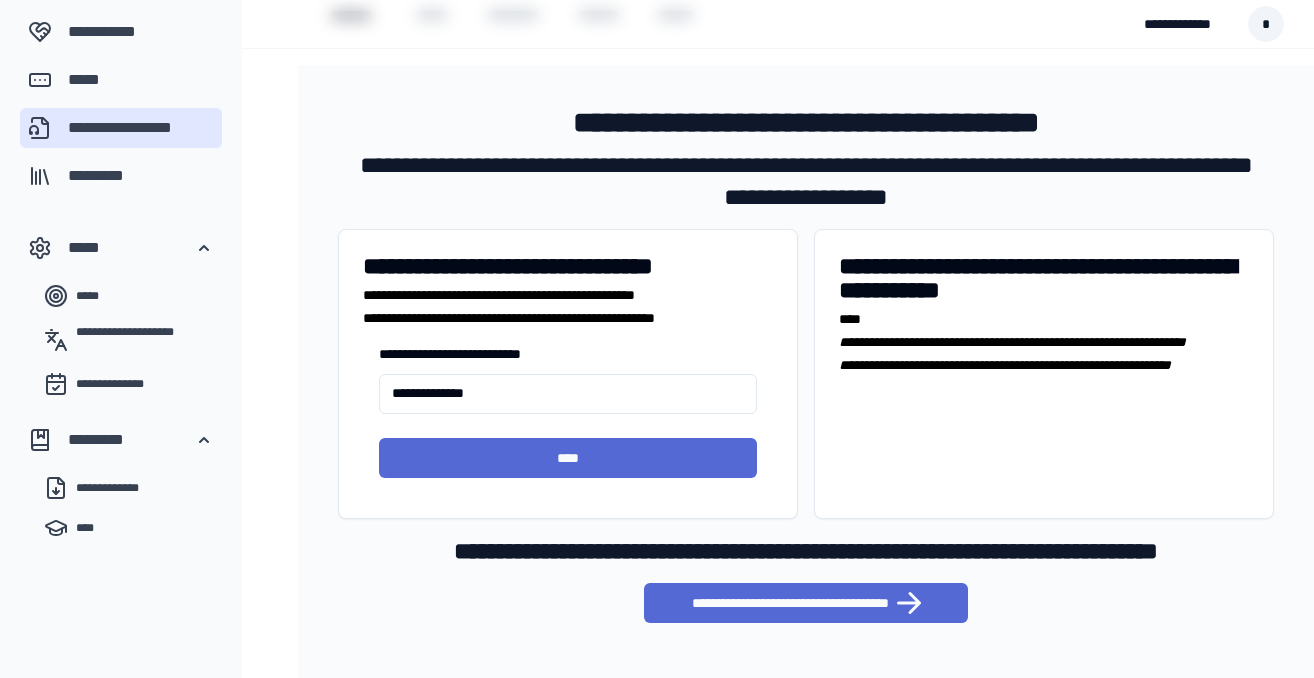 scroll, scrollTop: 127, scrollLeft: 0, axis: vertical 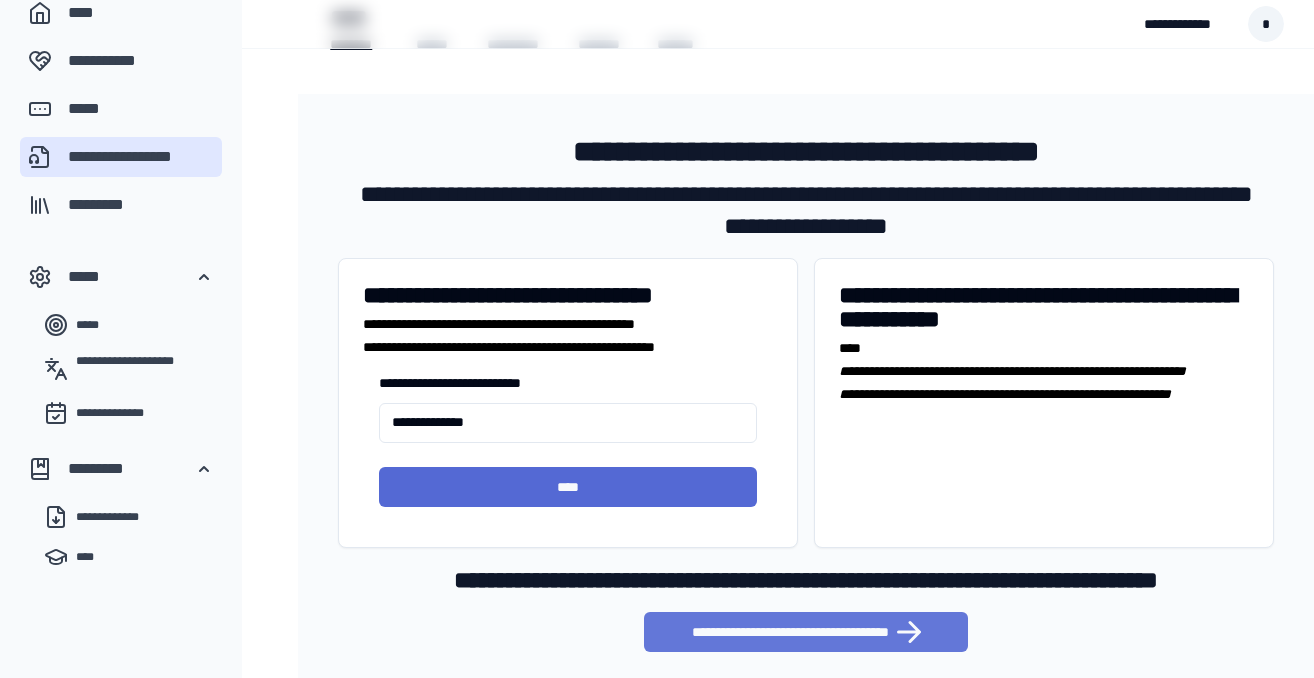 click on "**********" at bounding box center [806, 632] 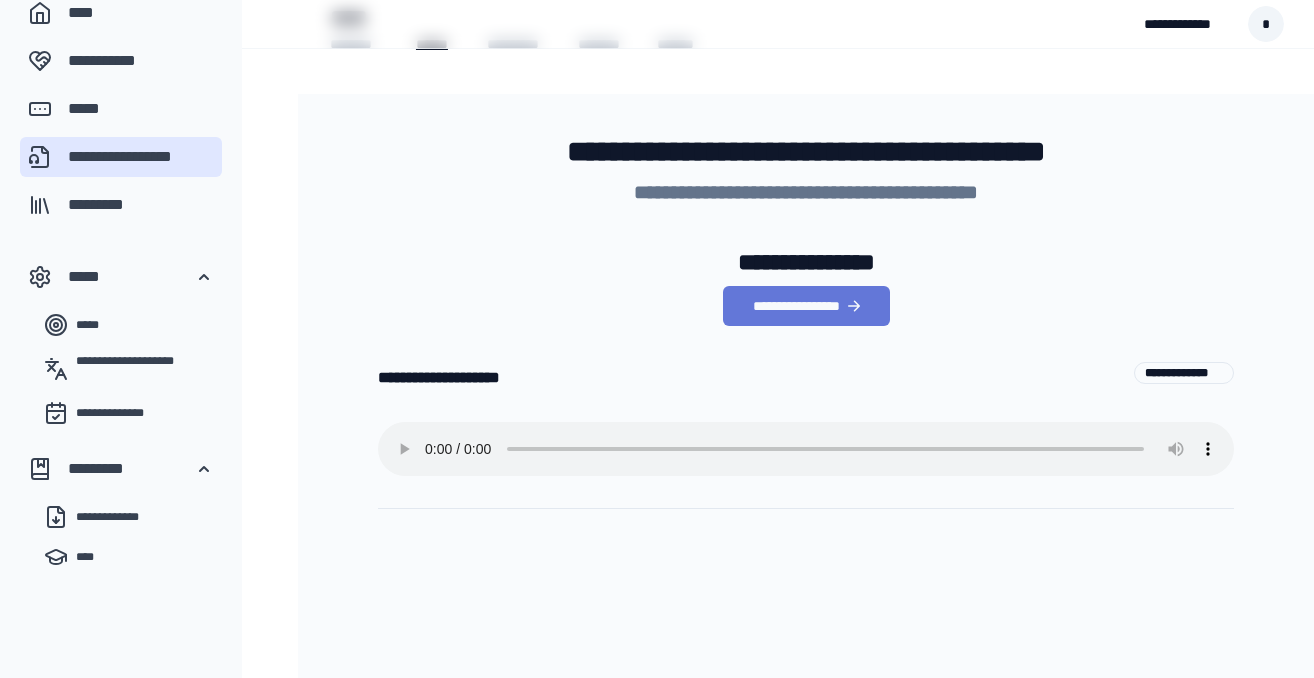 click on "**********" at bounding box center (806, 306) 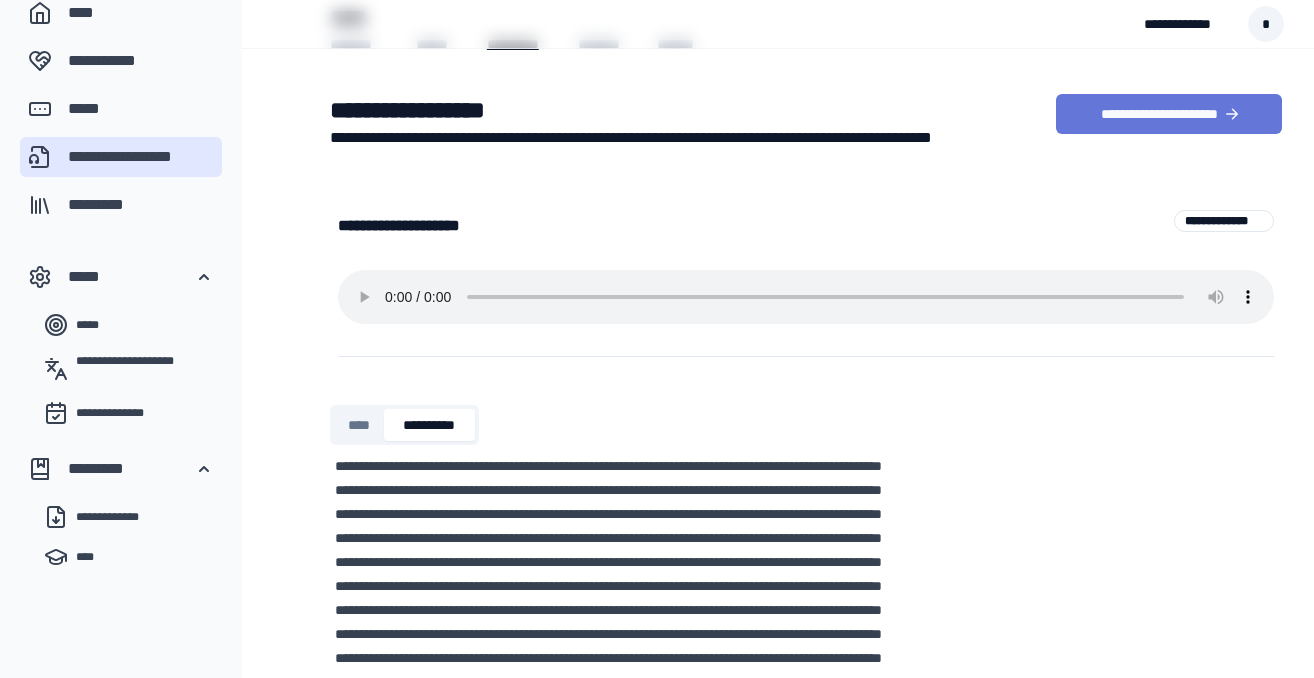 click on "**********" at bounding box center [1169, 114] 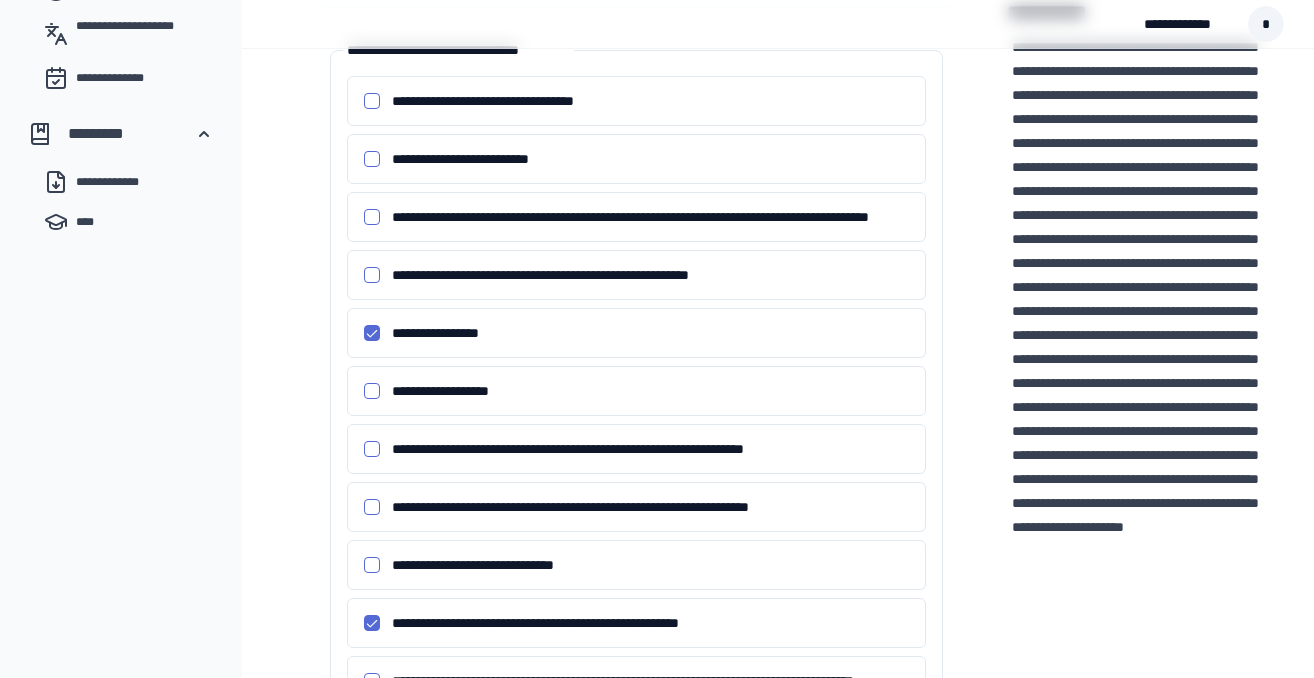 scroll, scrollTop: 15, scrollLeft: 0, axis: vertical 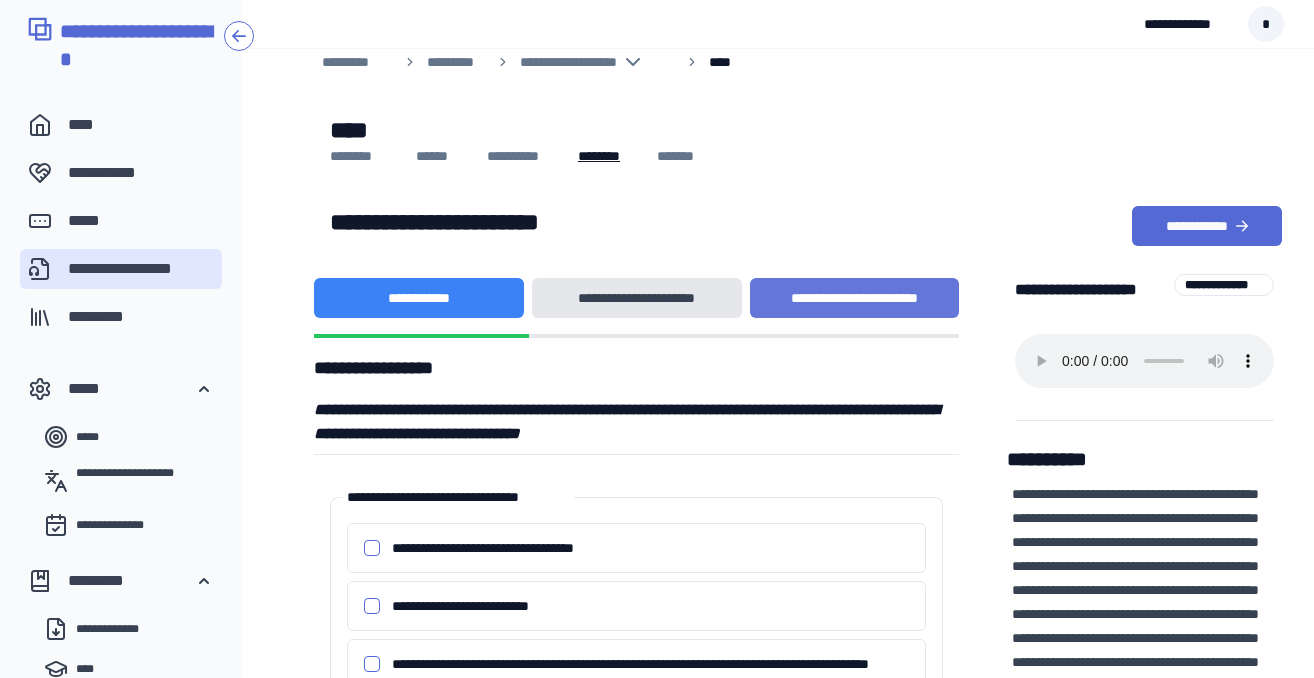 click on "**********" at bounding box center [855, 298] 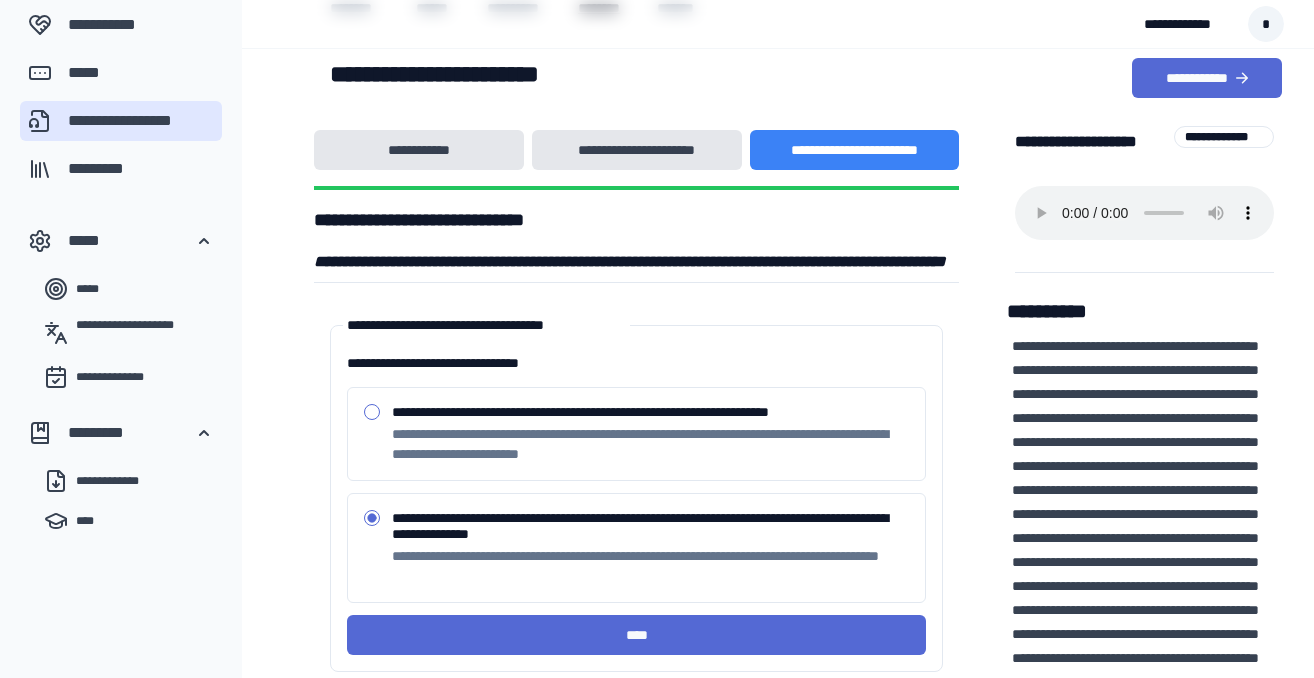 scroll, scrollTop: 0, scrollLeft: 0, axis: both 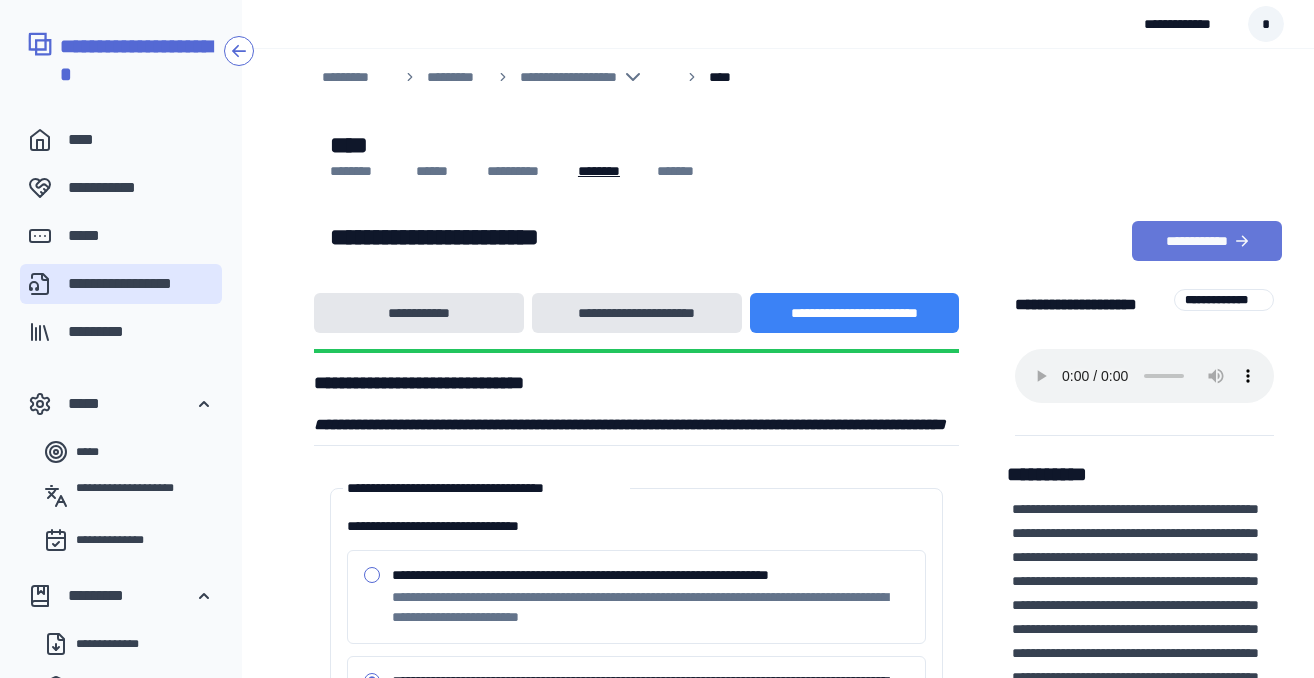 click on "**********" at bounding box center [1207, 241] 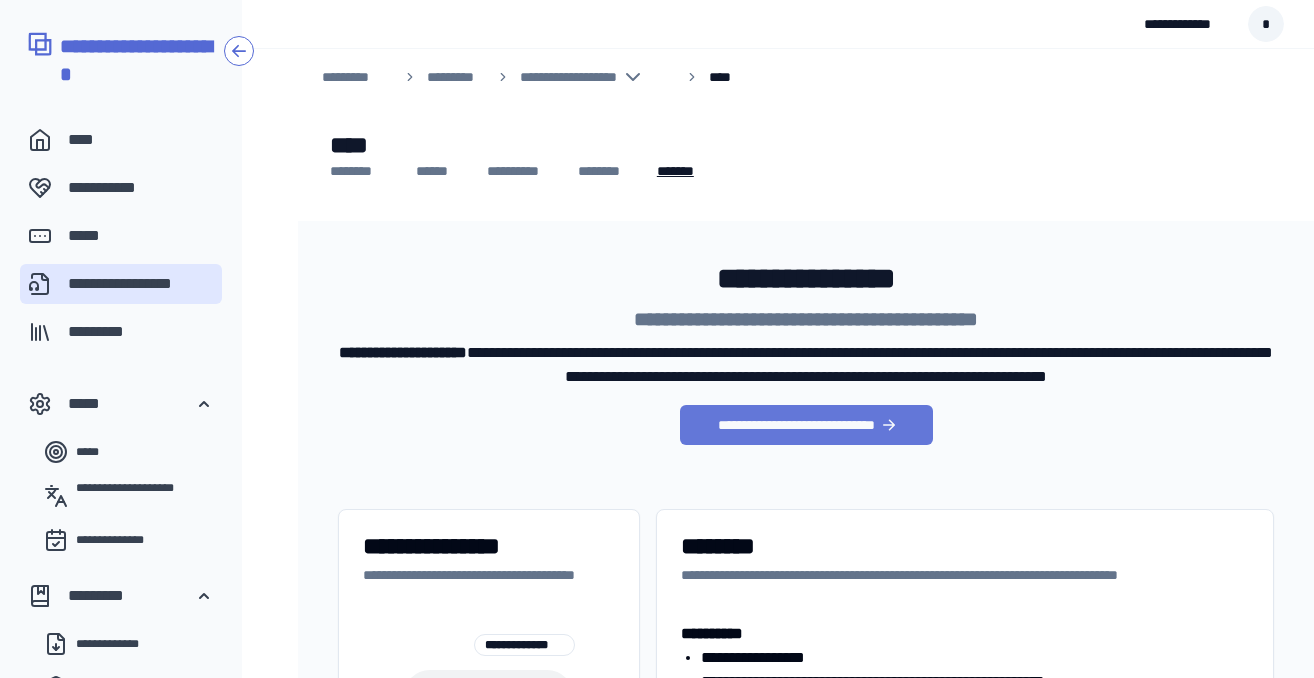 click on "[PHONE]" at bounding box center [806, 425] 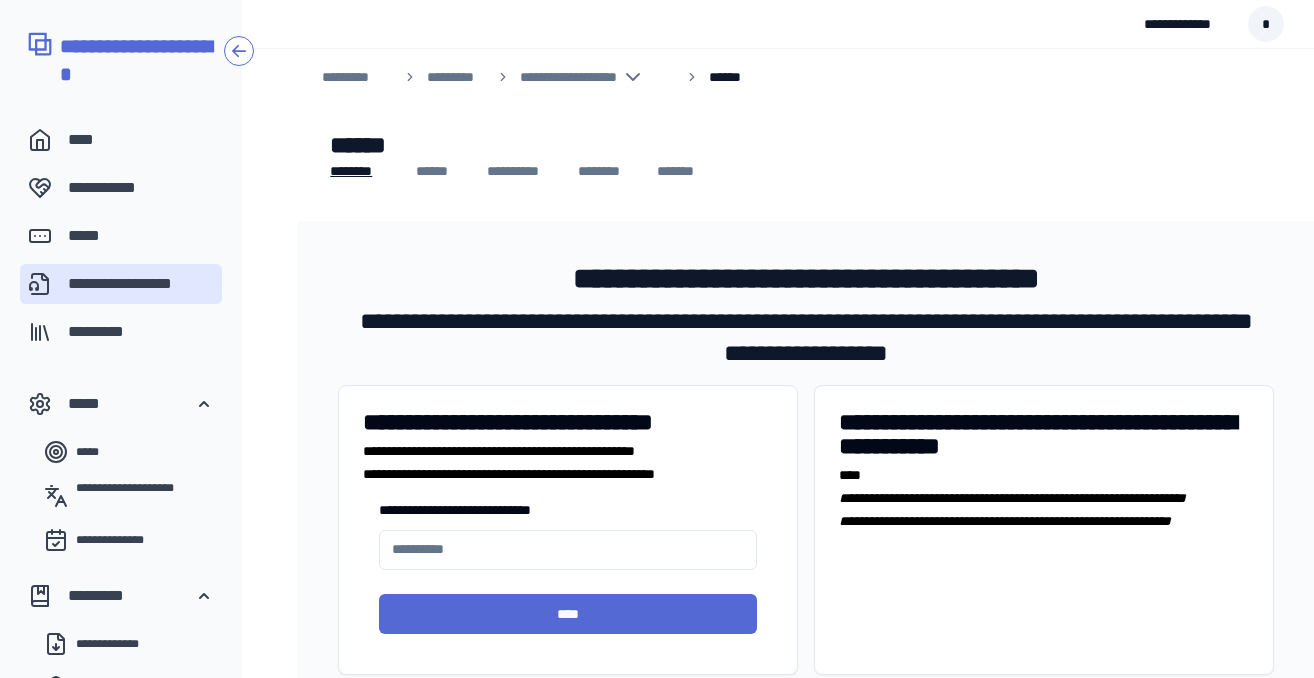click on "[PHONE]   [EMAIL]" at bounding box center [568, 550] 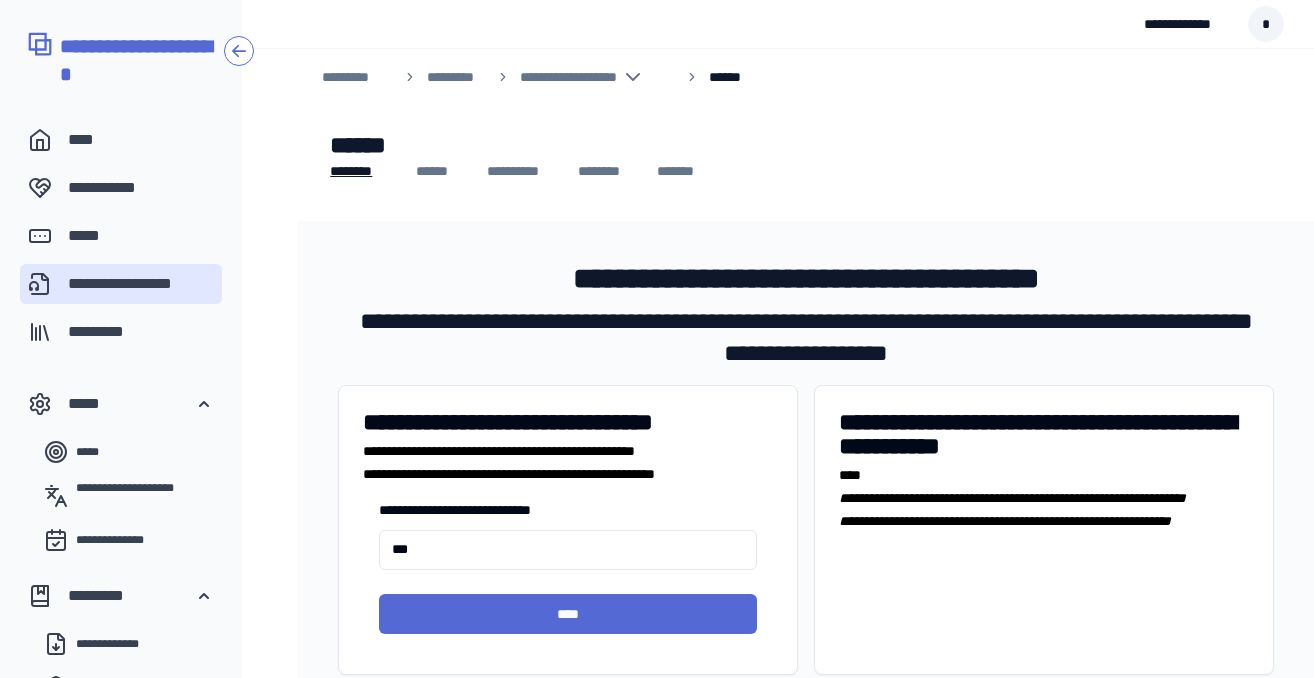 type on "**********" 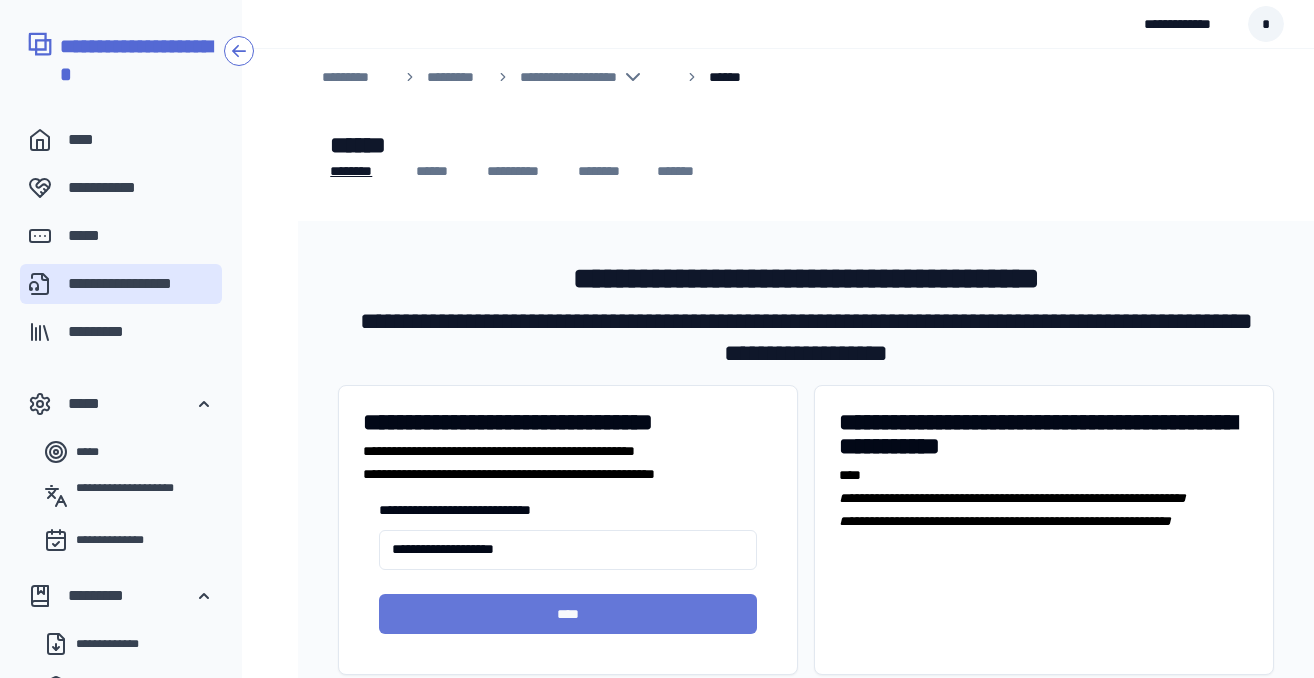 click on "****" at bounding box center (568, 614) 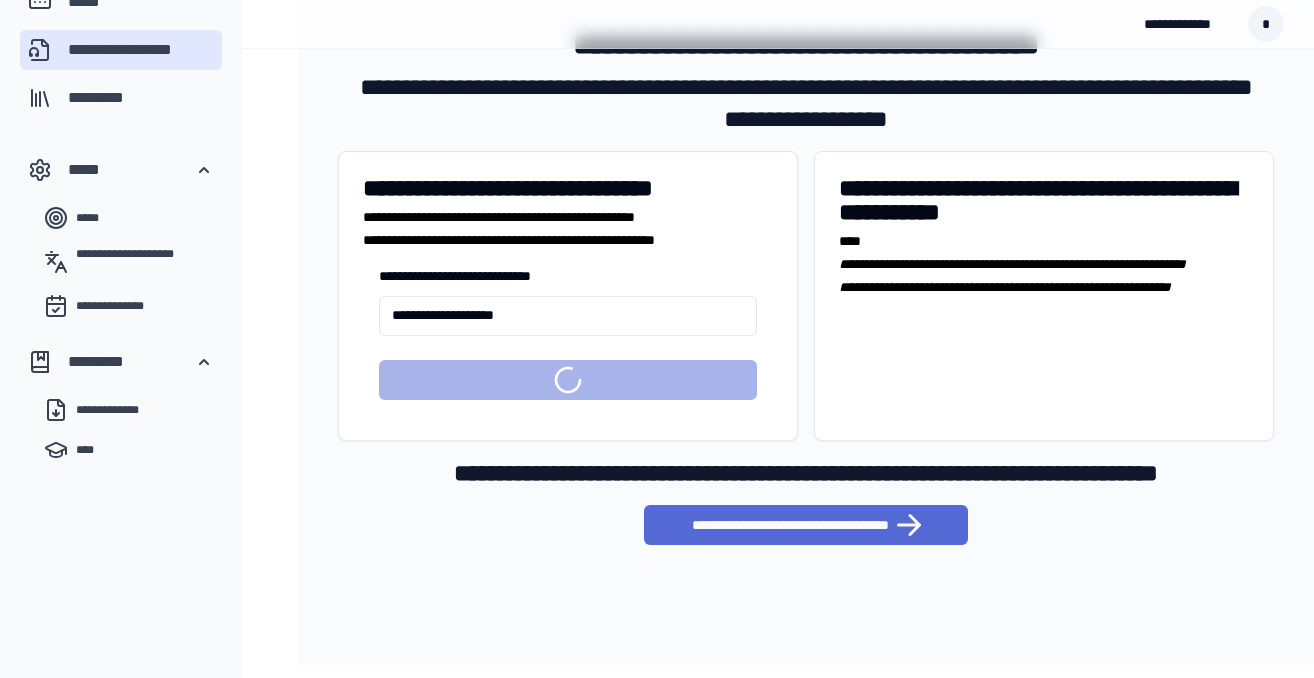 scroll, scrollTop: 237, scrollLeft: 0, axis: vertical 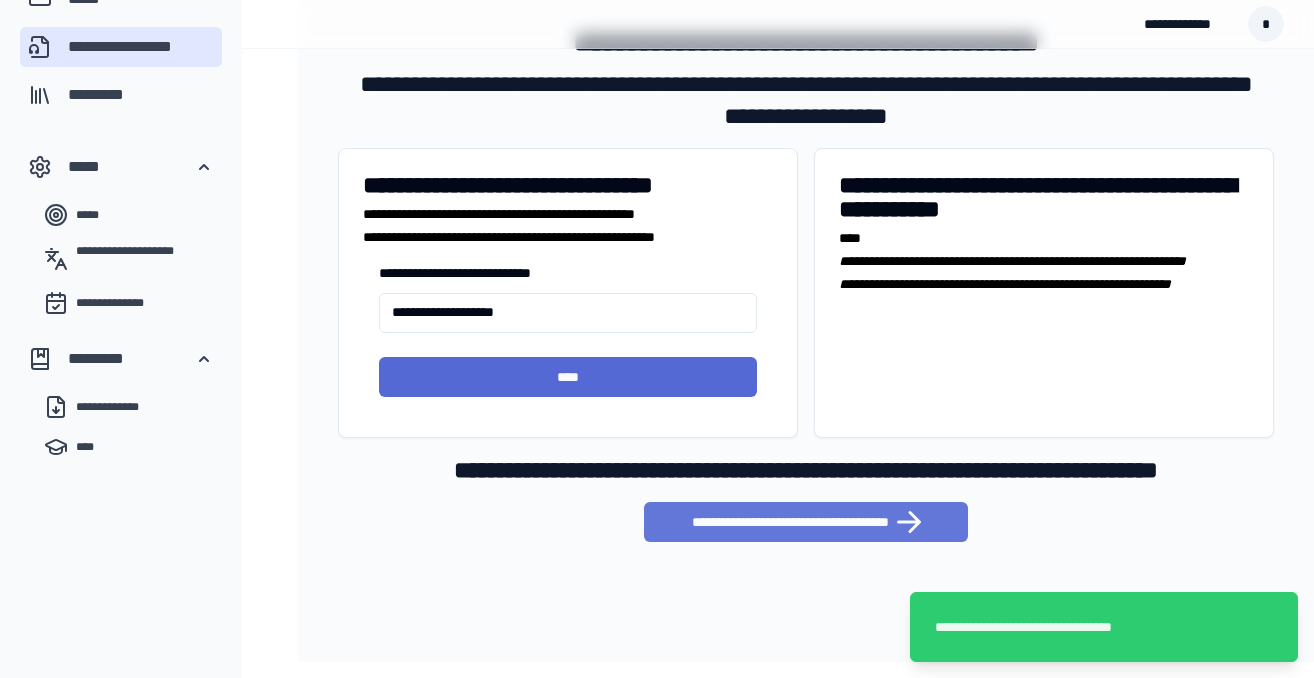 click on "**********" at bounding box center [806, 522] 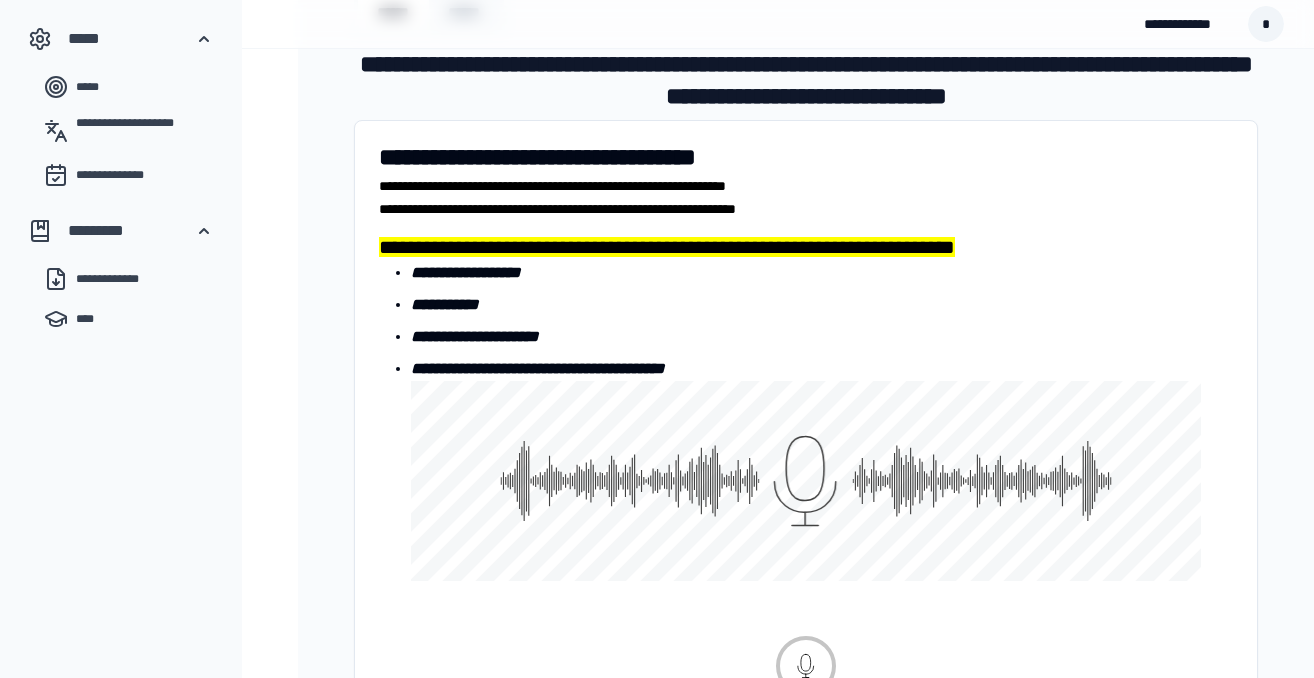 scroll, scrollTop: 392, scrollLeft: 0, axis: vertical 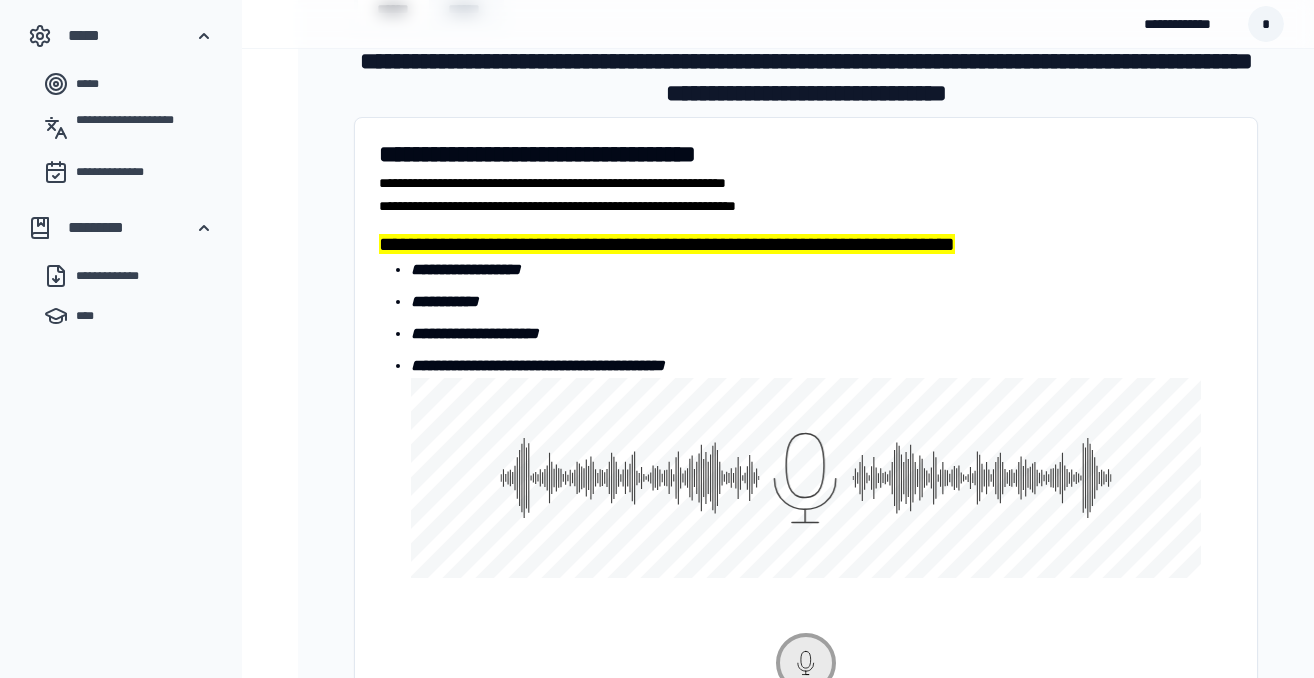 click at bounding box center [806, 663] 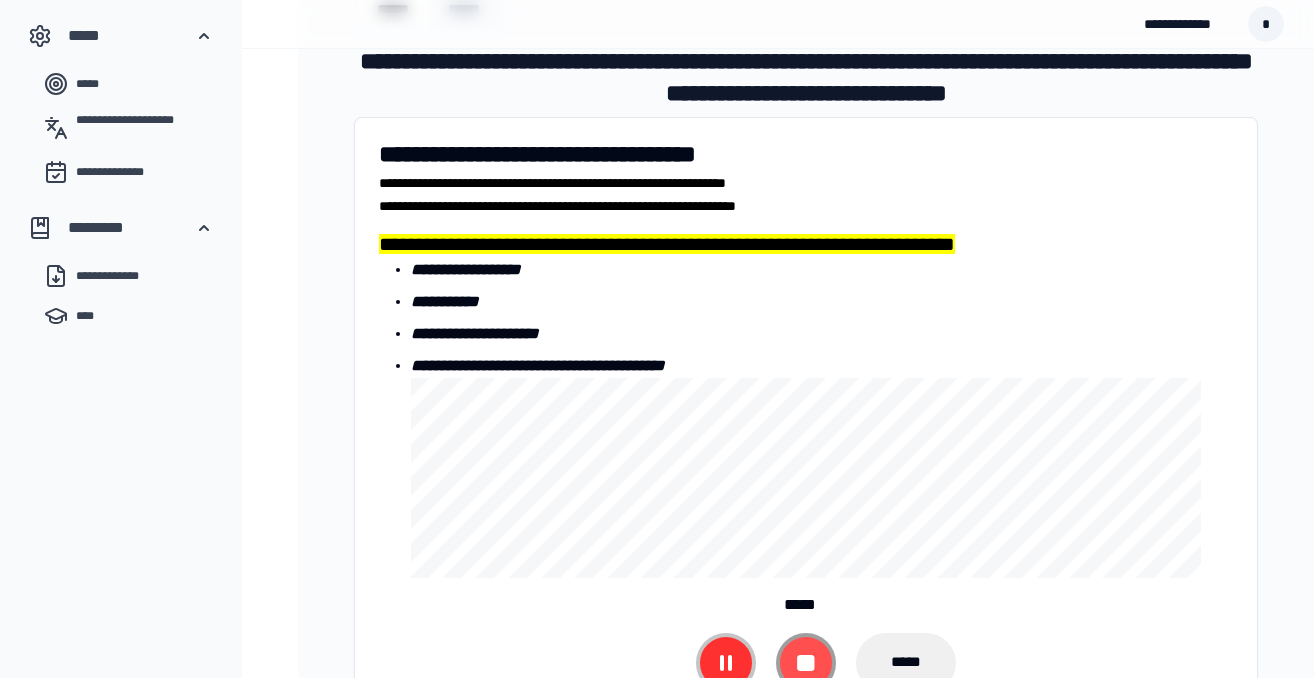 click at bounding box center (806, 663) 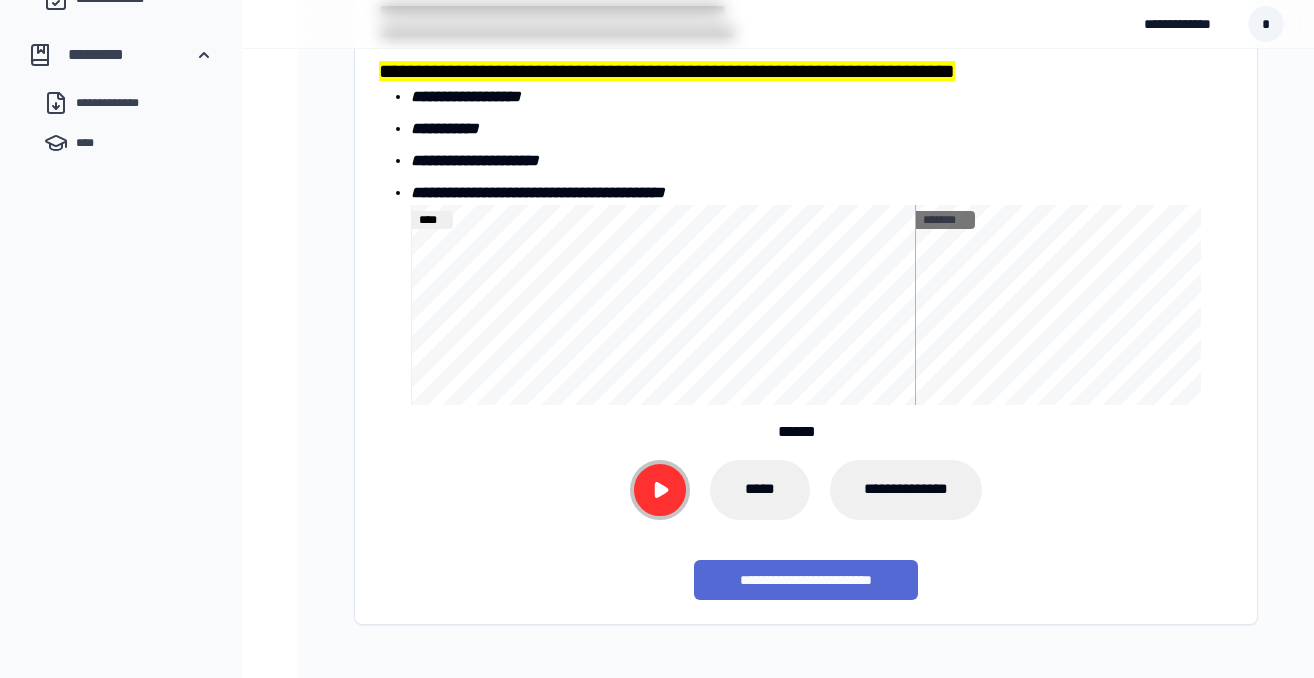 scroll, scrollTop: 583, scrollLeft: 0, axis: vertical 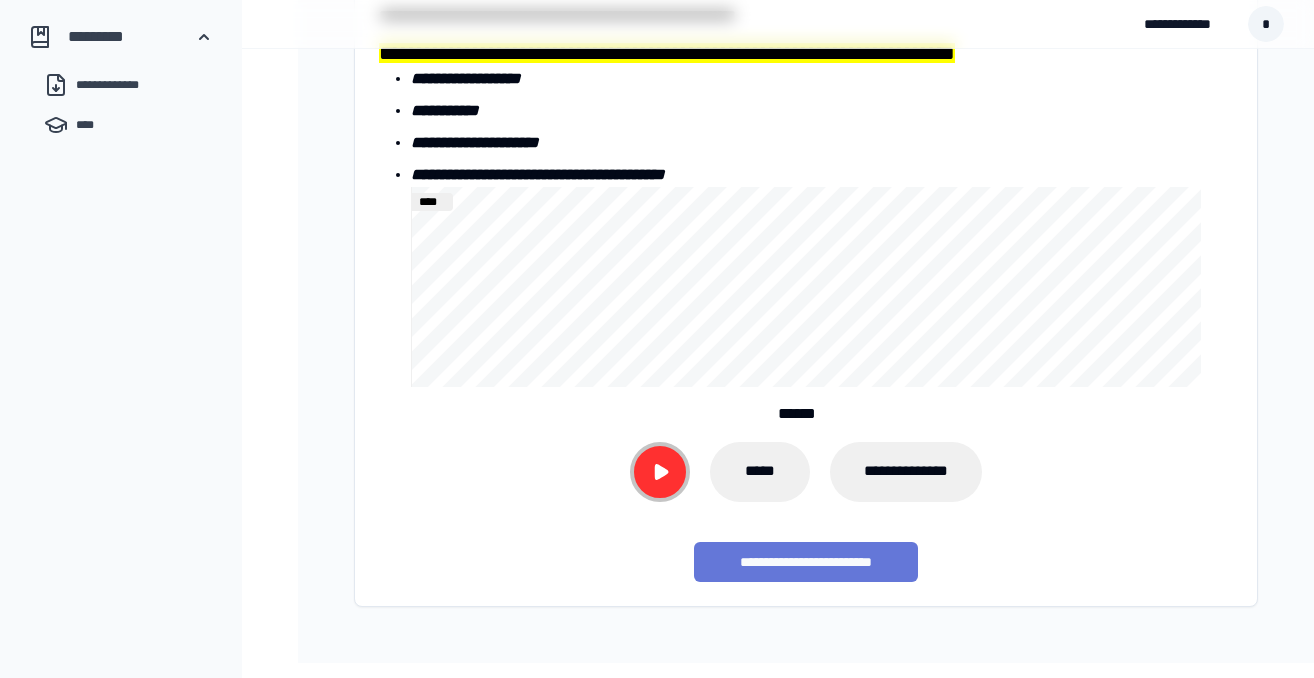 click on "[PHONE]" at bounding box center (805, 562) 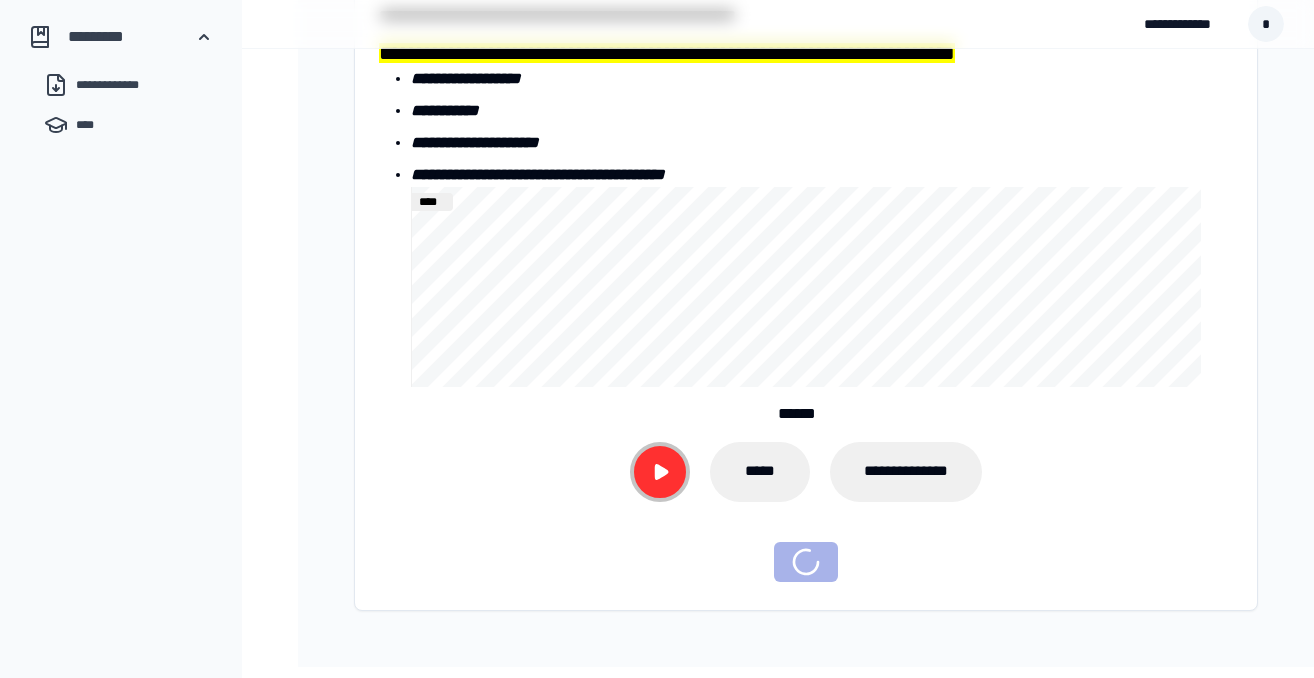 scroll, scrollTop: 123, scrollLeft: 0, axis: vertical 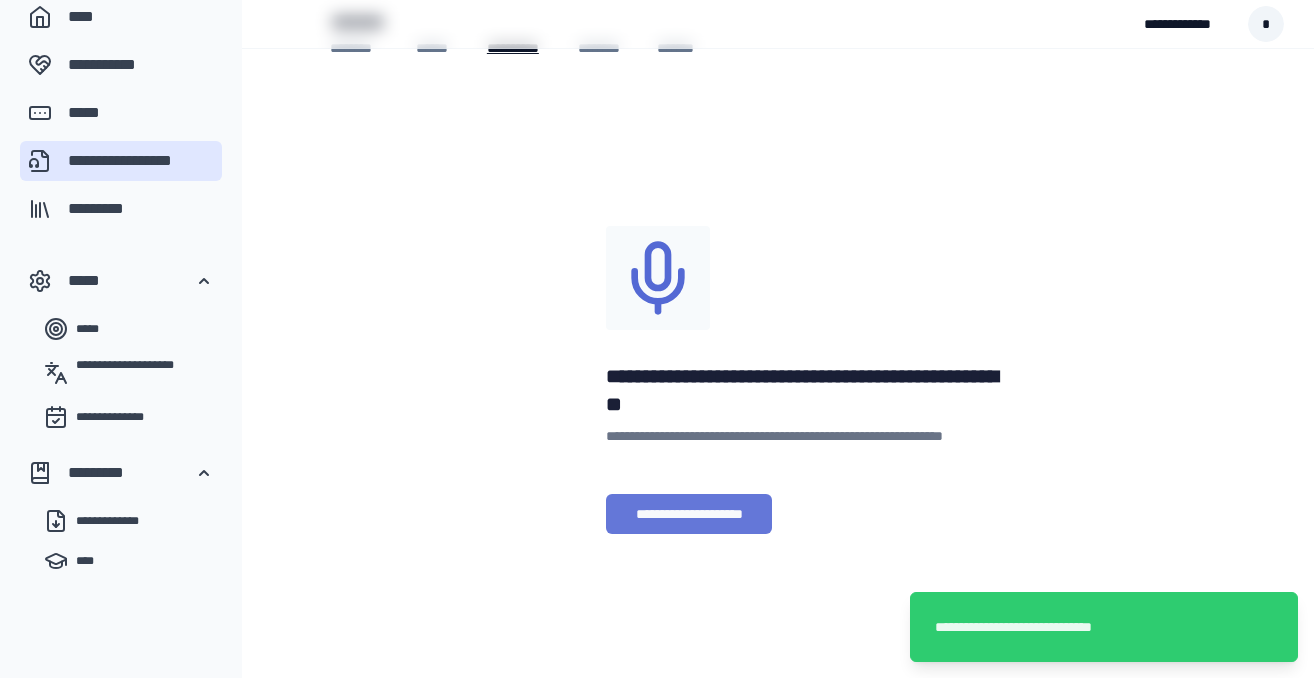 click on "**********" at bounding box center [689, 514] 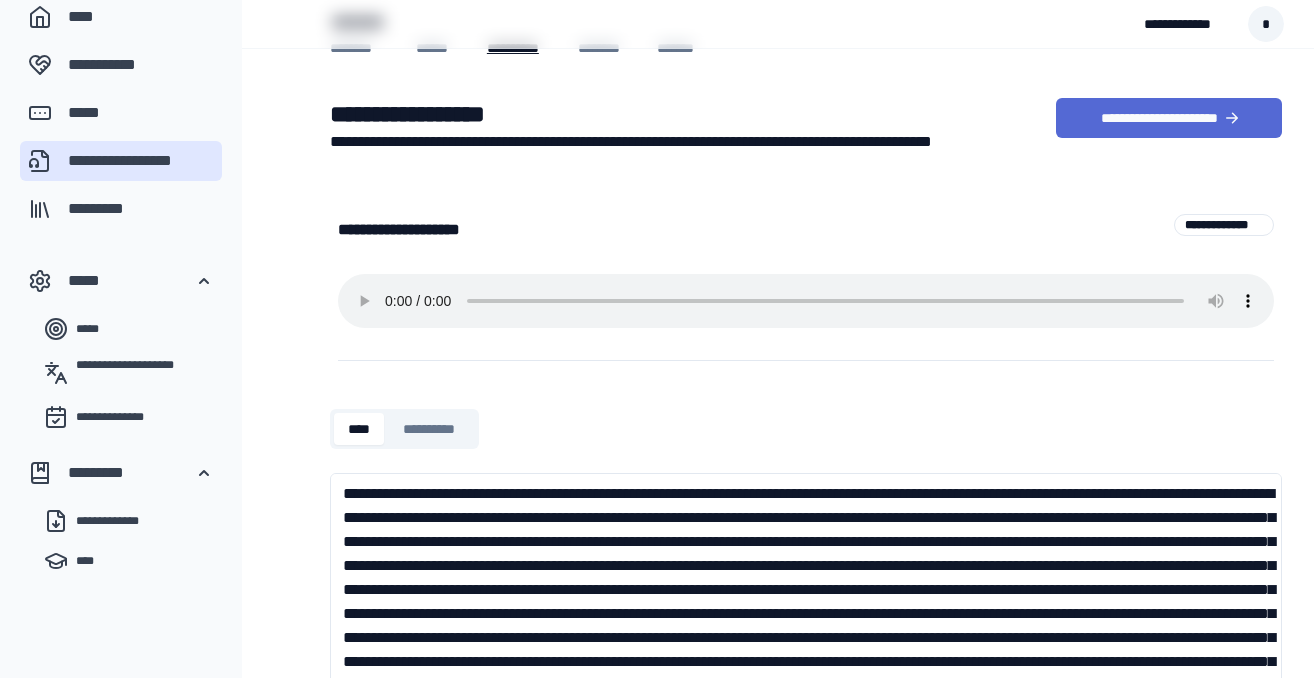 click on "****" at bounding box center [359, 429] 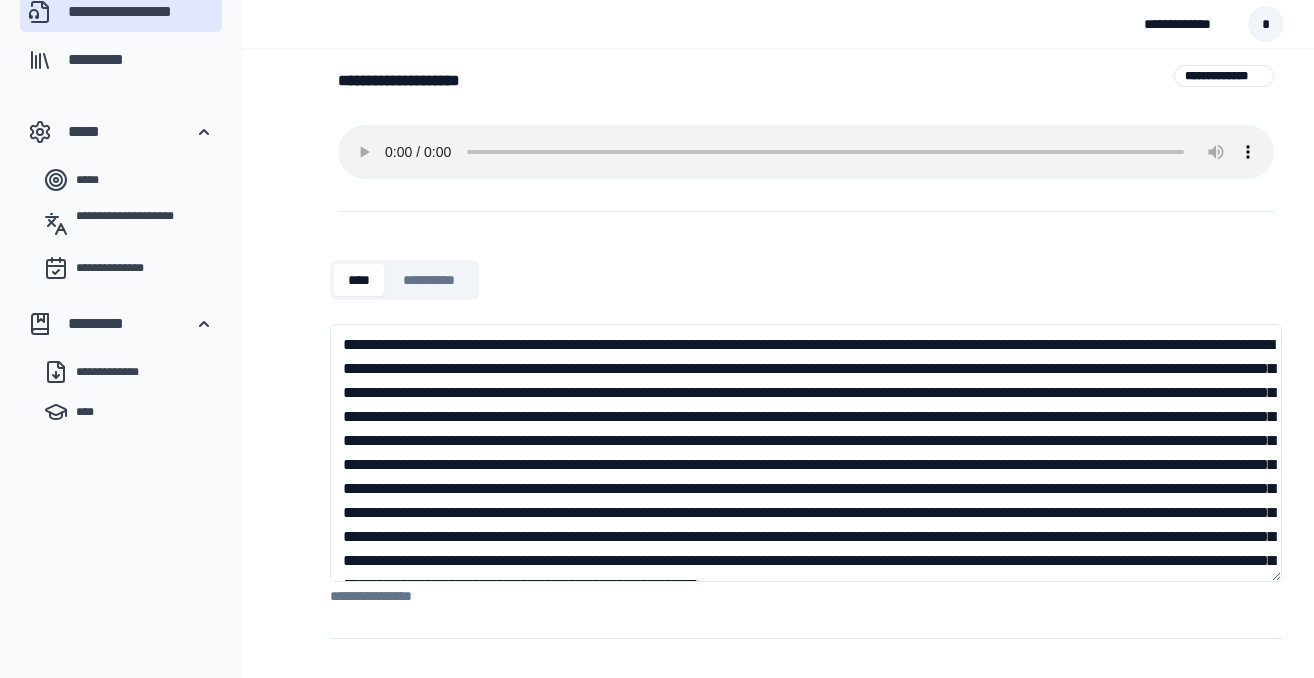 scroll, scrollTop: 289, scrollLeft: 0, axis: vertical 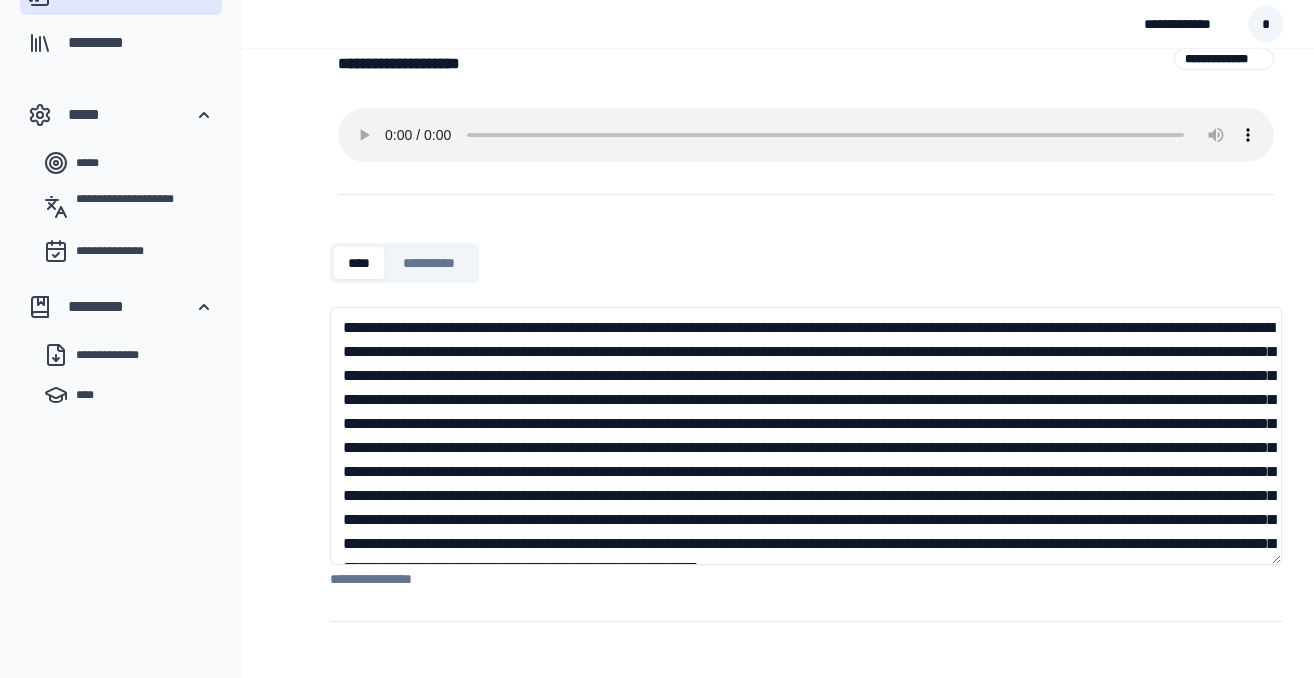drag, startPoint x: 342, startPoint y: 329, endPoint x: 1230, endPoint y: 334, distance: 888.0141 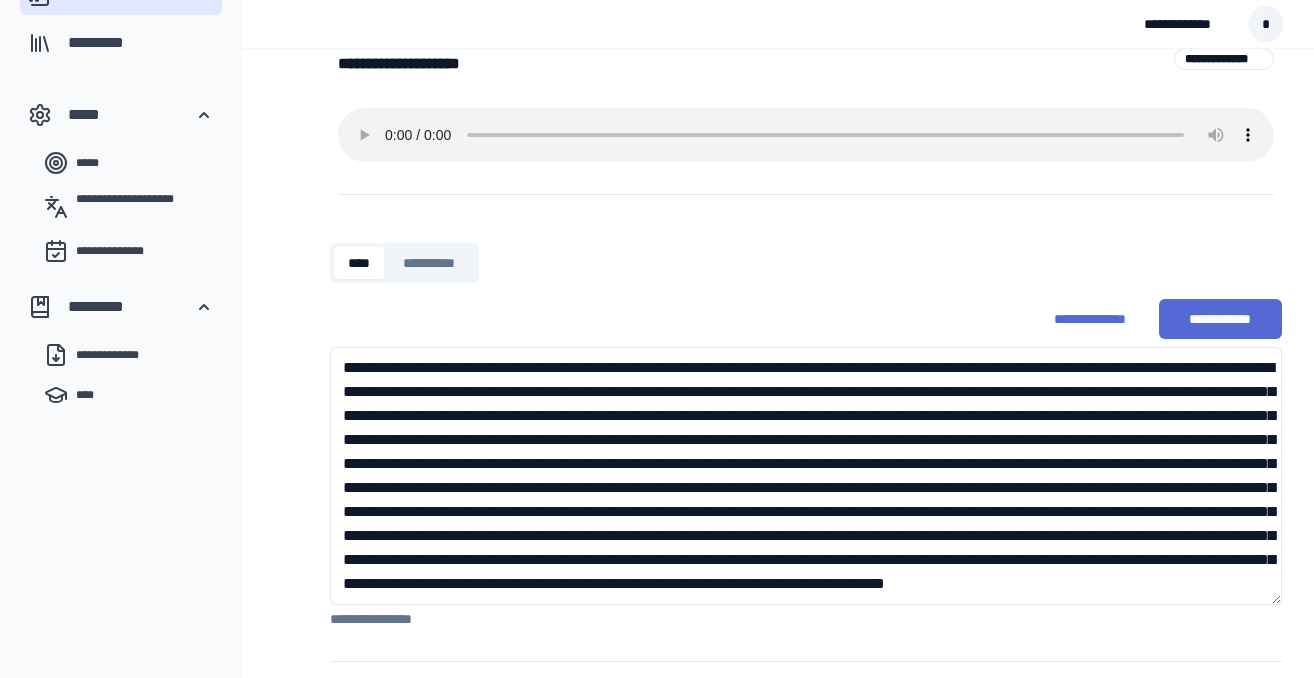 click at bounding box center (806, 476) 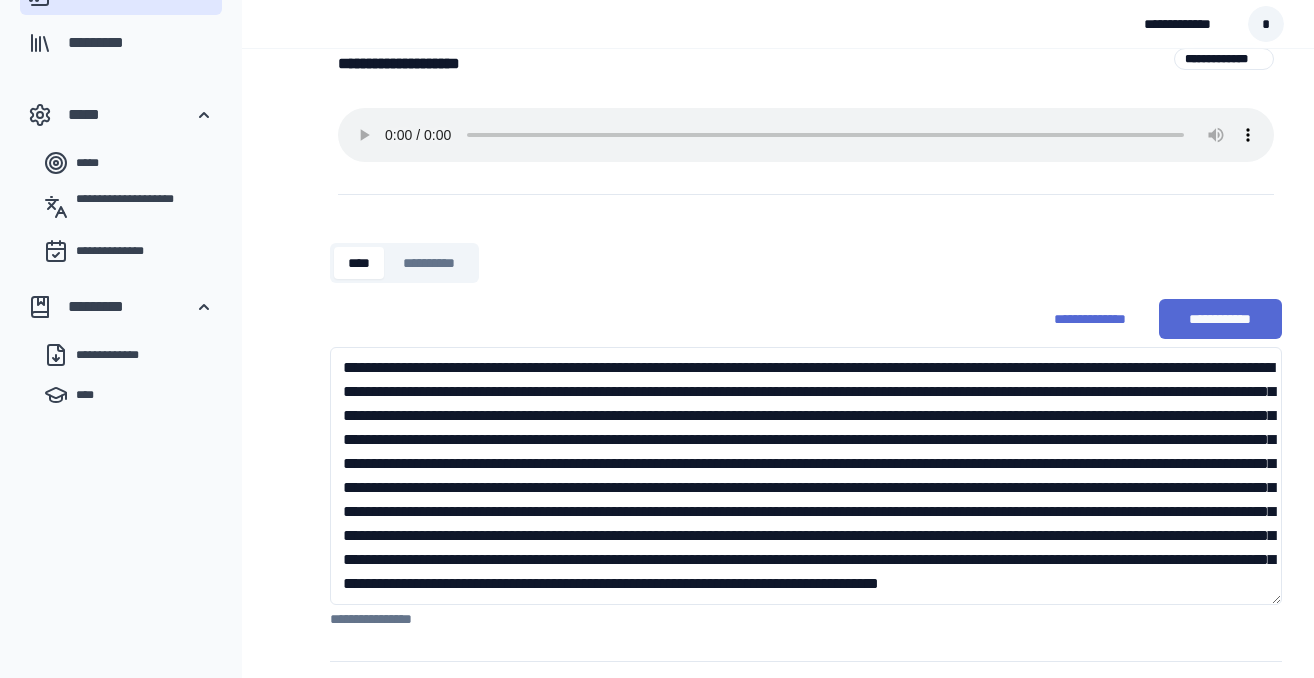 scroll, scrollTop: 48, scrollLeft: 0, axis: vertical 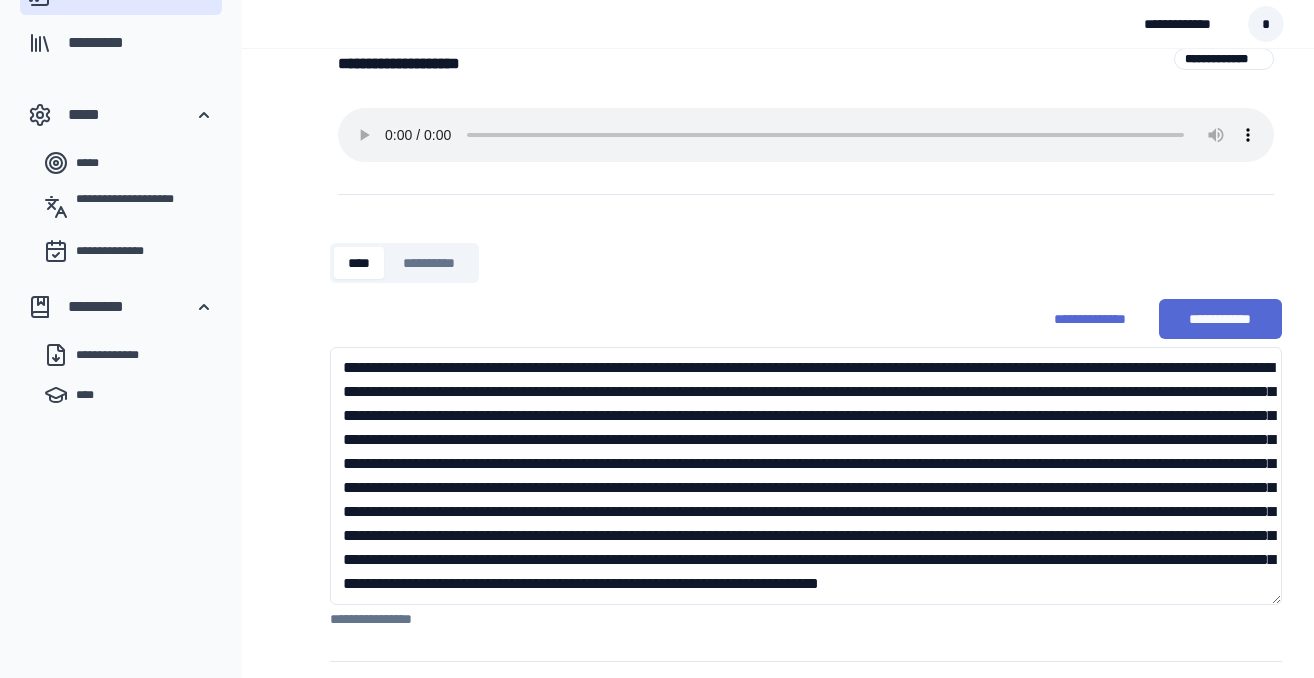 click at bounding box center (806, 476) 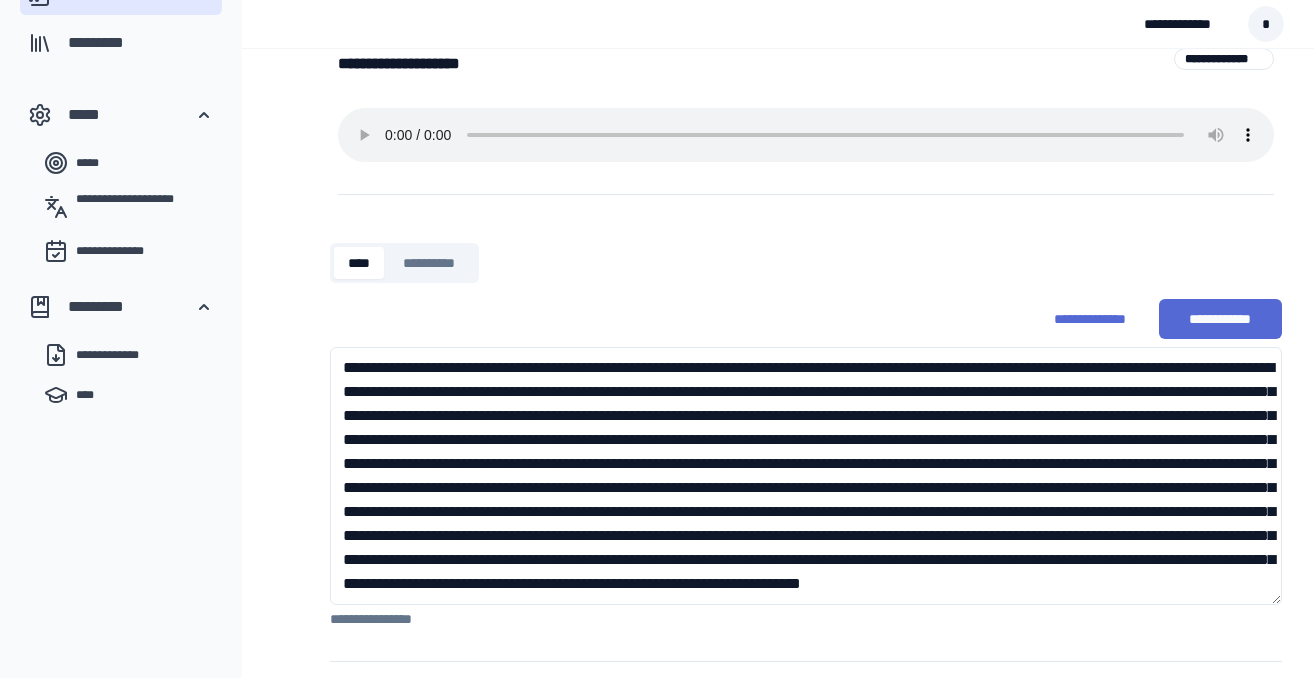 click at bounding box center [806, 476] 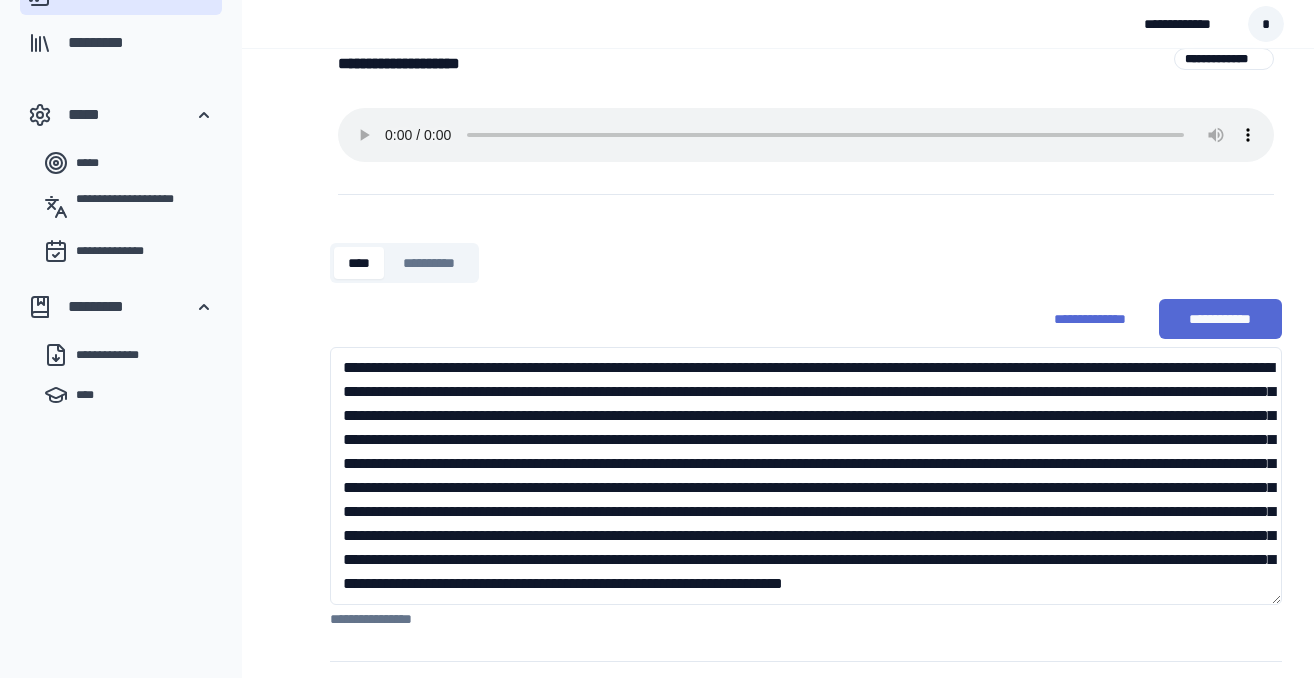 scroll, scrollTop: 0, scrollLeft: 0, axis: both 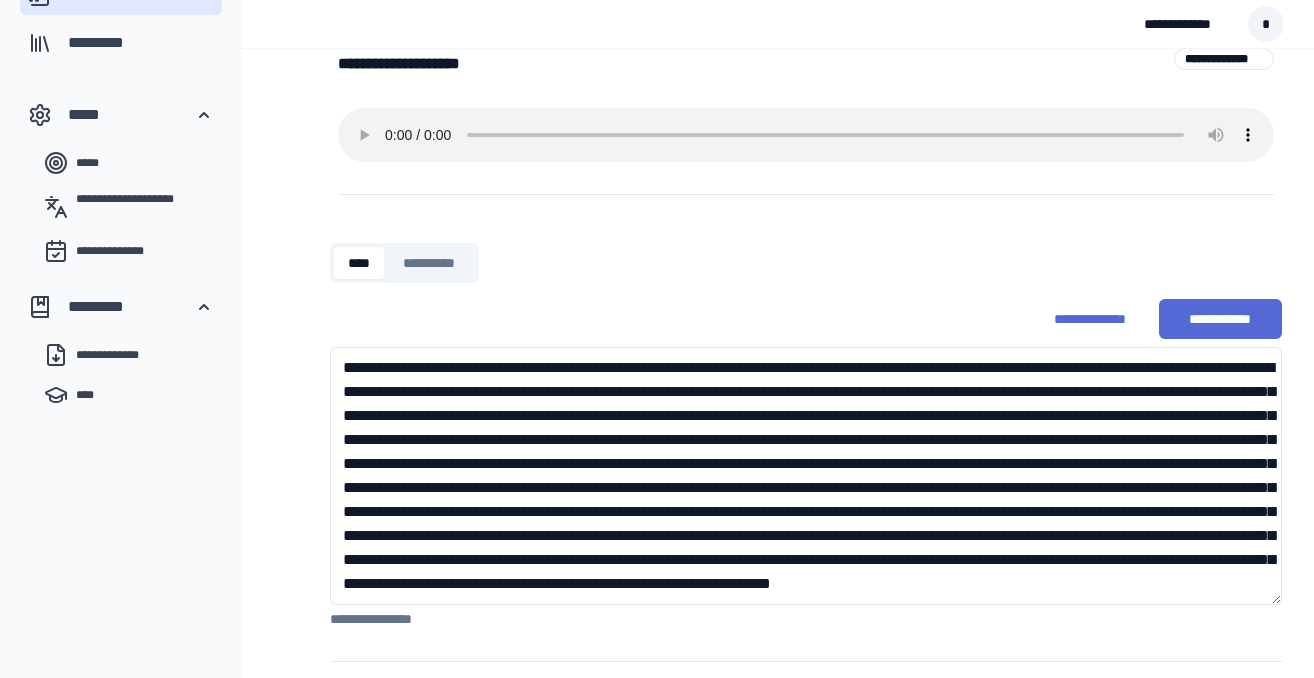 click at bounding box center [806, 476] 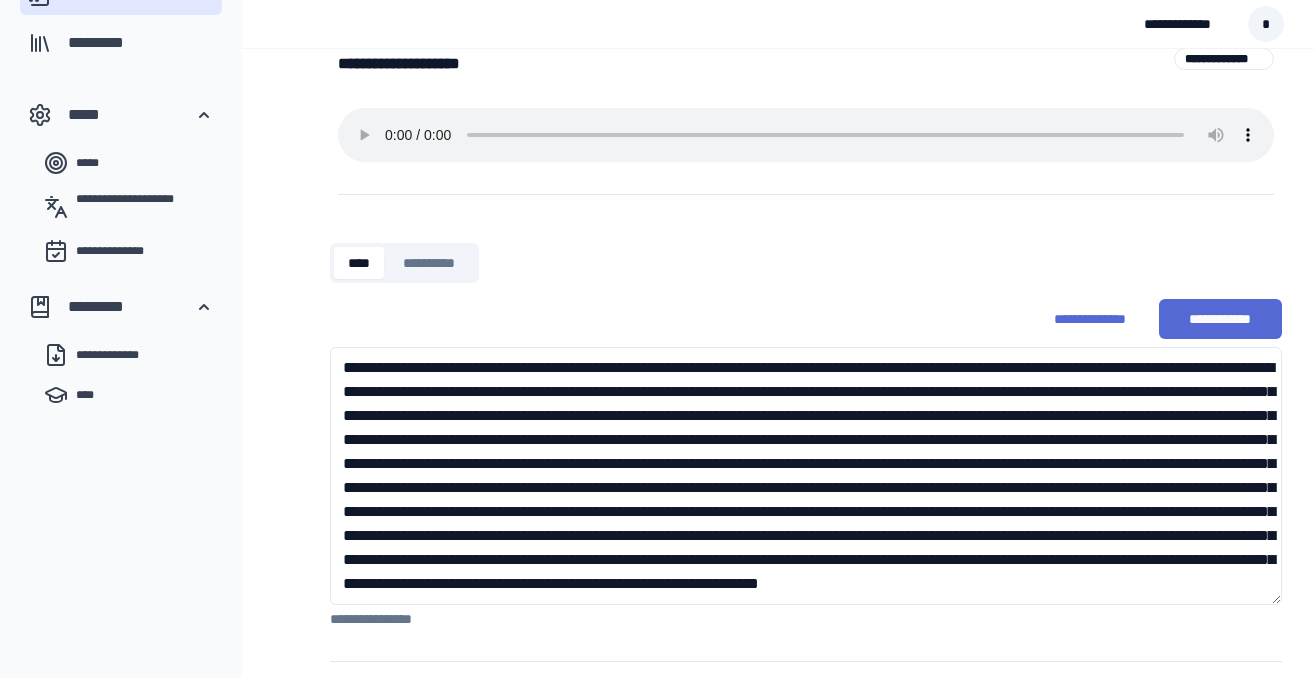 click at bounding box center [806, 476] 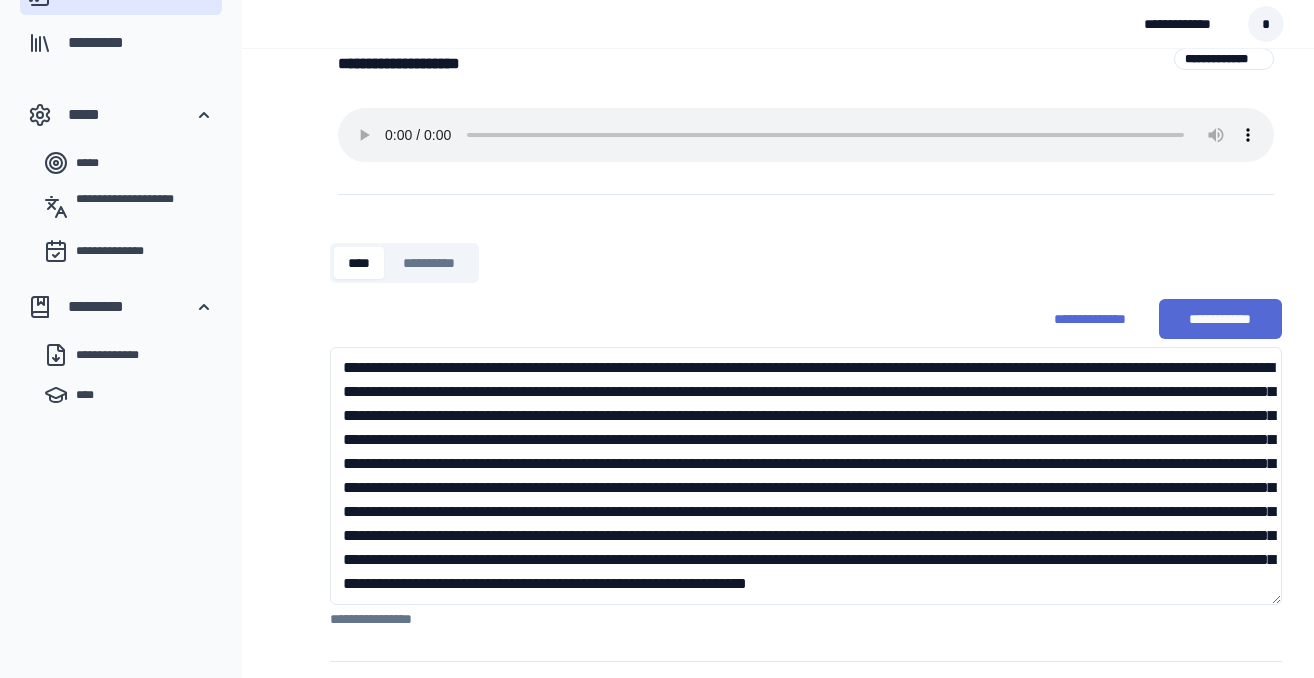 click at bounding box center (806, 476) 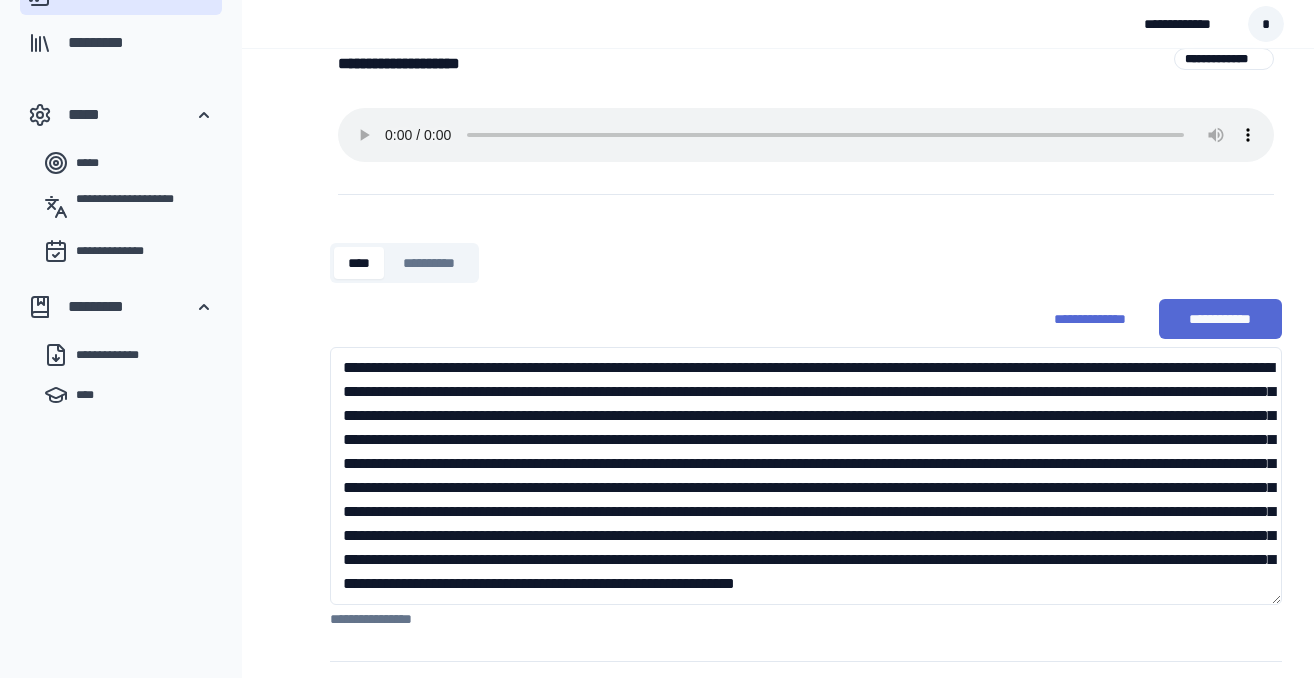 scroll, scrollTop: 11, scrollLeft: 0, axis: vertical 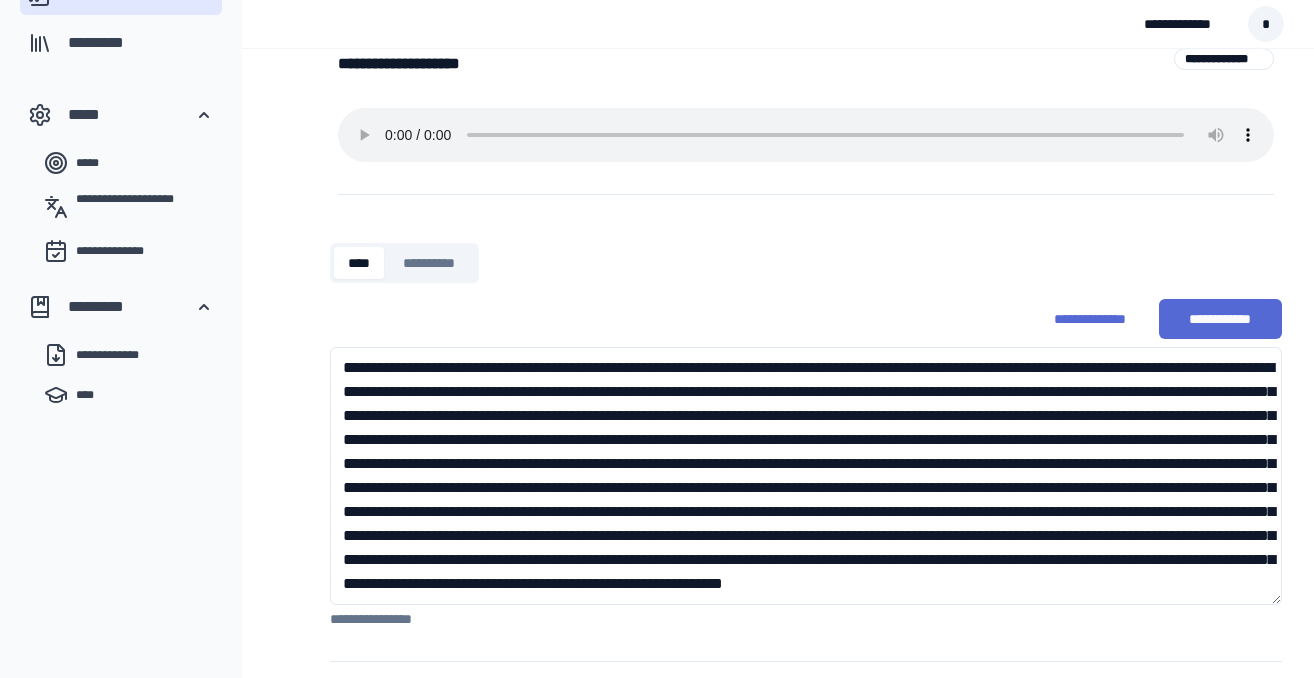 click at bounding box center [806, 476] 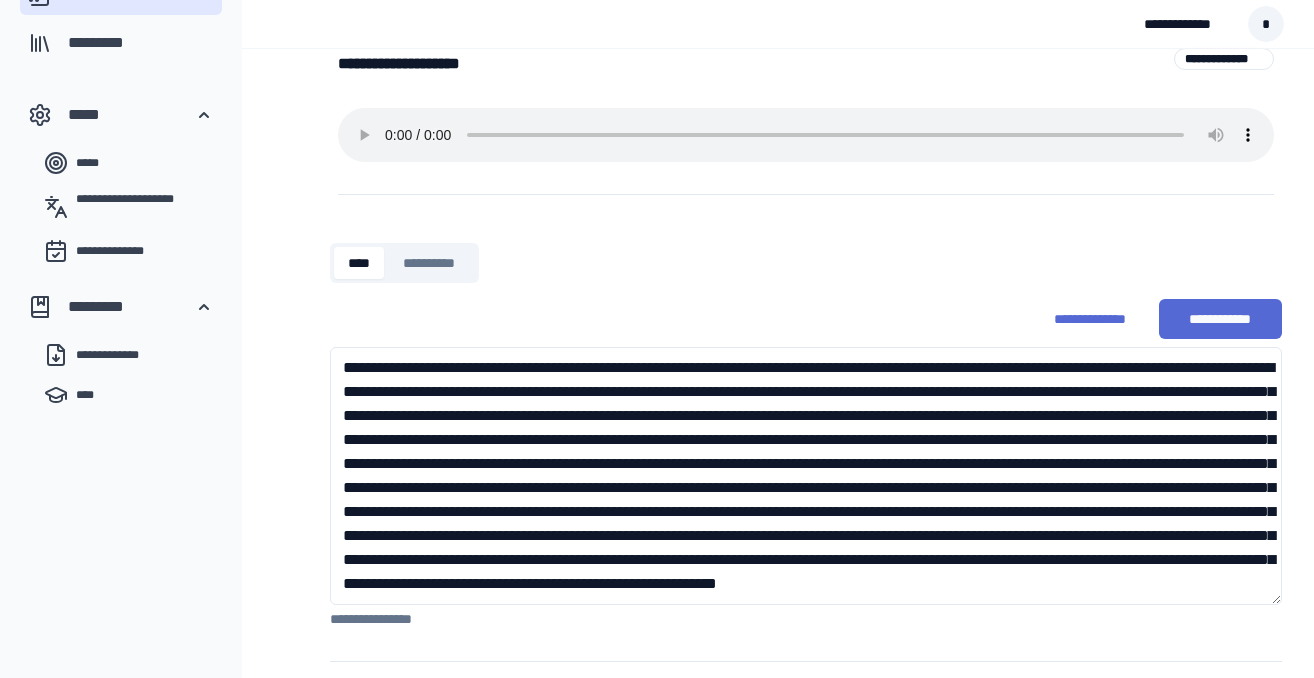 click at bounding box center [806, 476] 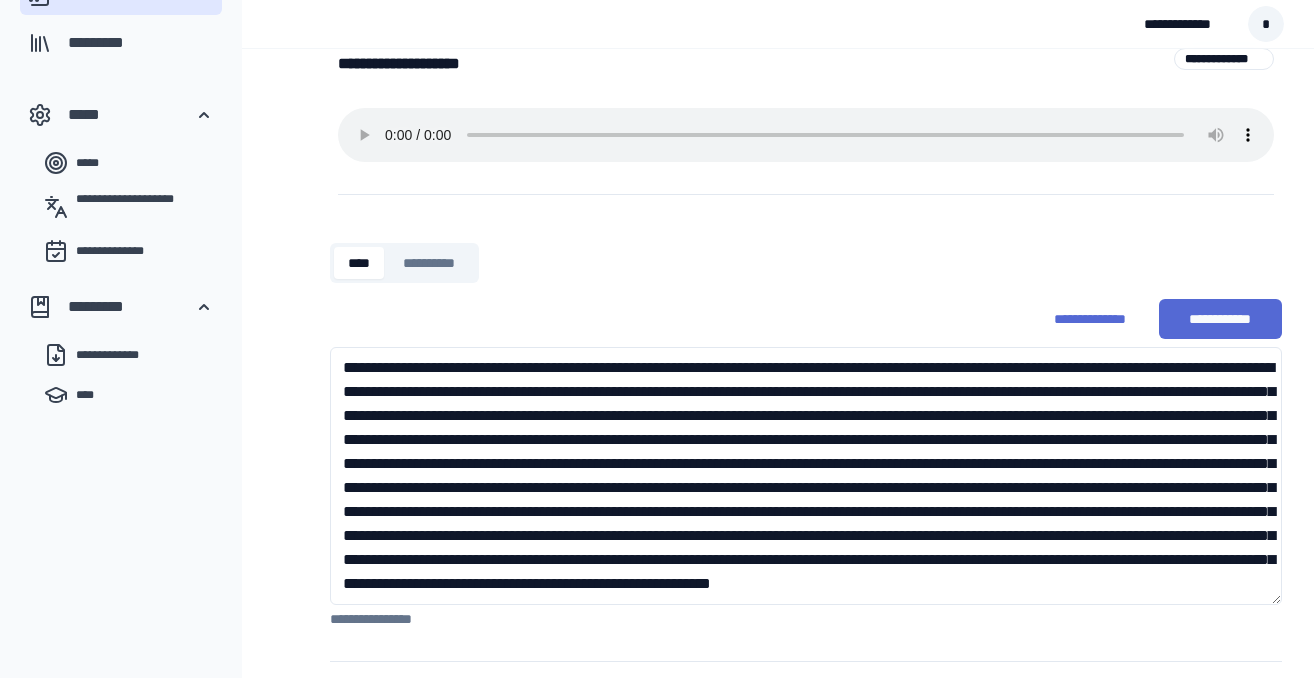 click at bounding box center [806, 476] 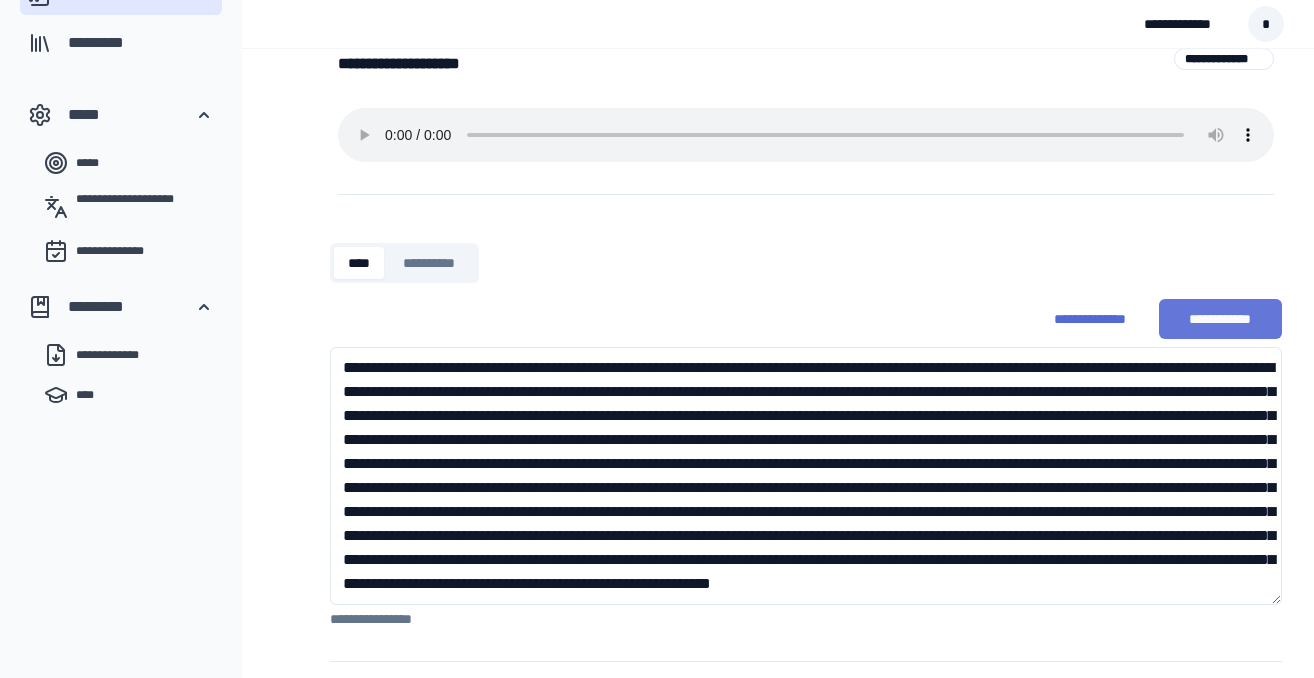 type on "[ADDRESS]..." 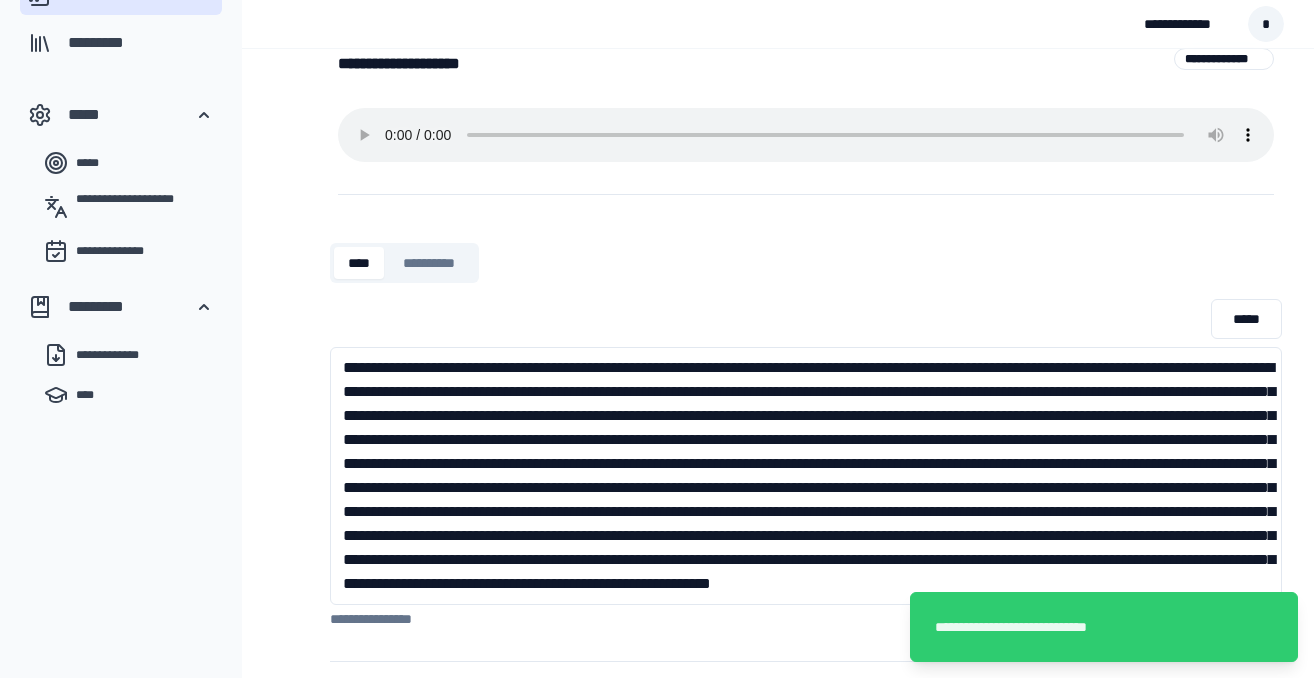 scroll, scrollTop: 329, scrollLeft: 0, axis: vertical 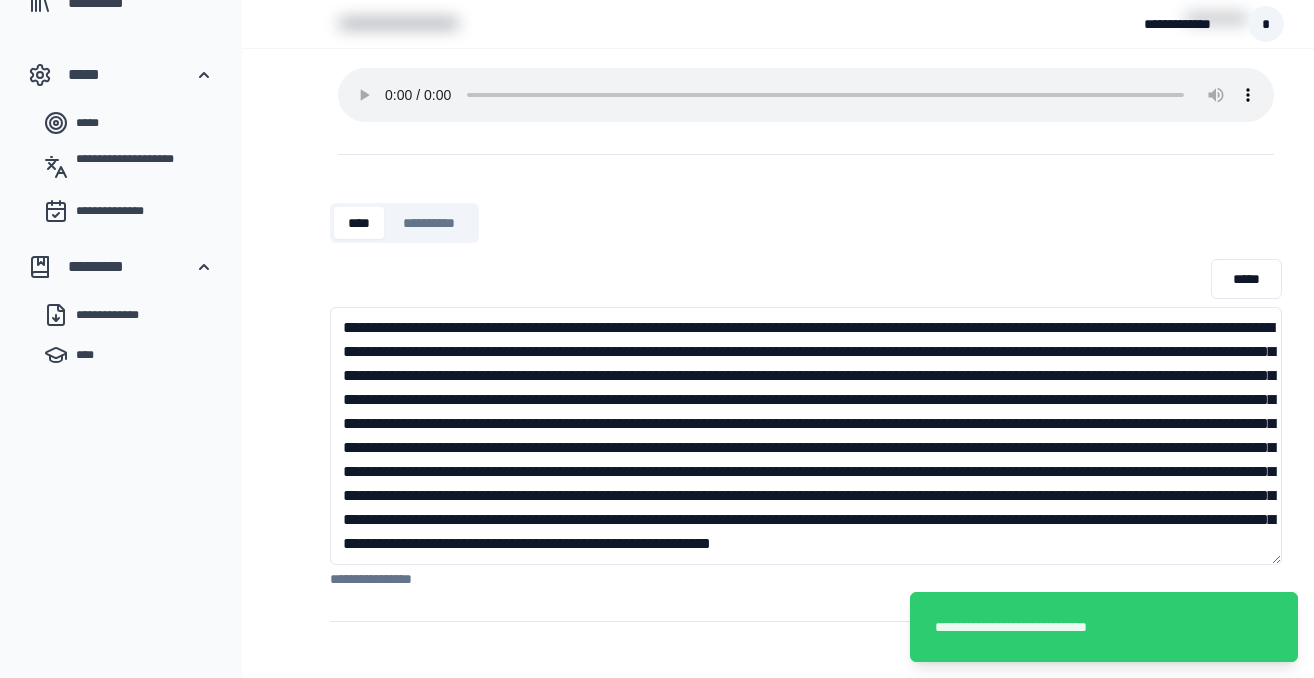 click on "[FIRST] [LAST] [STREET] [CITY] [STATE] [ZIP] [PHONE]" at bounding box center (806, 396) 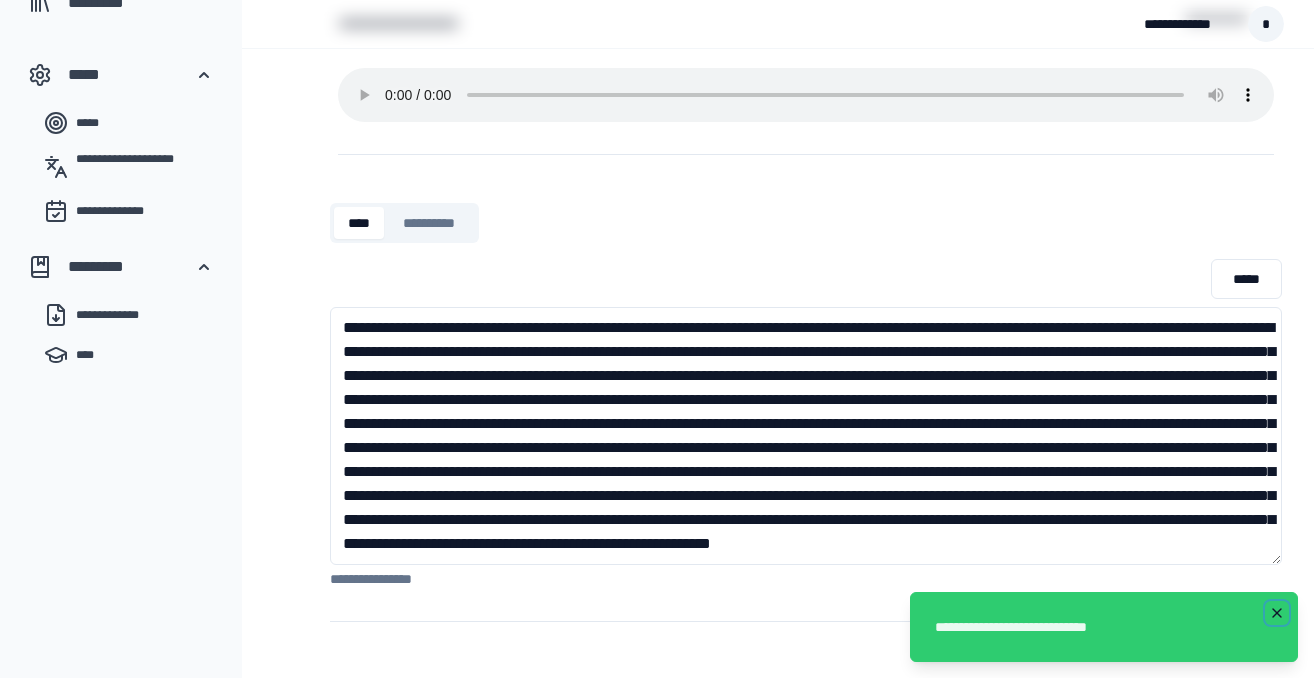click 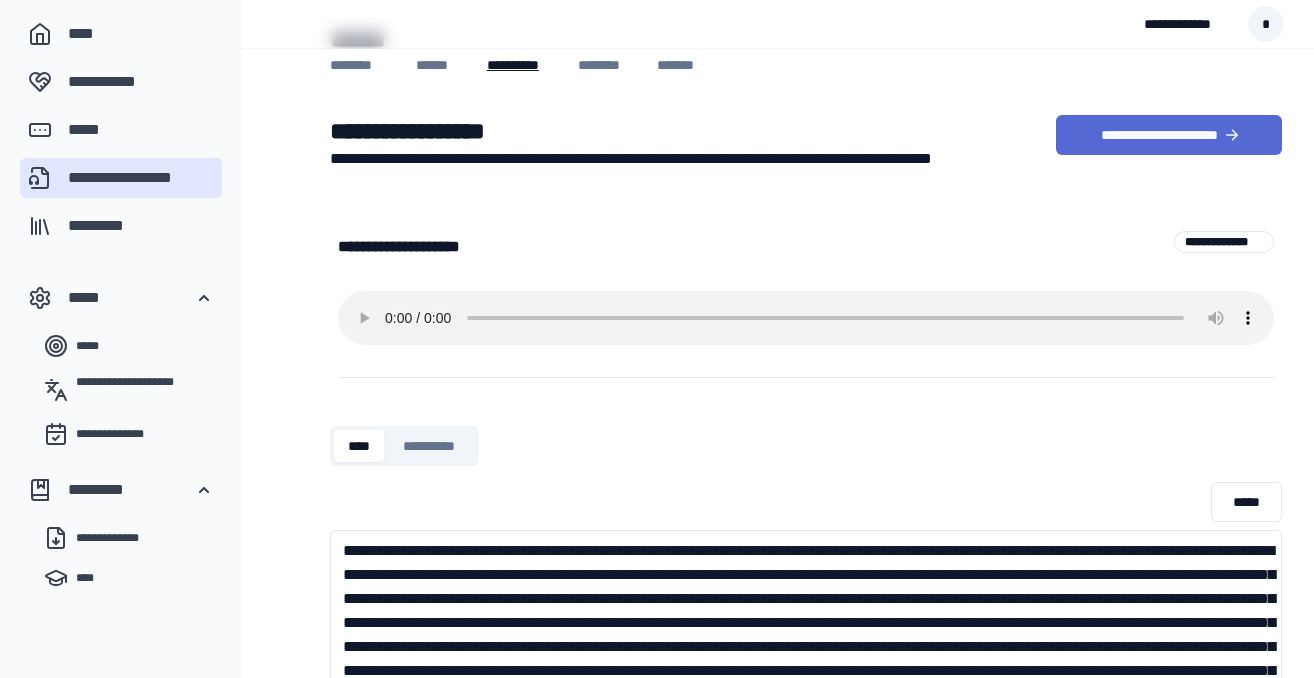 scroll, scrollTop: 61, scrollLeft: 0, axis: vertical 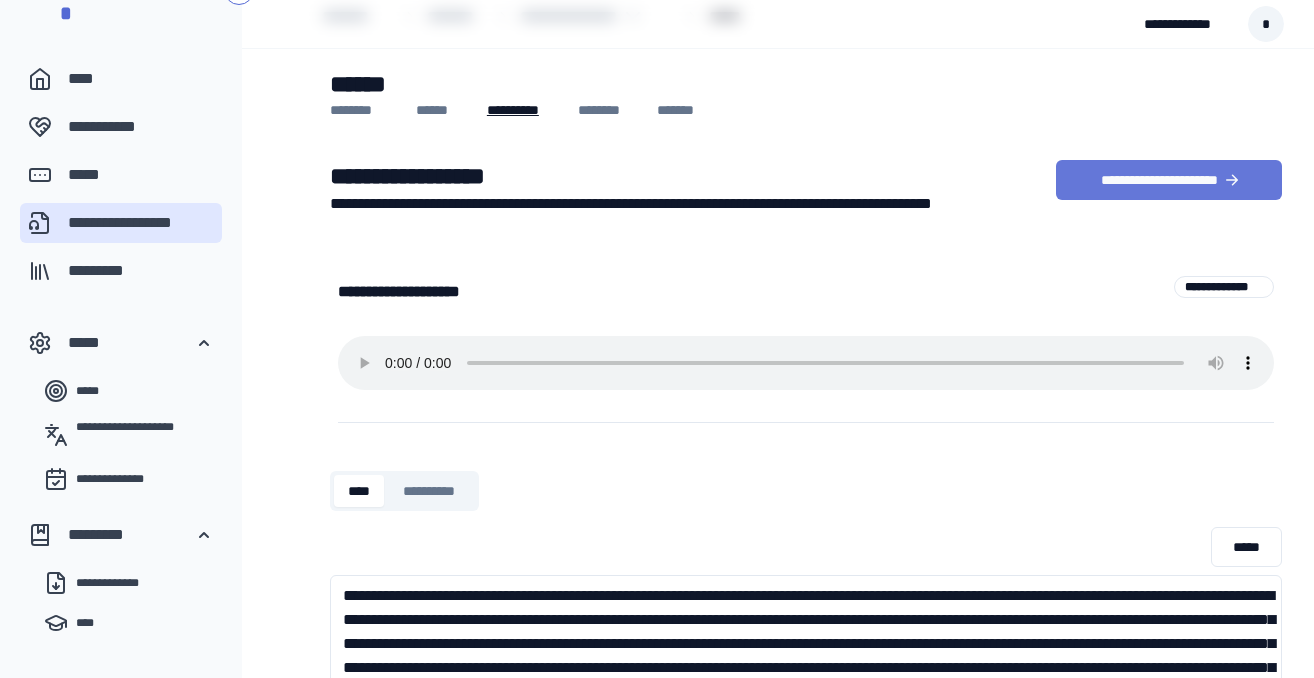 click on "**********" at bounding box center (1169, 180) 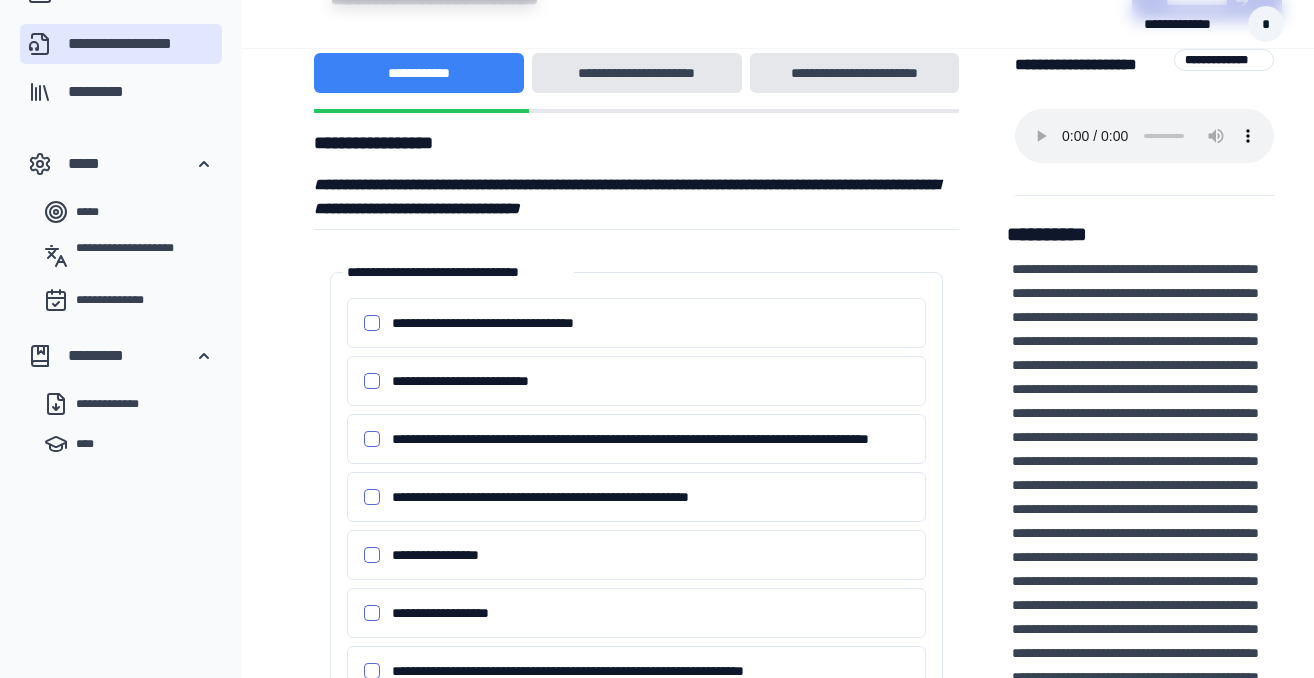 scroll, scrollTop: 246, scrollLeft: 0, axis: vertical 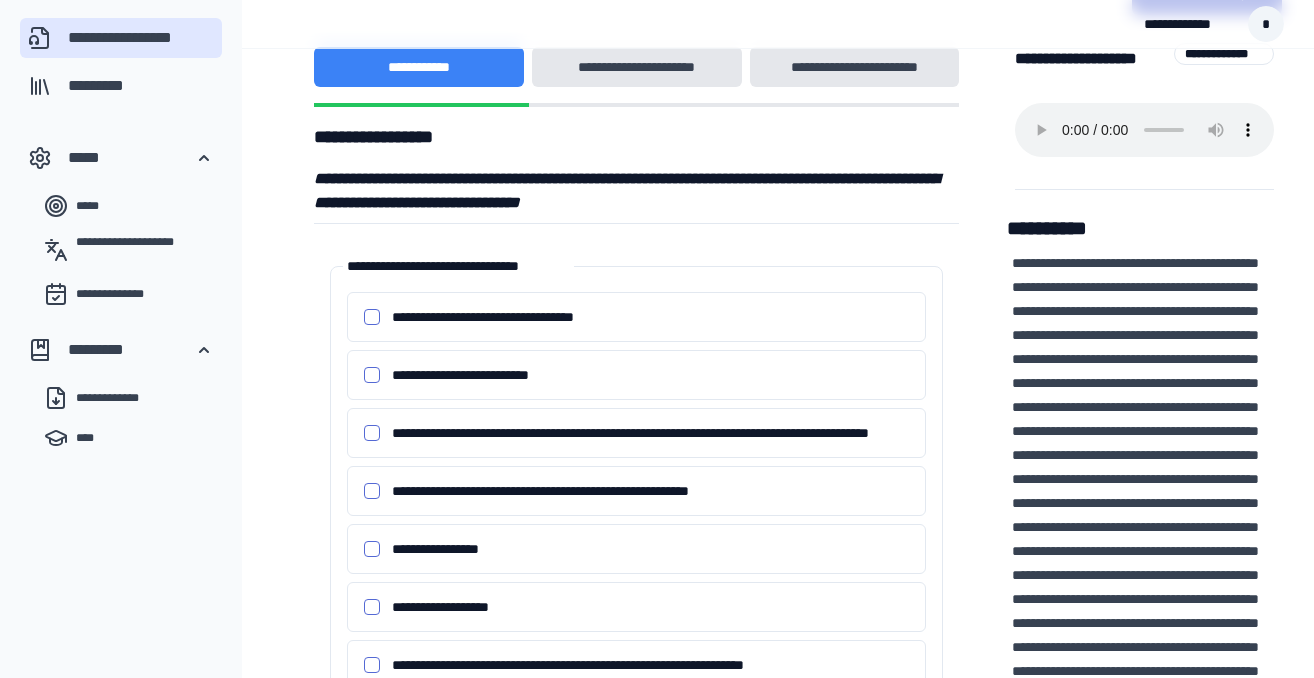 click on "**********" at bounding box center [372, 433] 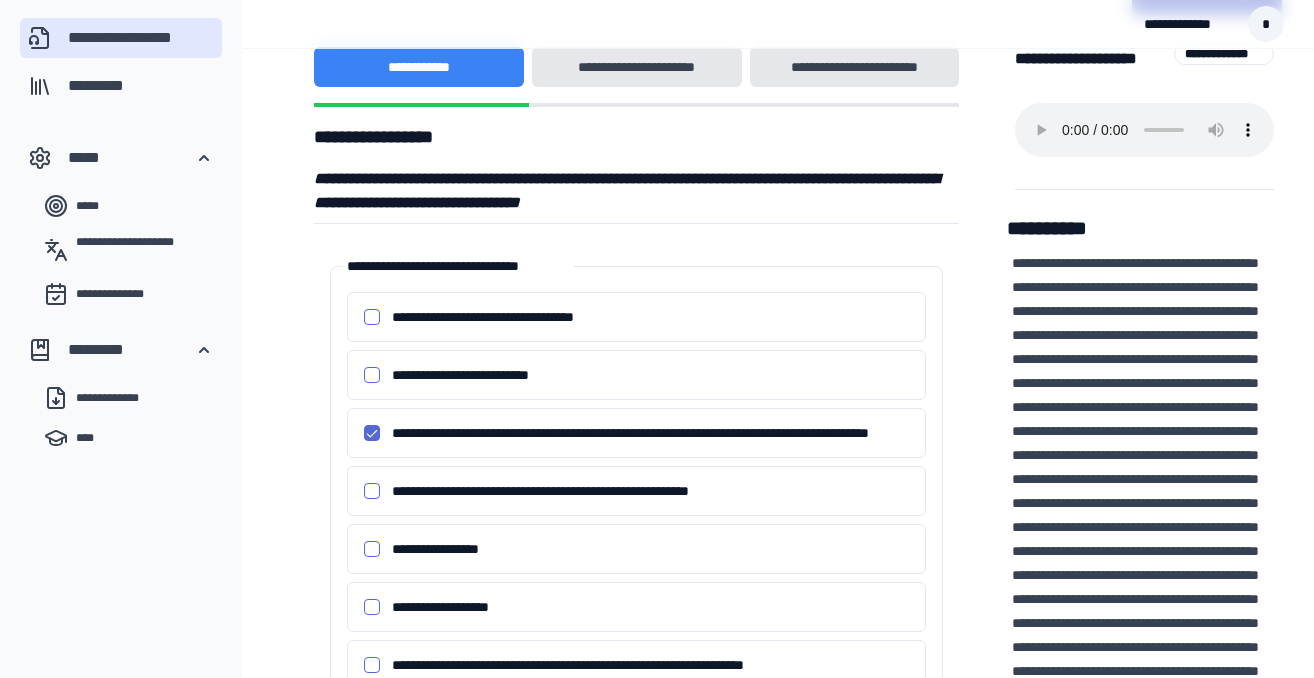 click on "**********" at bounding box center (372, 549) 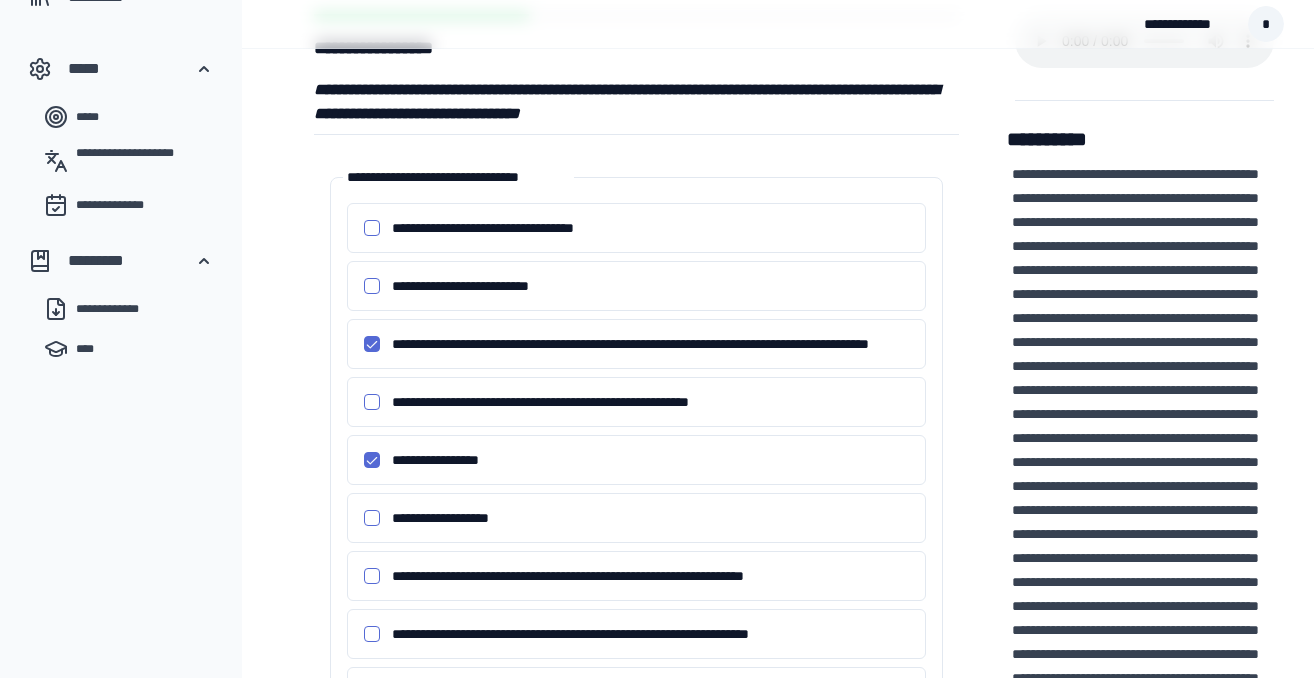 scroll, scrollTop: 348, scrollLeft: 0, axis: vertical 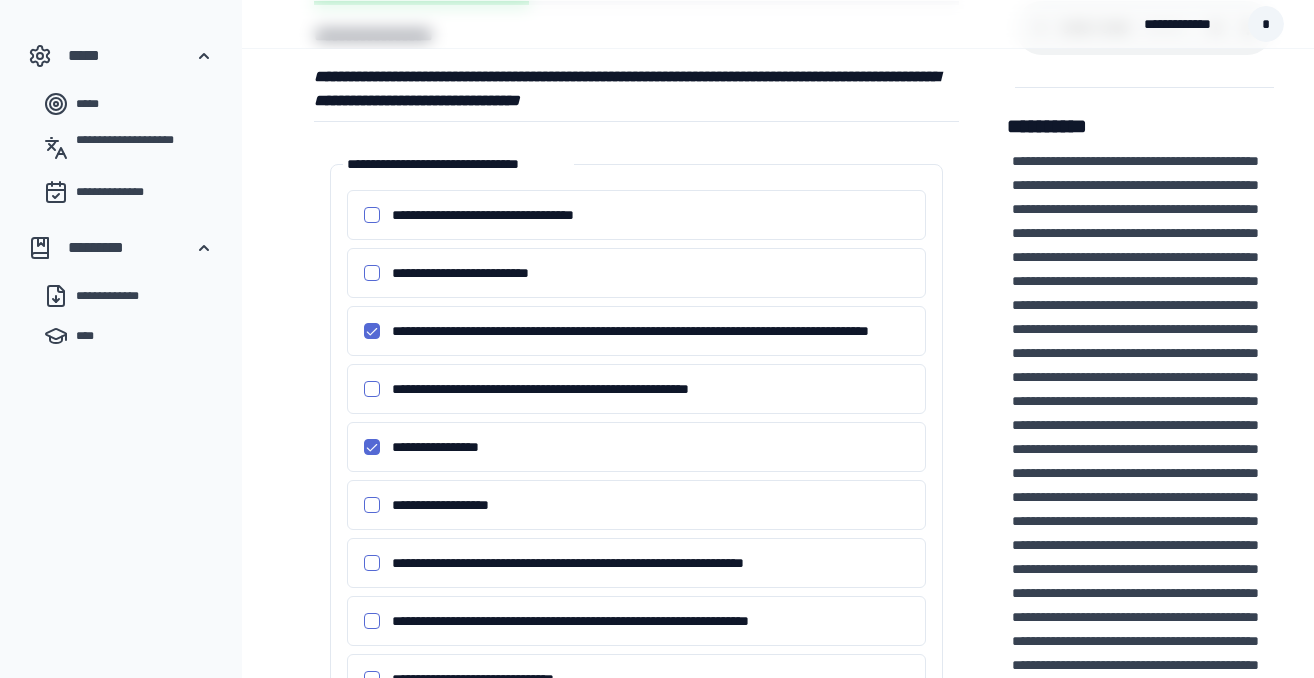 click on "**********" at bounding box center (372, 389) 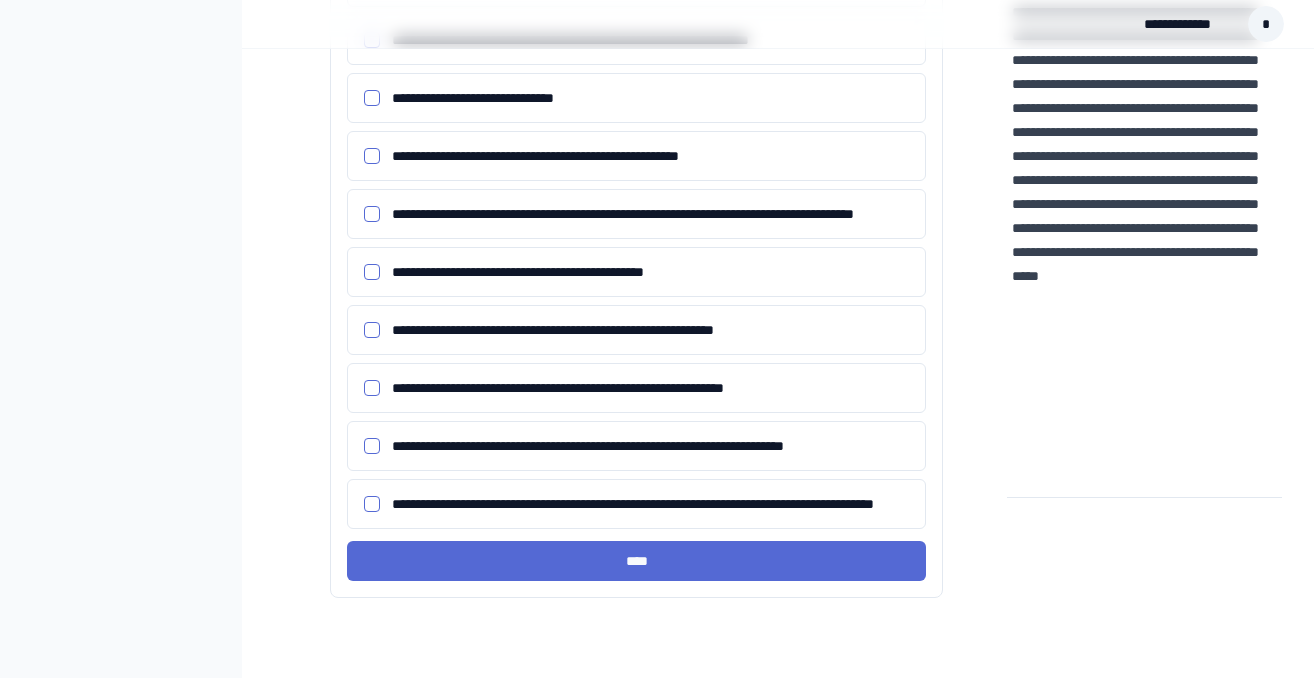 scroll, scrollTop: 993, scrollLeft: 0, axis: vertical 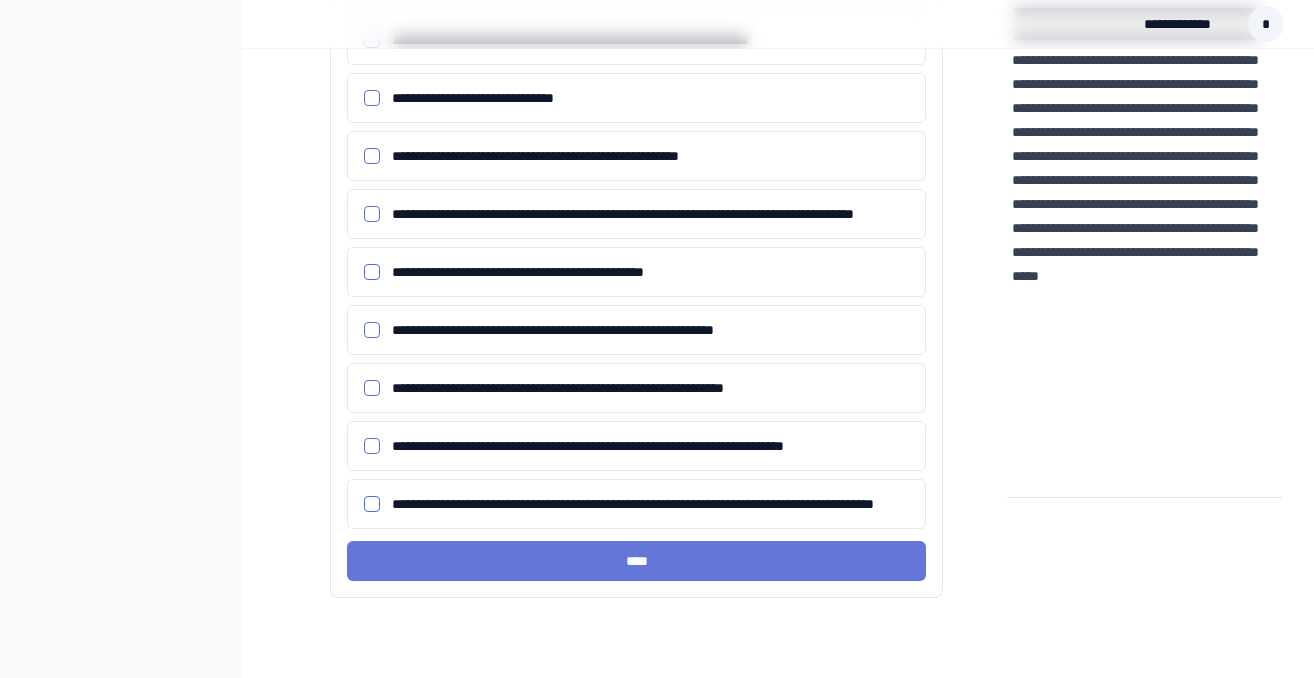 click on "****" at bounding box center (636, 561) 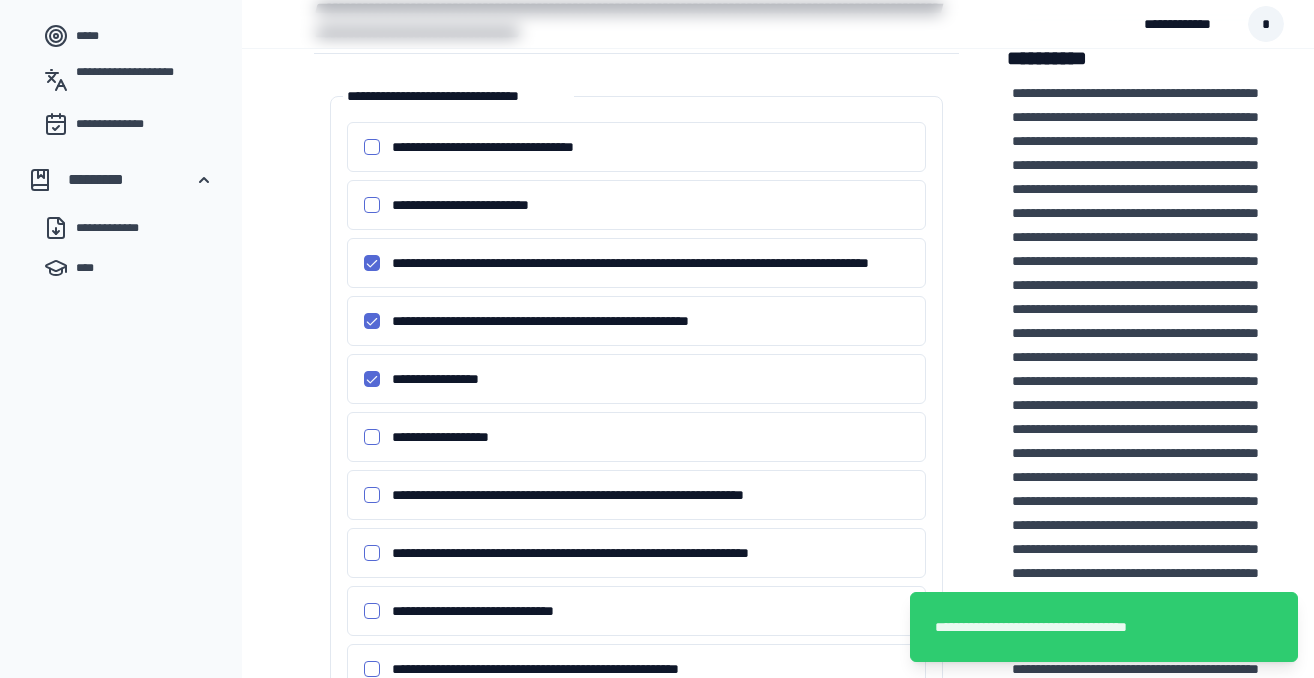 scroll, scrollTop: 190, scrollLeft: 0, axis: vertical 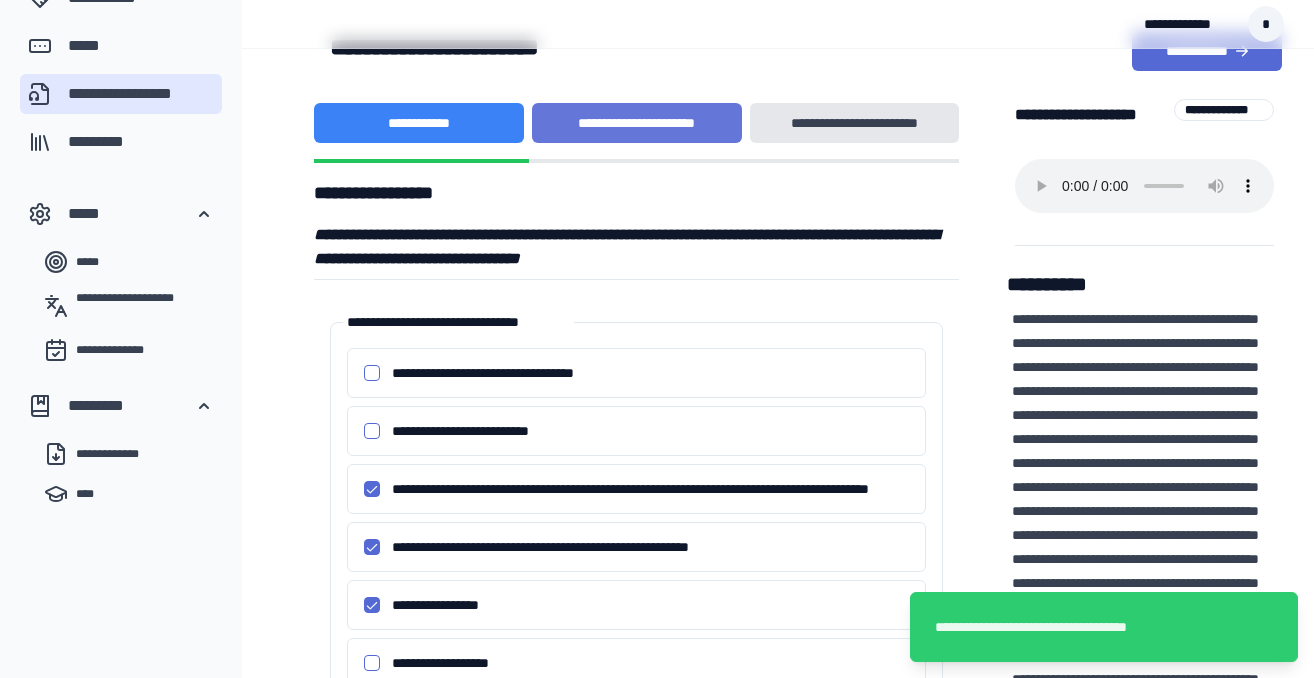 click on "**********" at bounding box center (637, 123) 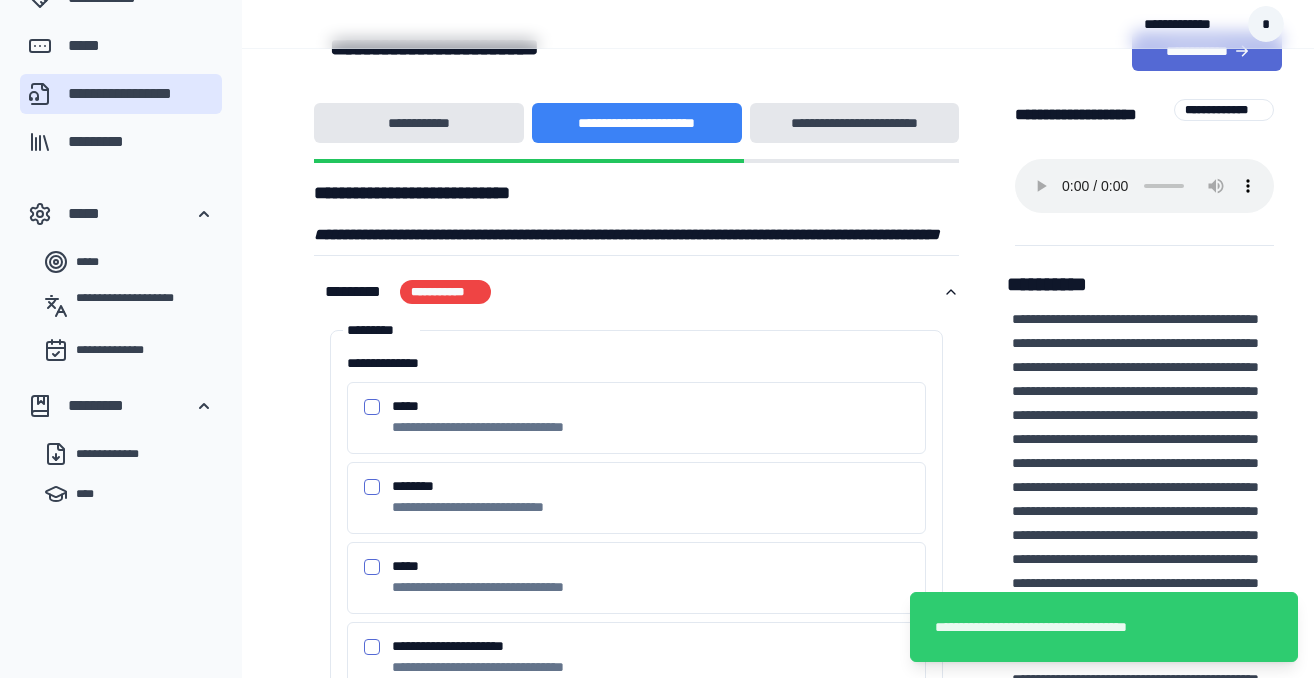 click on "*****" at bounding box center (372, 407) 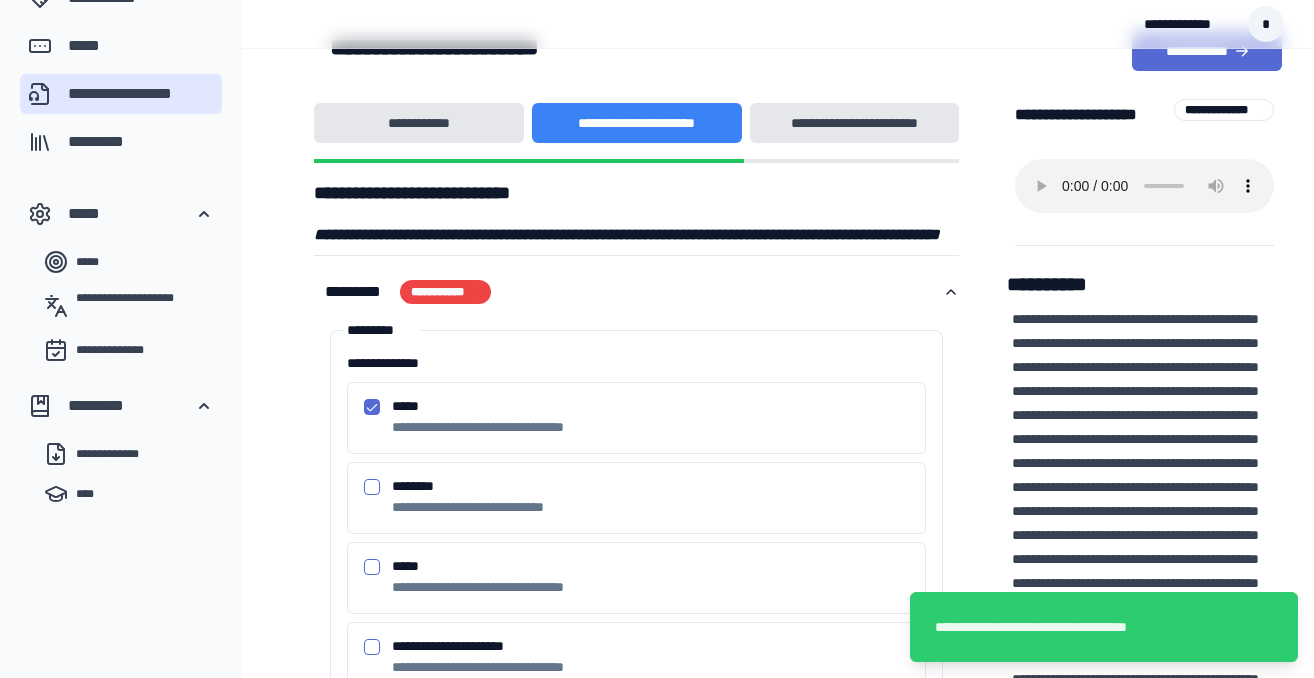 click on "*****" at bounding box center (372, 567) 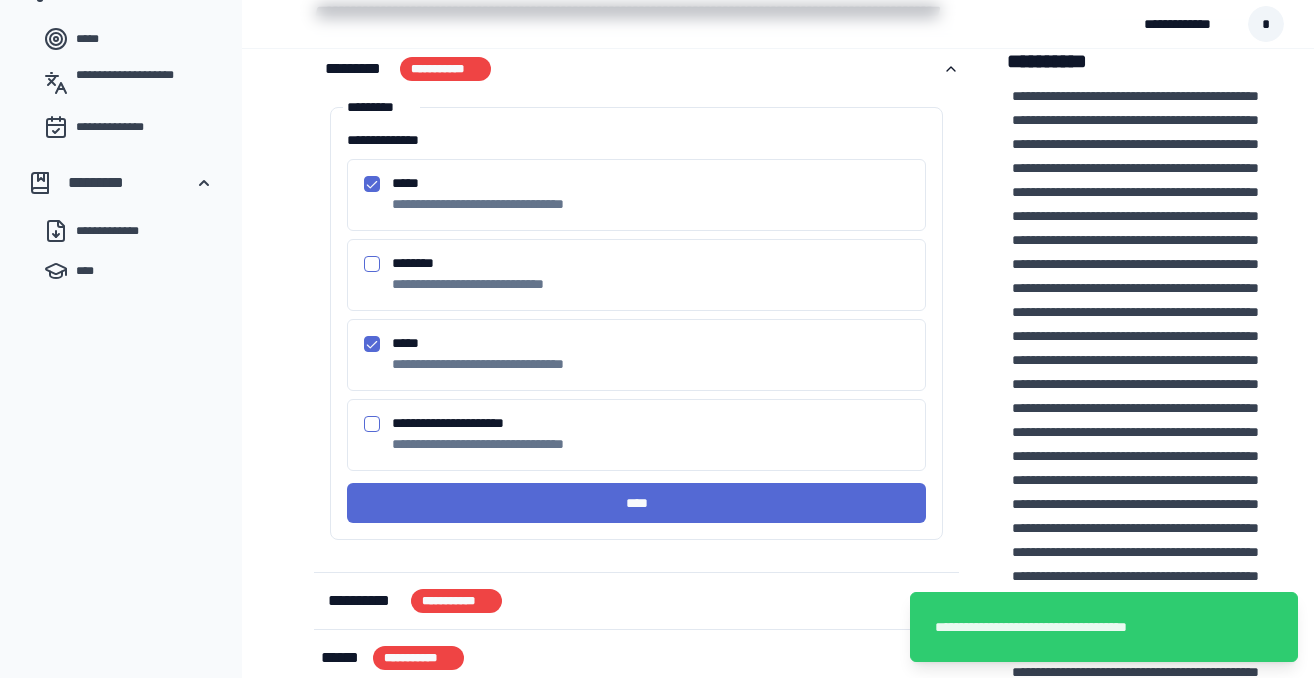 scroll, scrollTop: 415, scrollLeft: 0, axis: vertical 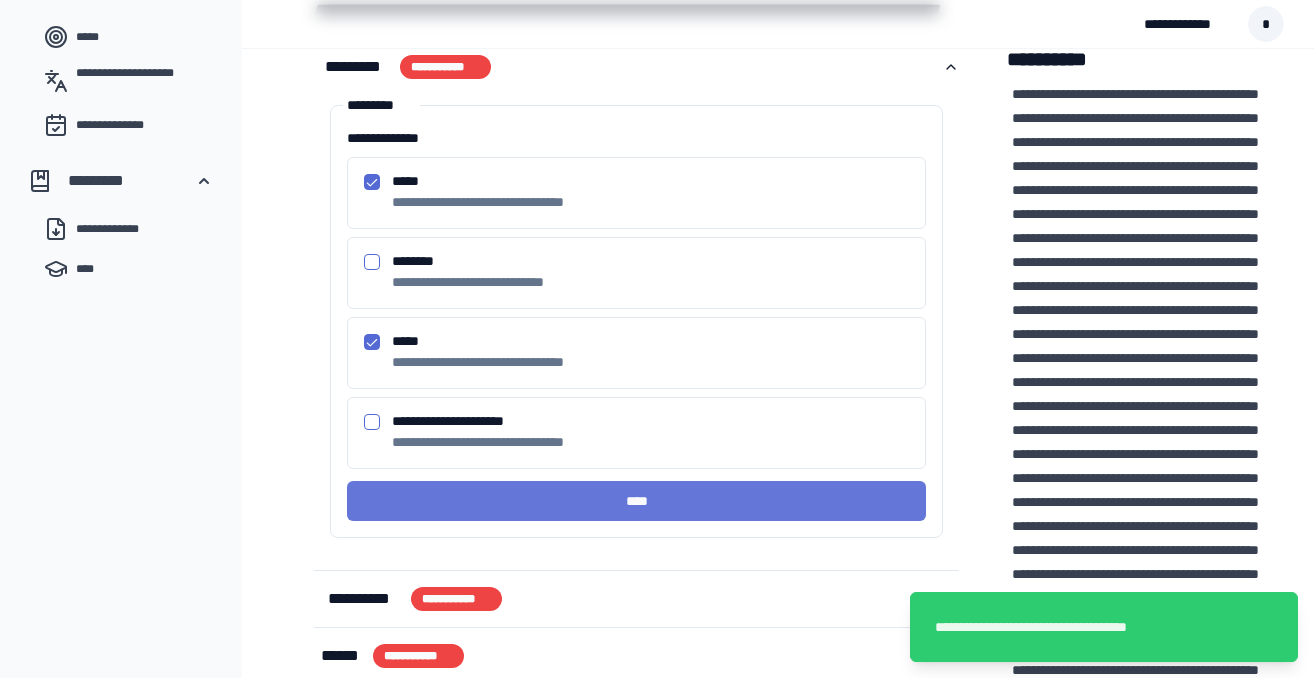 click on "****" at bounding box center (636, 501) 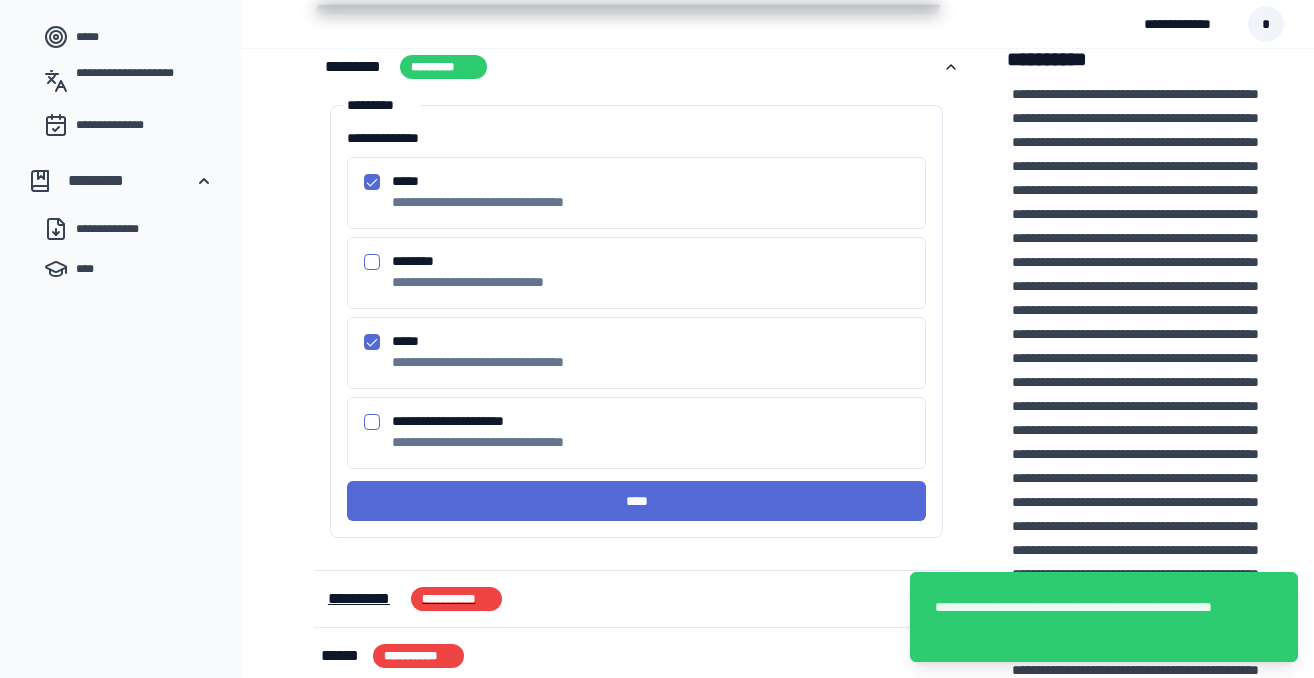 click on "**********" at bounding box center (362, 599) 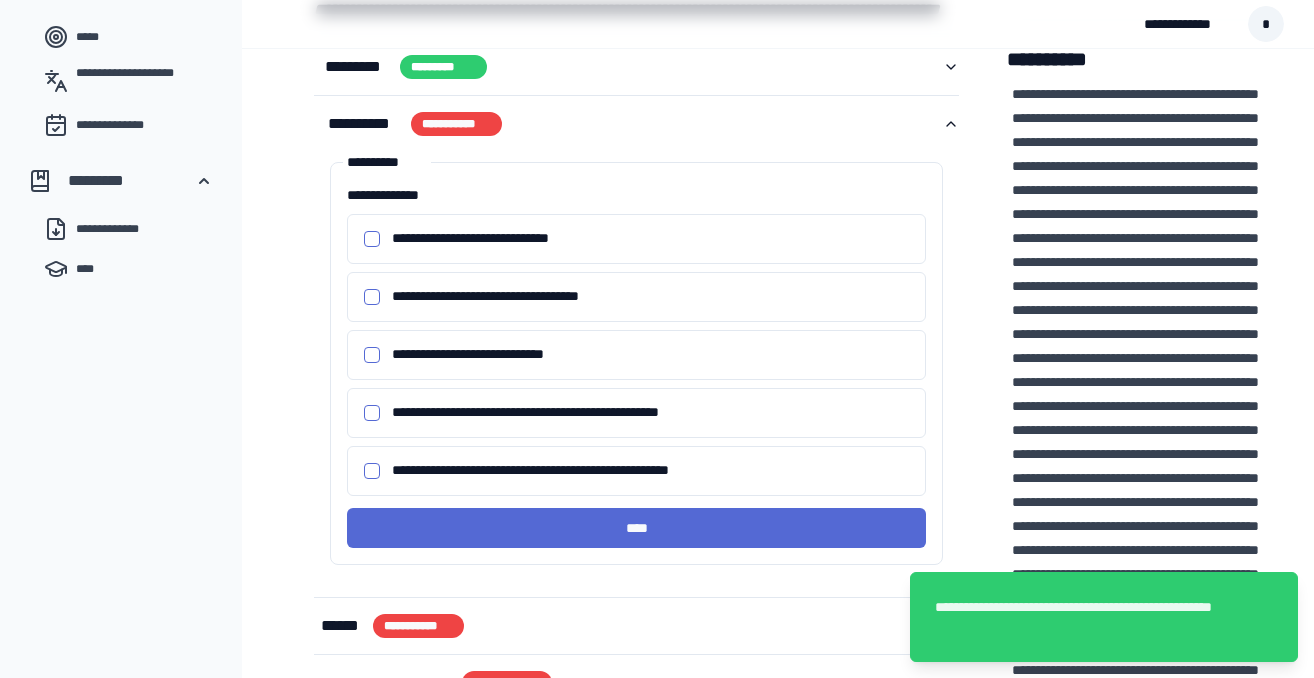 click on "[PHONE]" at bounding box center (372, 239) 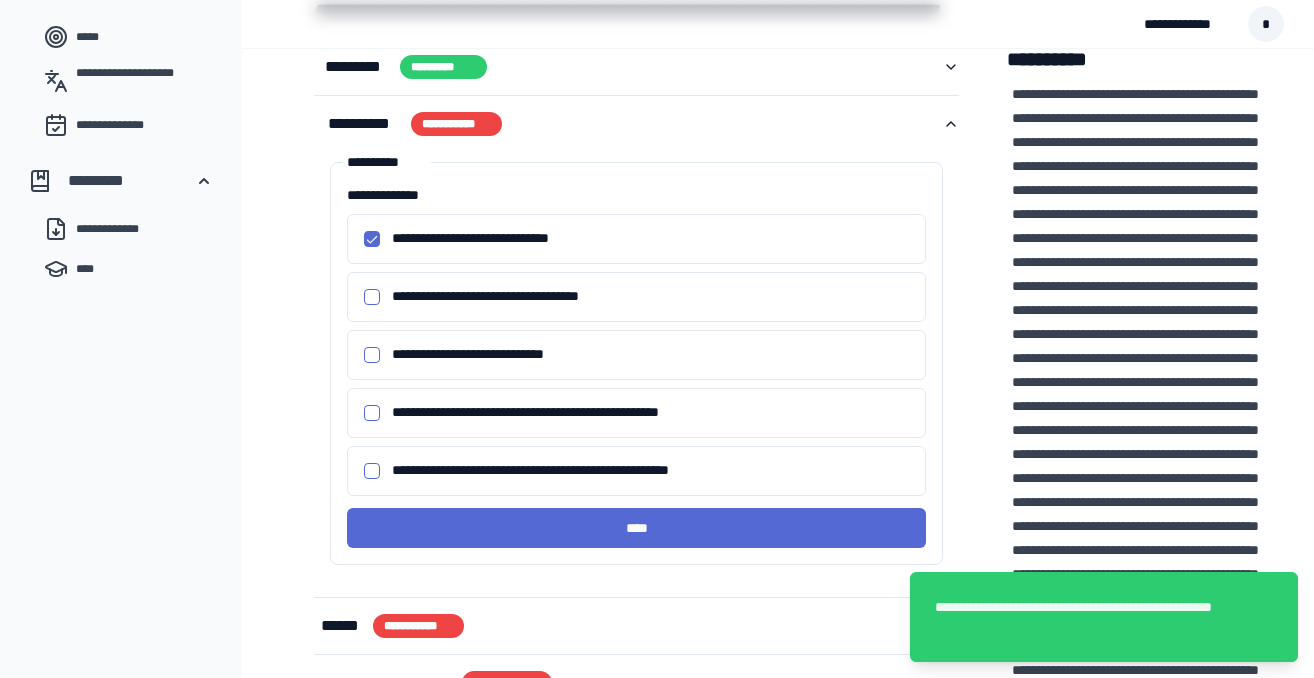 click on "**********" at bounding box center [372, 297] 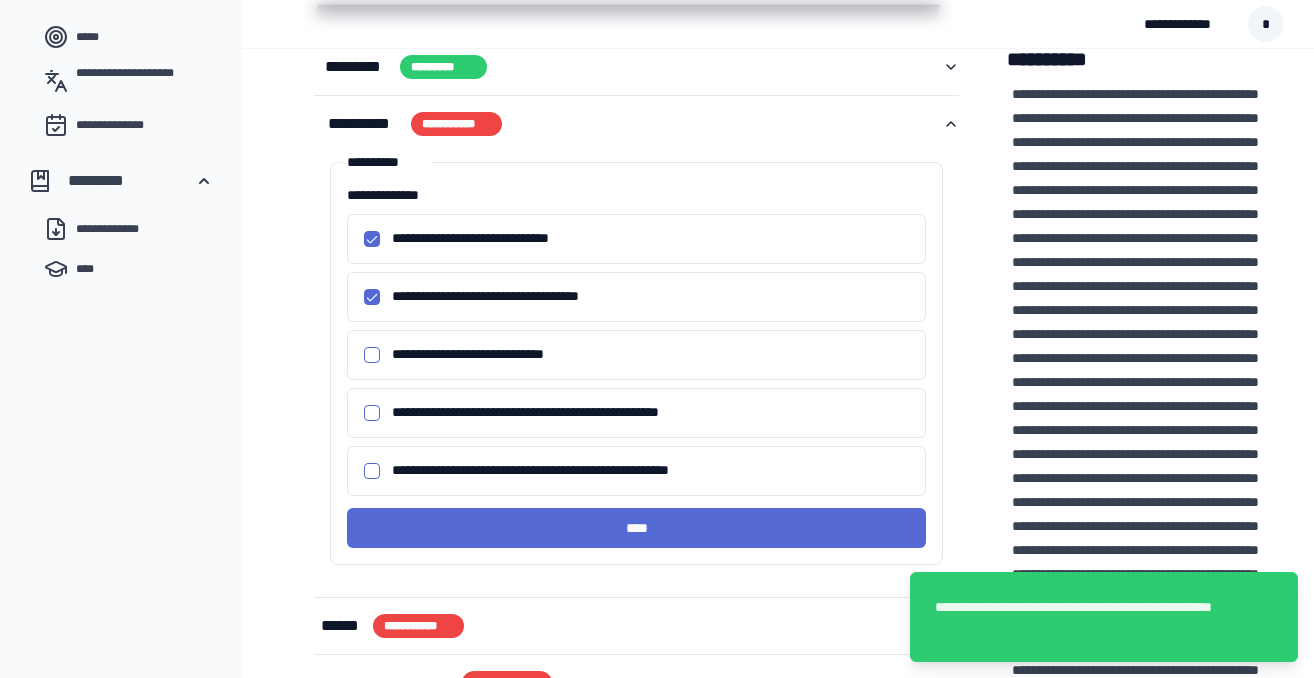click on "[ADDRESS]" at bounding box center [372, 413] 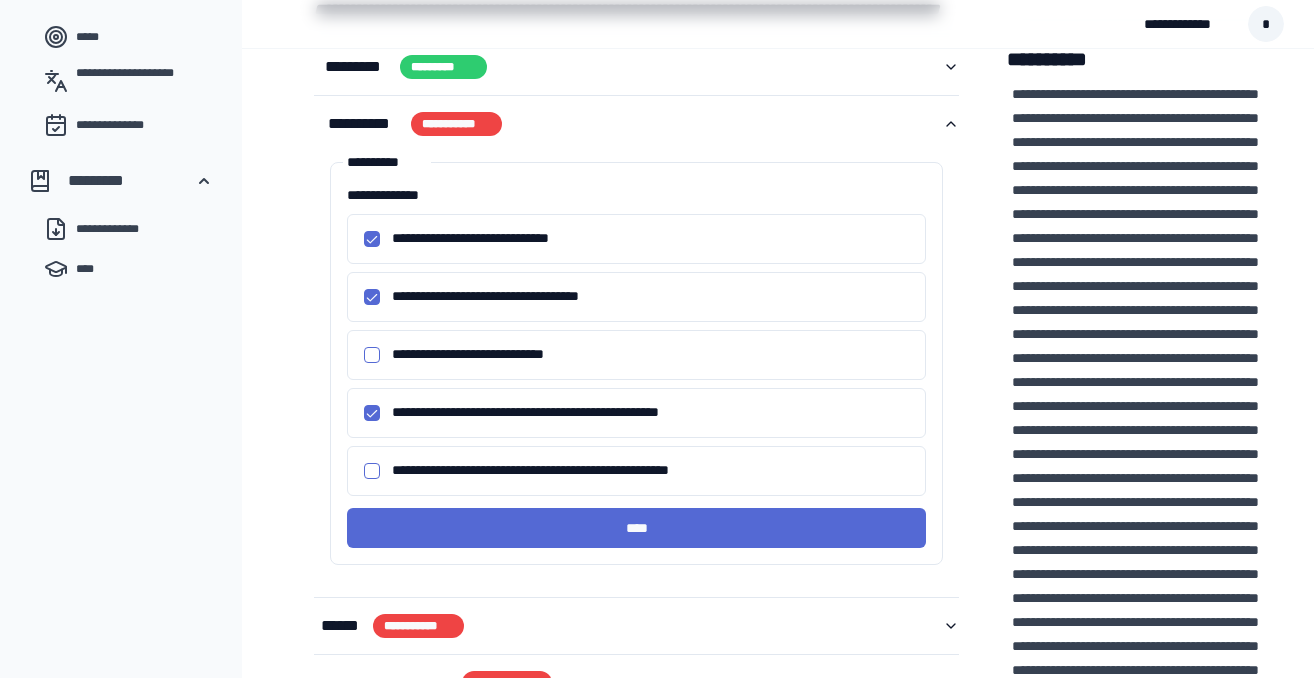 click on "[FIRST] [LAST] [STREET] [CITY], [STATE] [ZIP] [PHONE]" at bounding box center (372, 355) 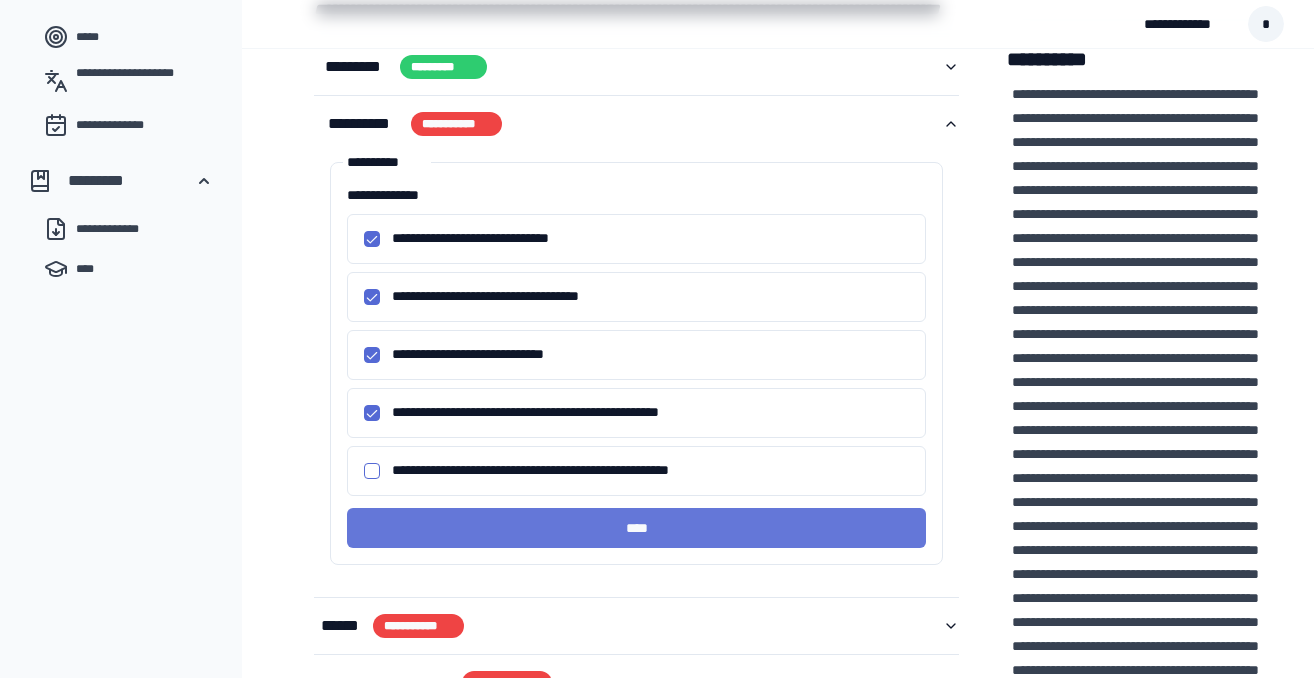 click on "****" at bounding box center [636, 528] 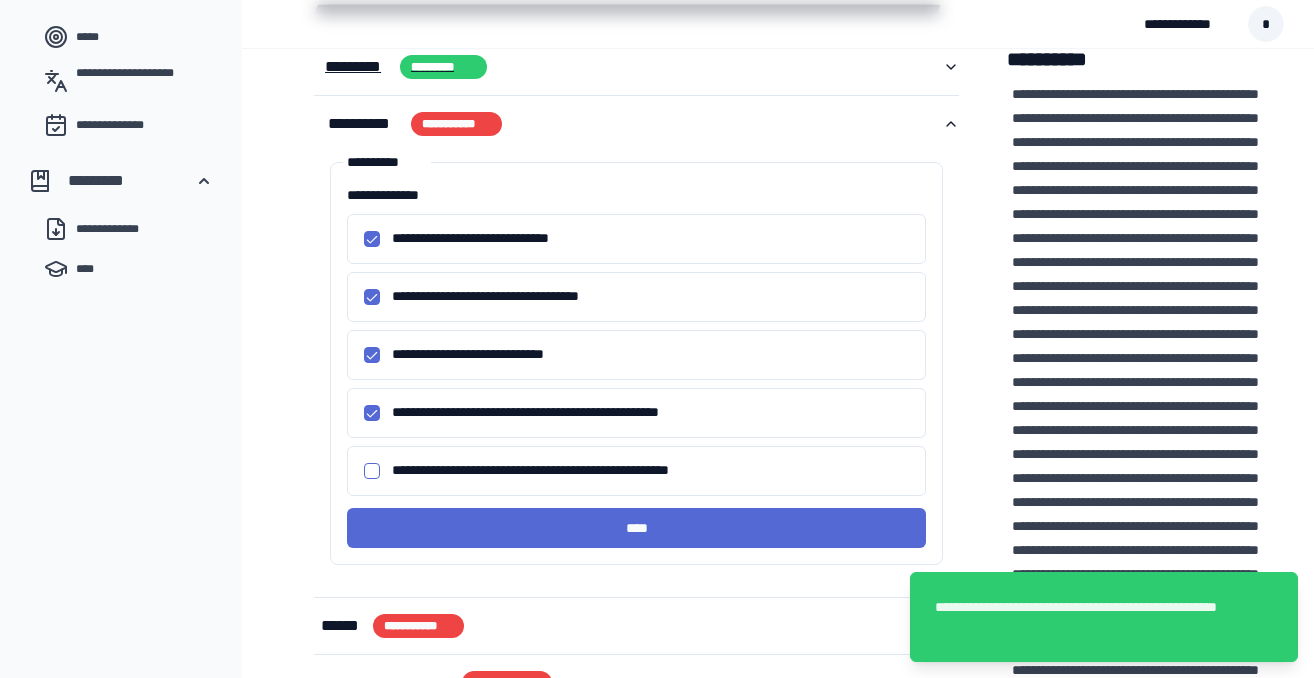 click on "*********" at bounding box center [357, 67] 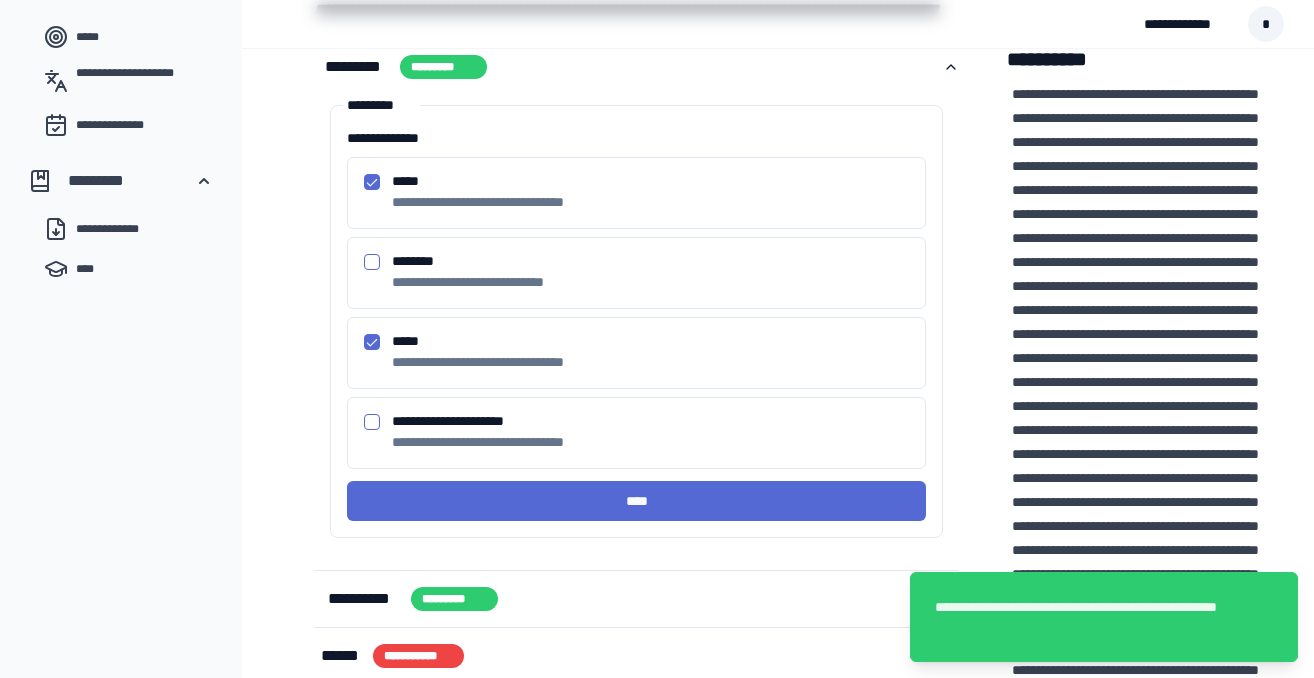 click on "********" at bounding box center (372, 262) 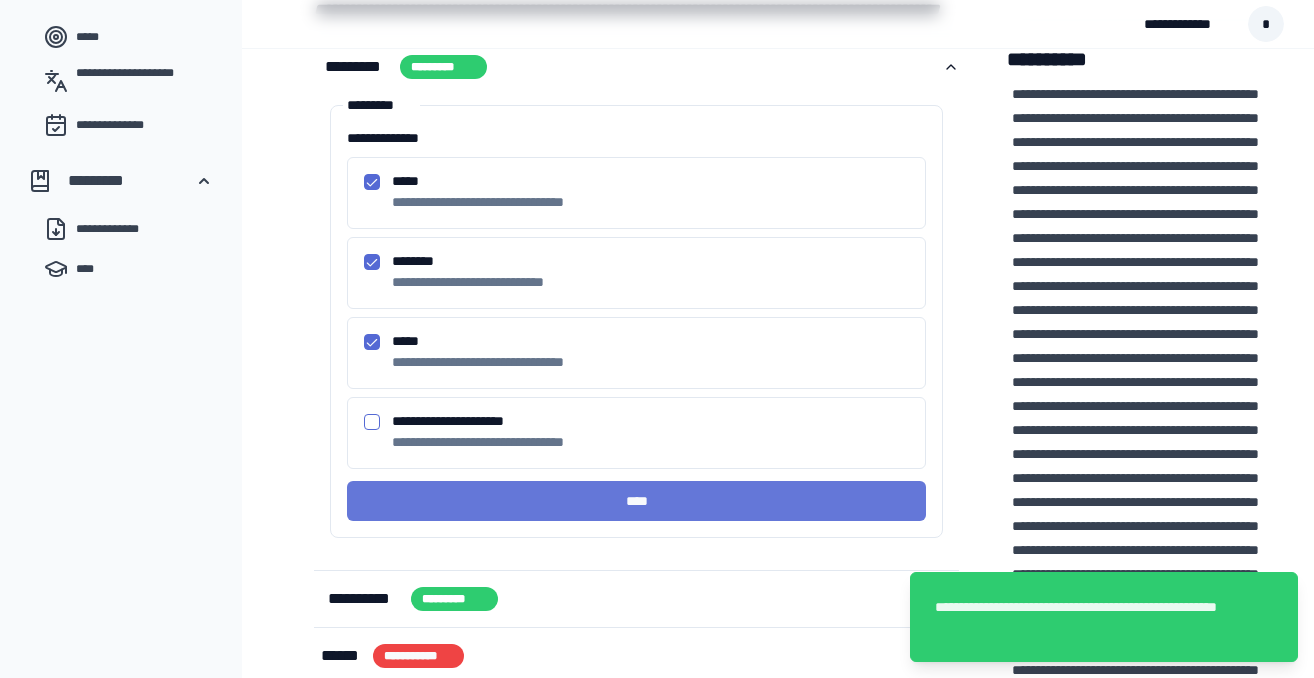 click on "****" at bounding box center (636, 501) 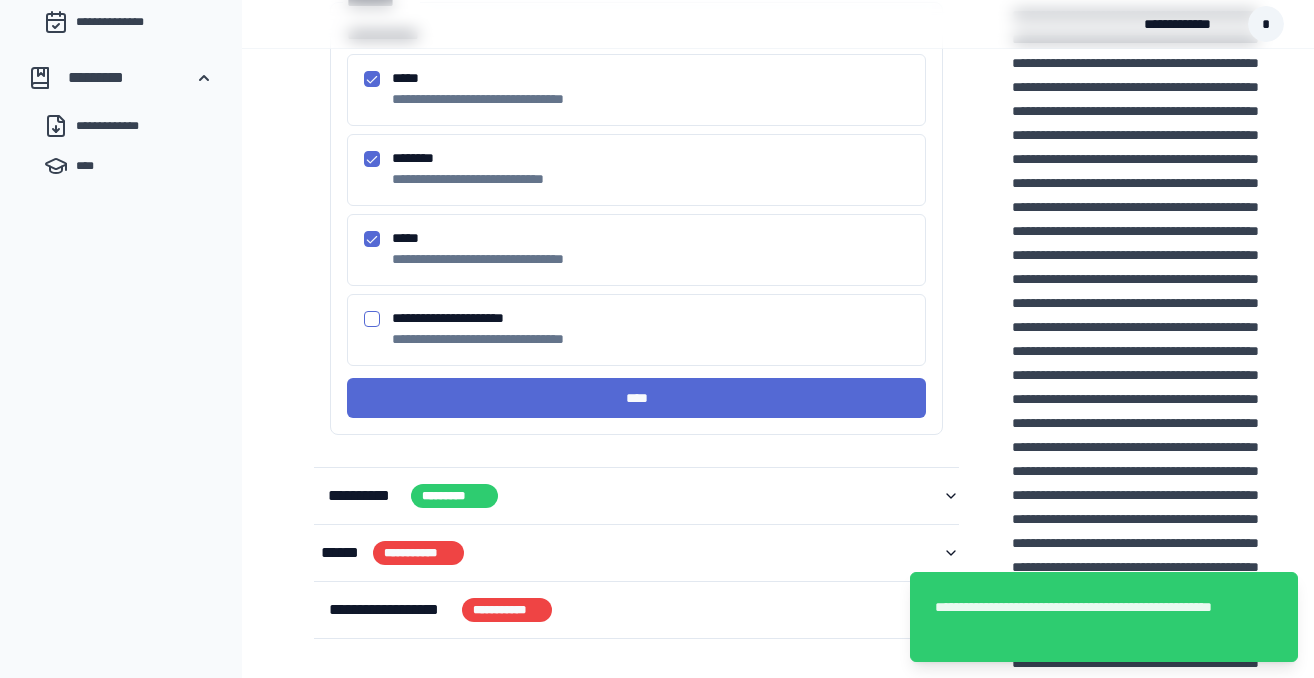 scroll, scrollTop: 680, scrollLeft: 0, axis: vertical 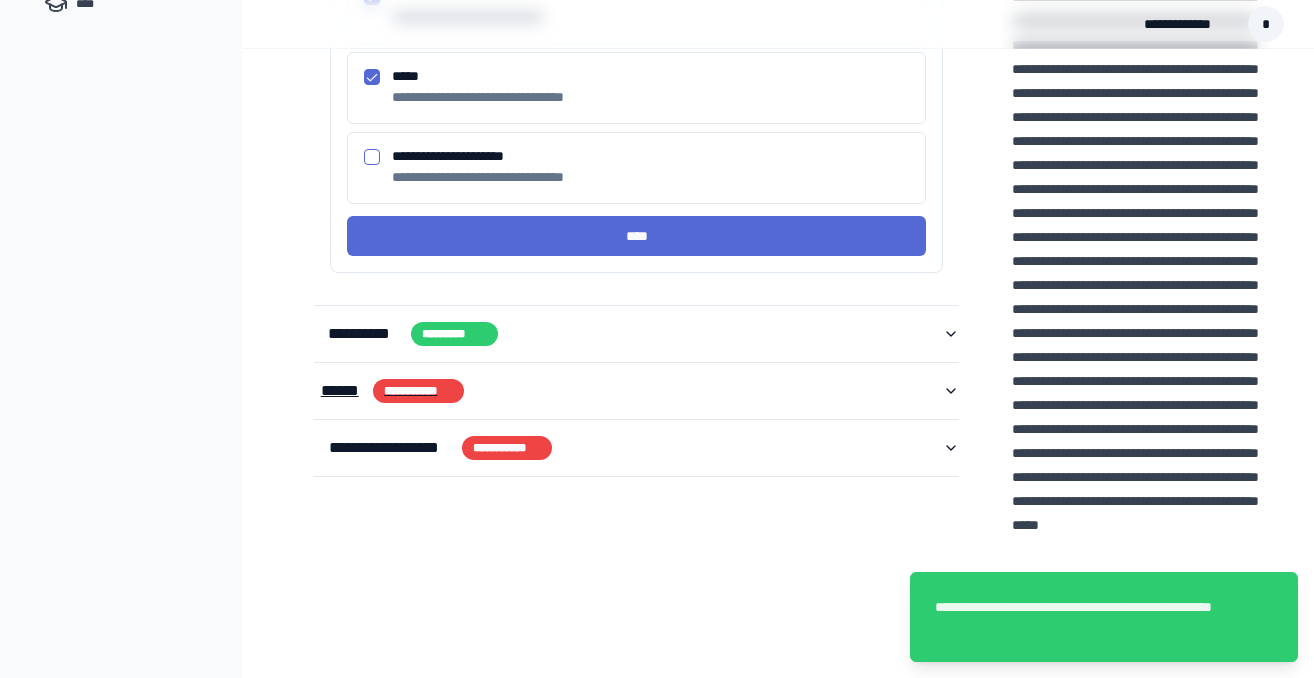 click on "******" at bounding box center (343, 391) 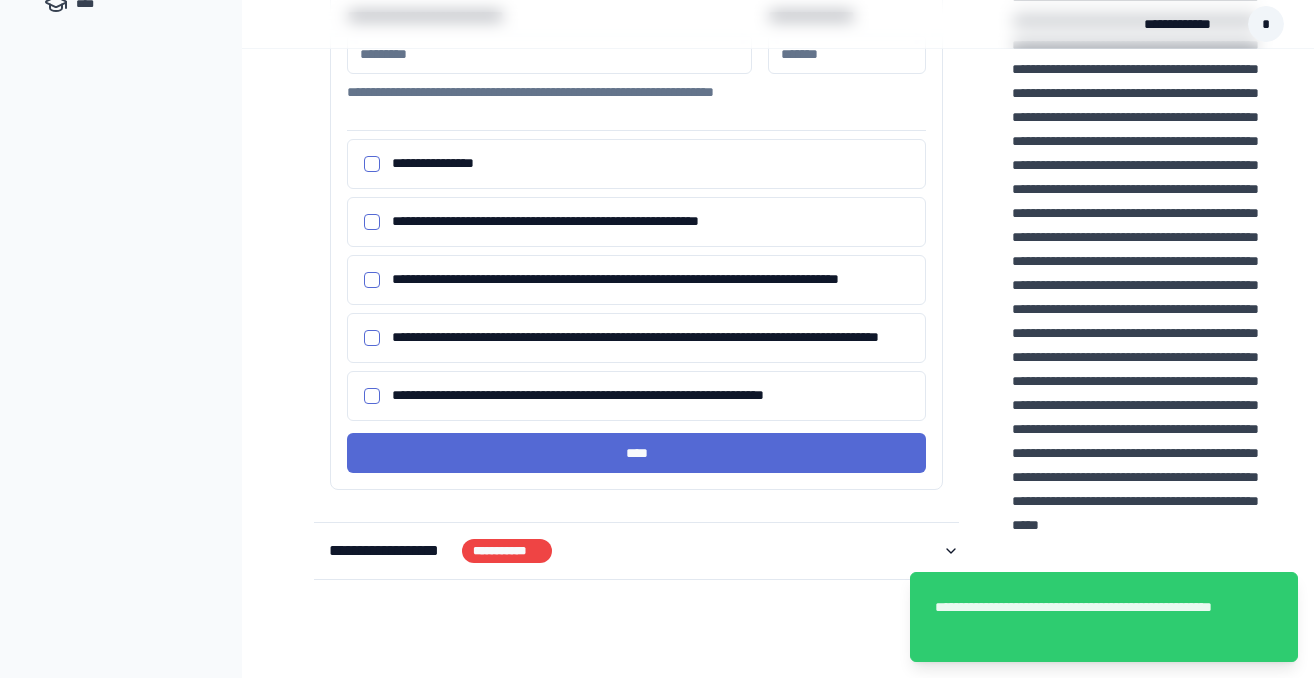 click on "[PHONE]" at bounding box center [372, 164] 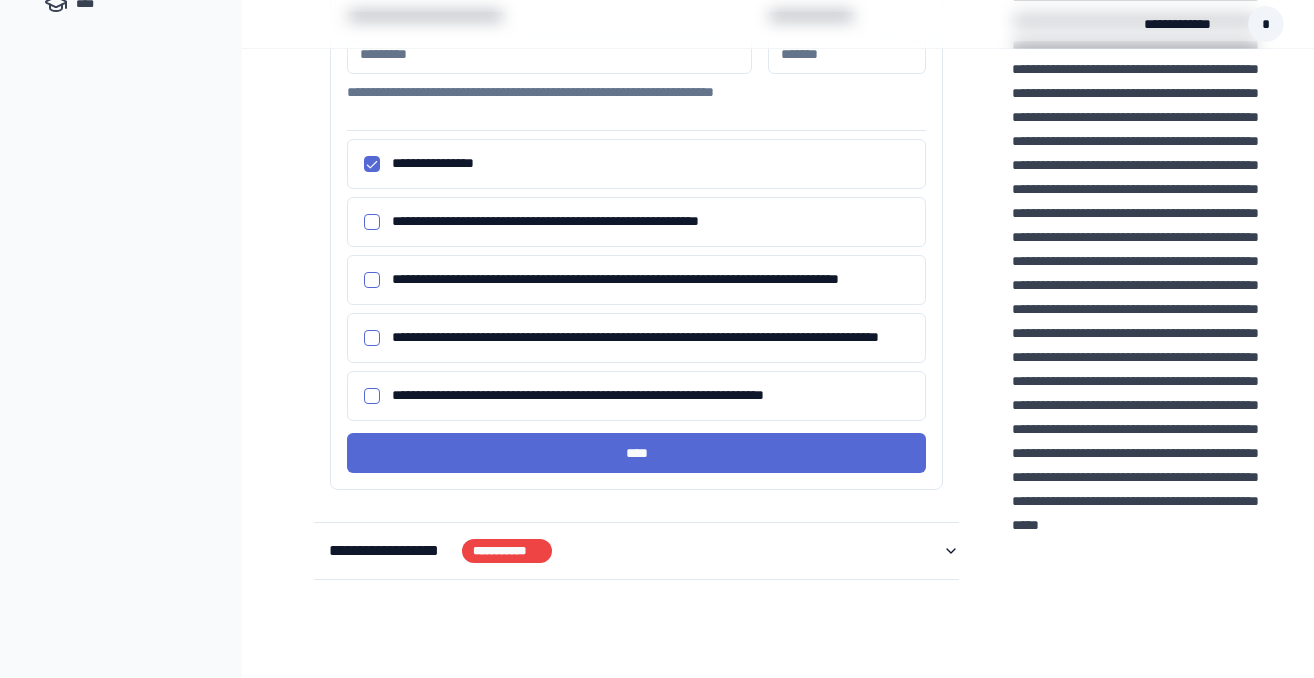 click on "**********" at bounding box center (372, 222) 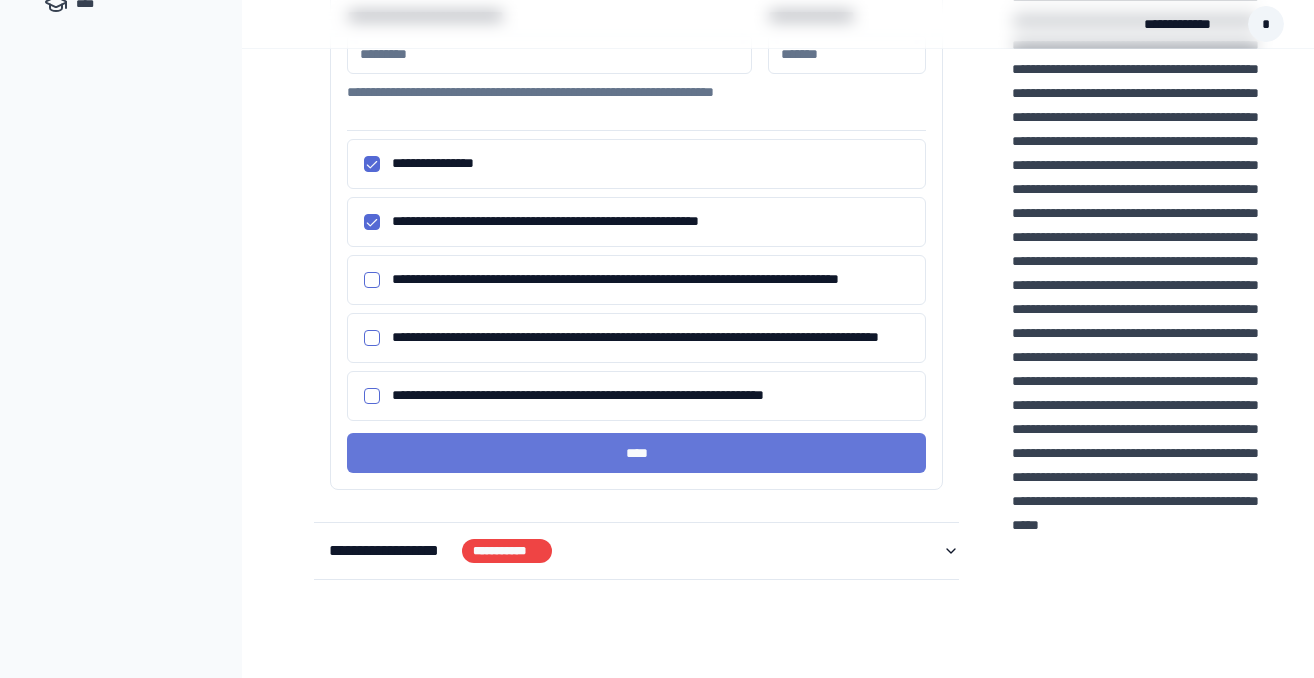 click on "****" at bounding box center [636, 453] 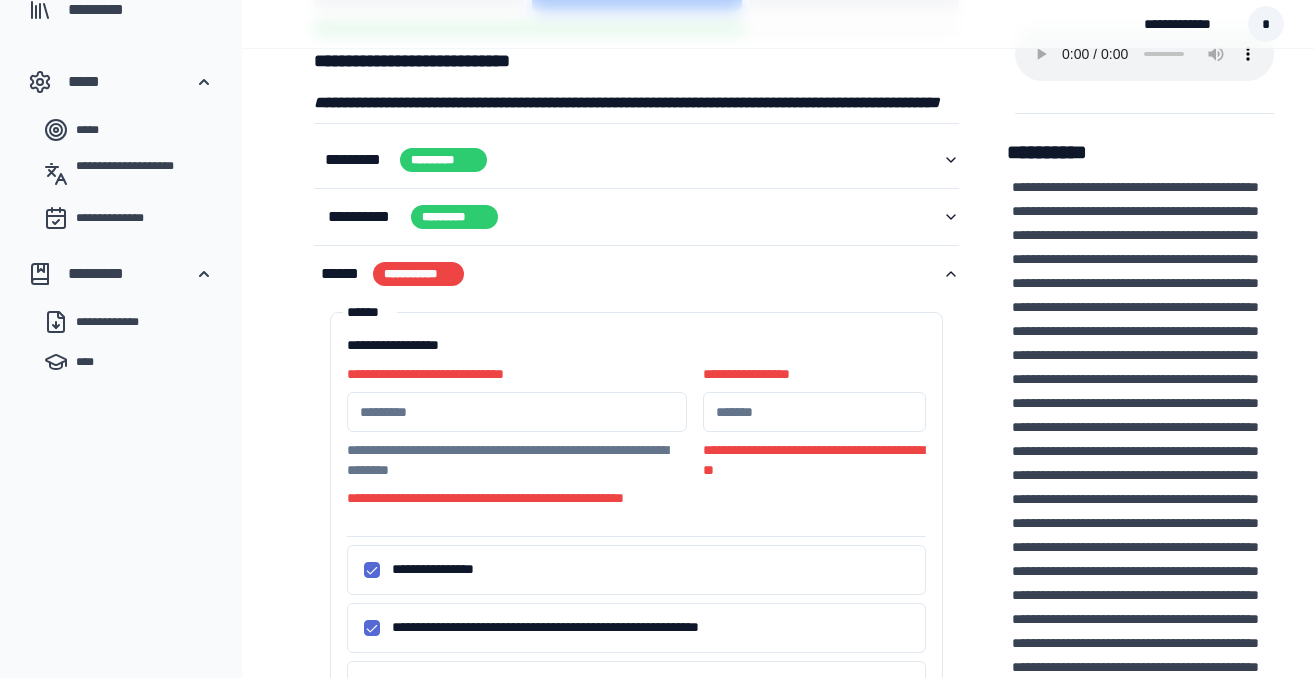 scroll, scrollTop: 321, scrollLeft: 0, axis: vertical 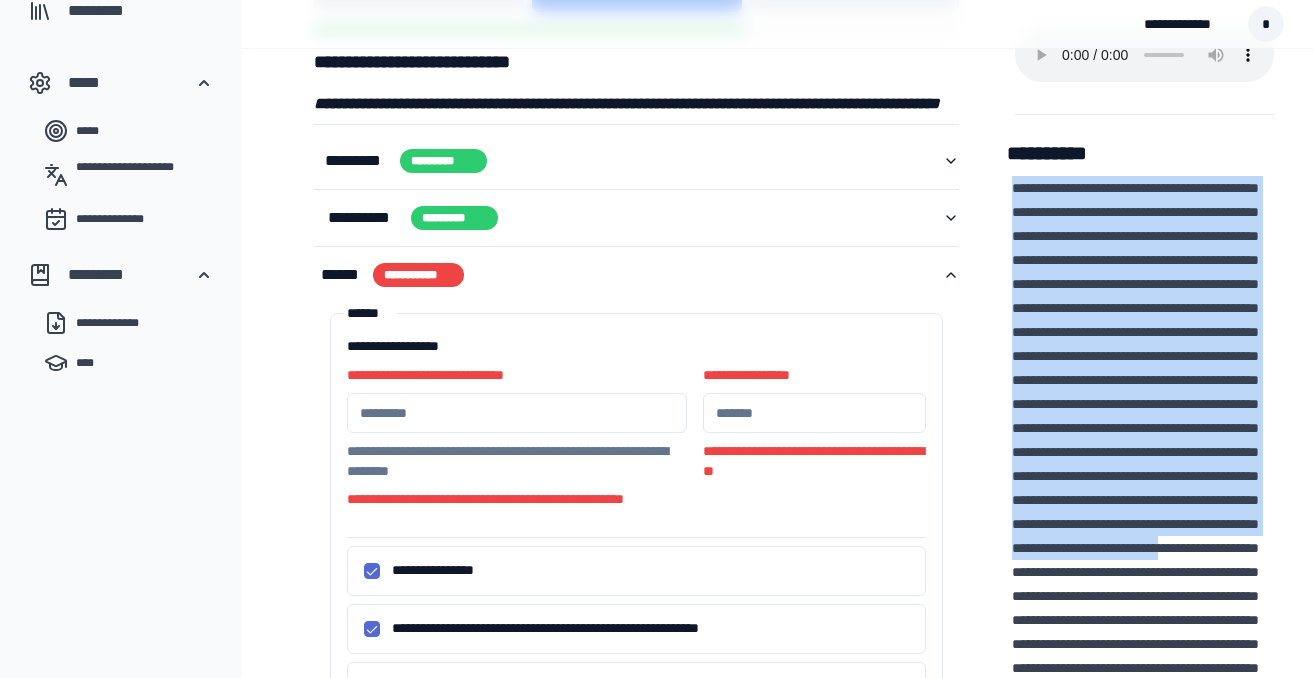 drag, startPoint x: 1121, startPoint y: 646, endPoint x: 1012, endPoint y: 192, distance: 466.9015 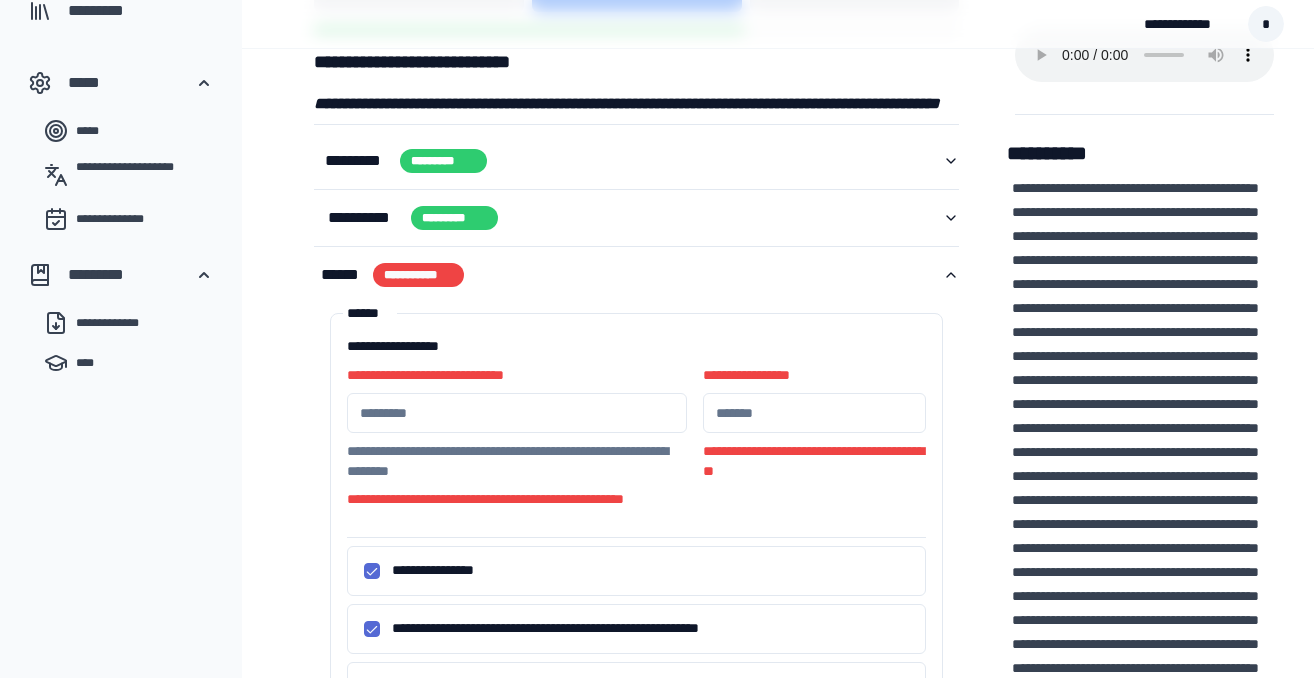 click at bounding box center (1144, 620) 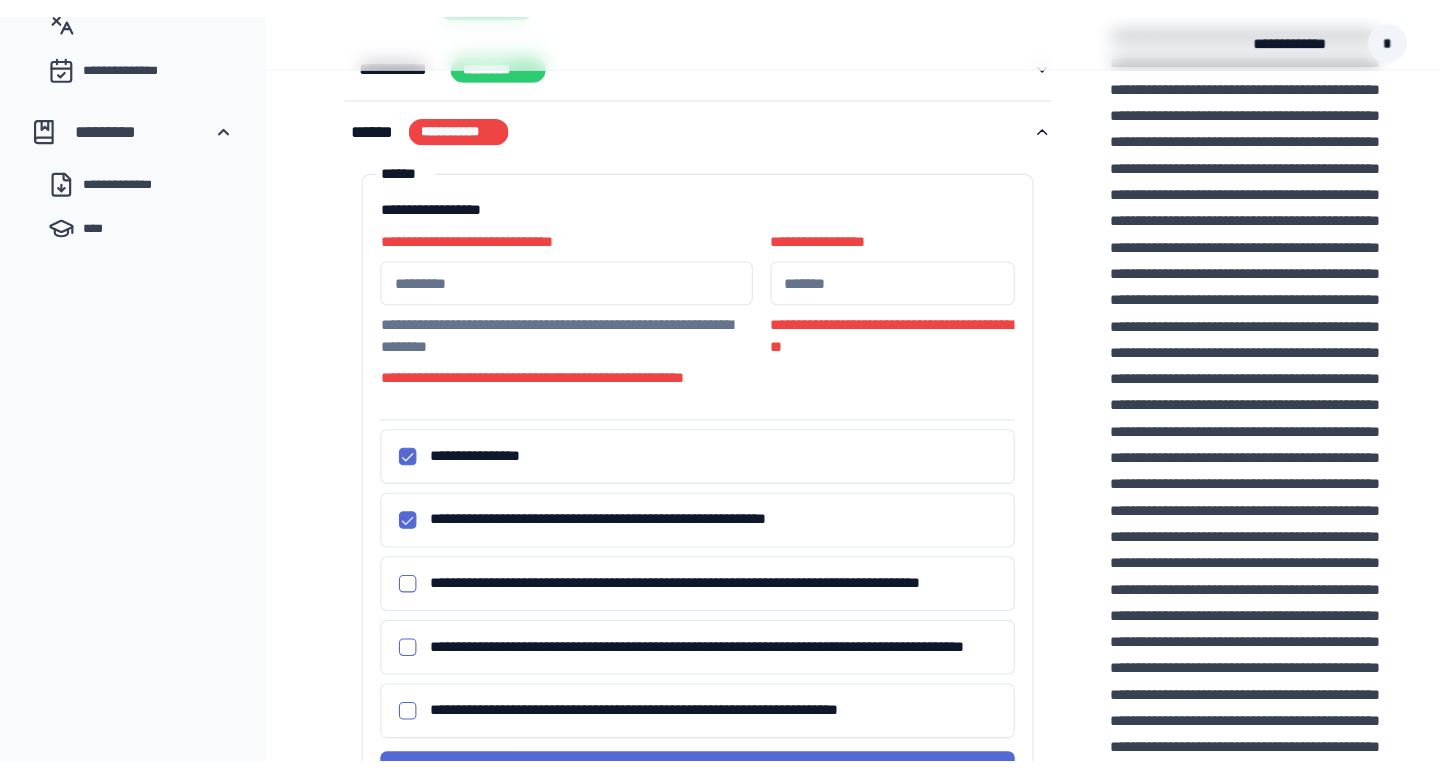 scroll, scrollTop: 424, scrollLeft: 0, axis: vertical 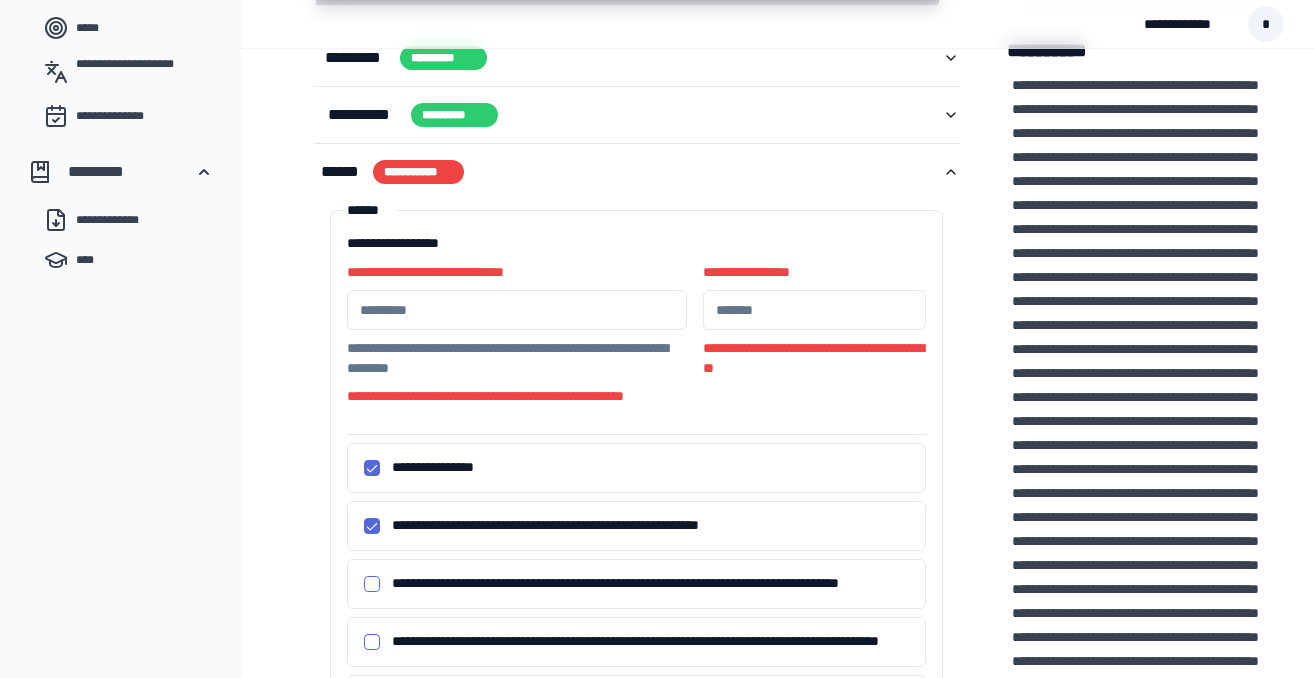 click at bounding box center [815, 310] 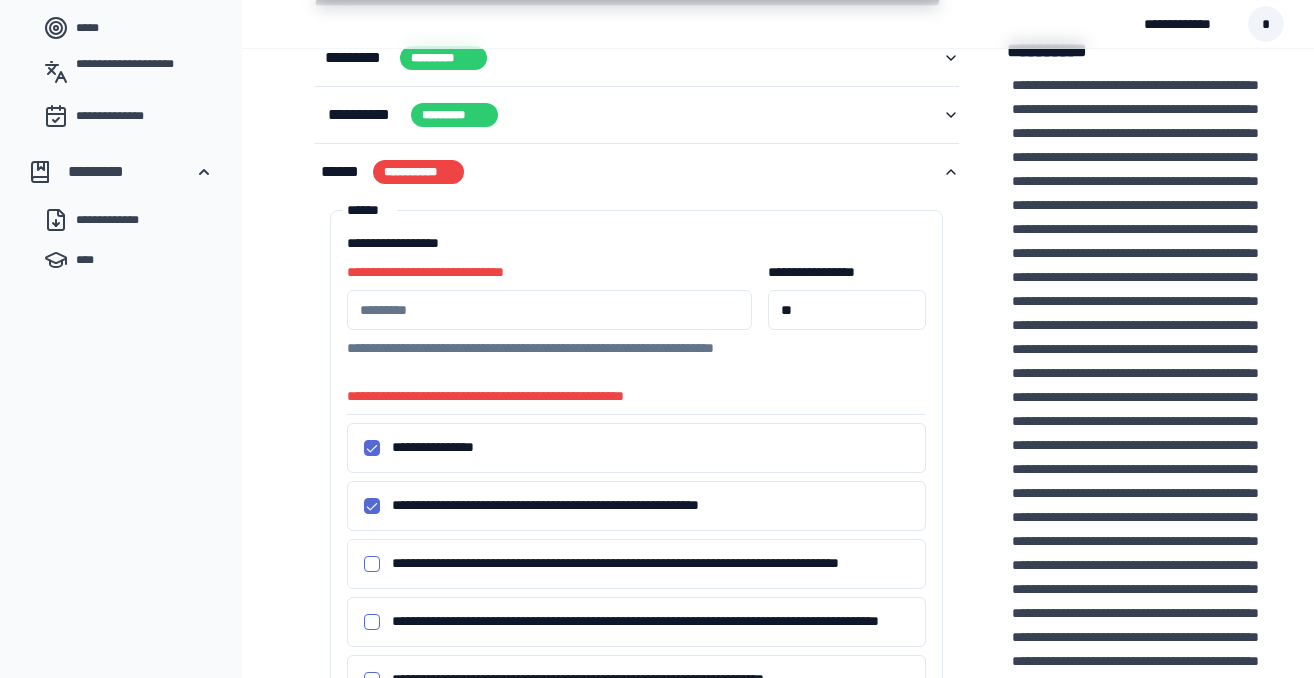 type on "**" 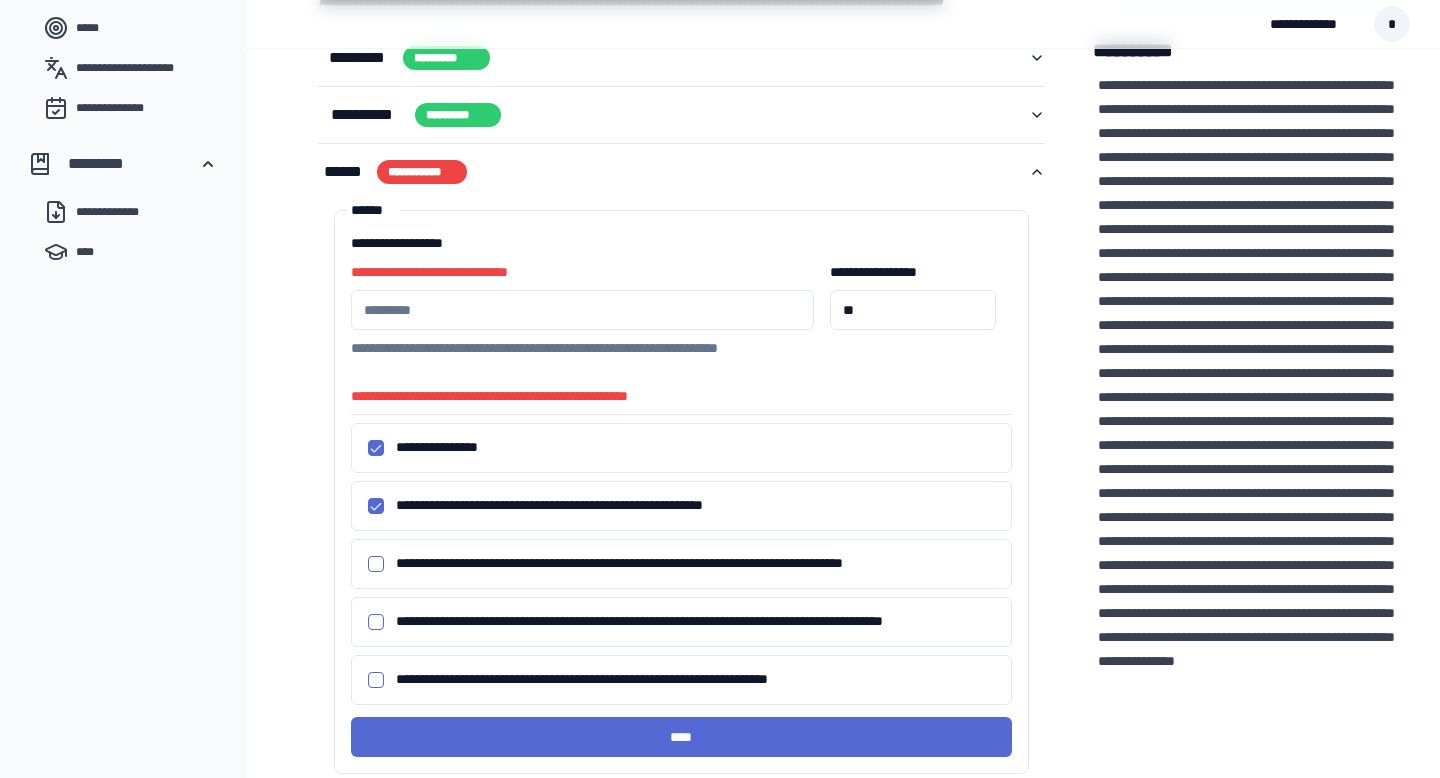 click at bounding box center [583, 310] 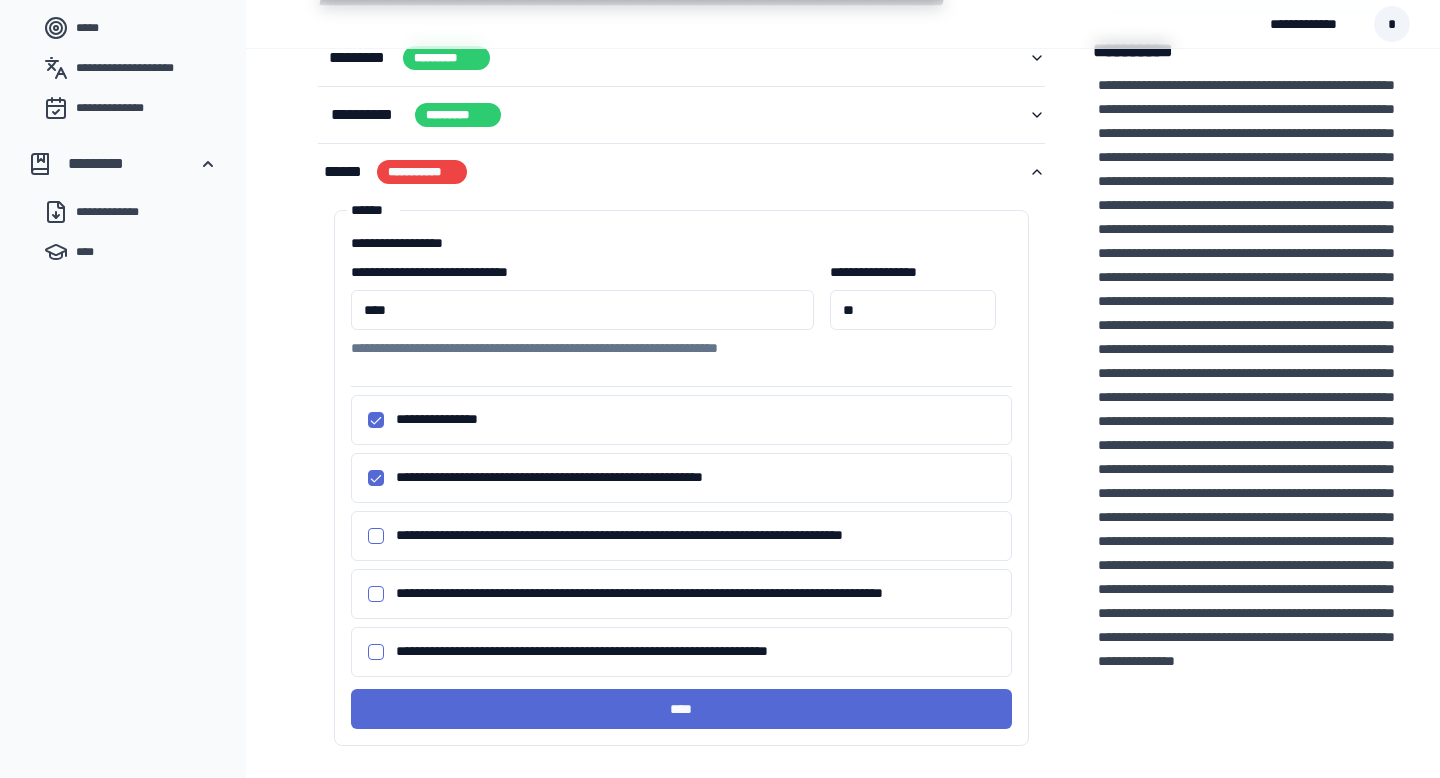 type on "****" 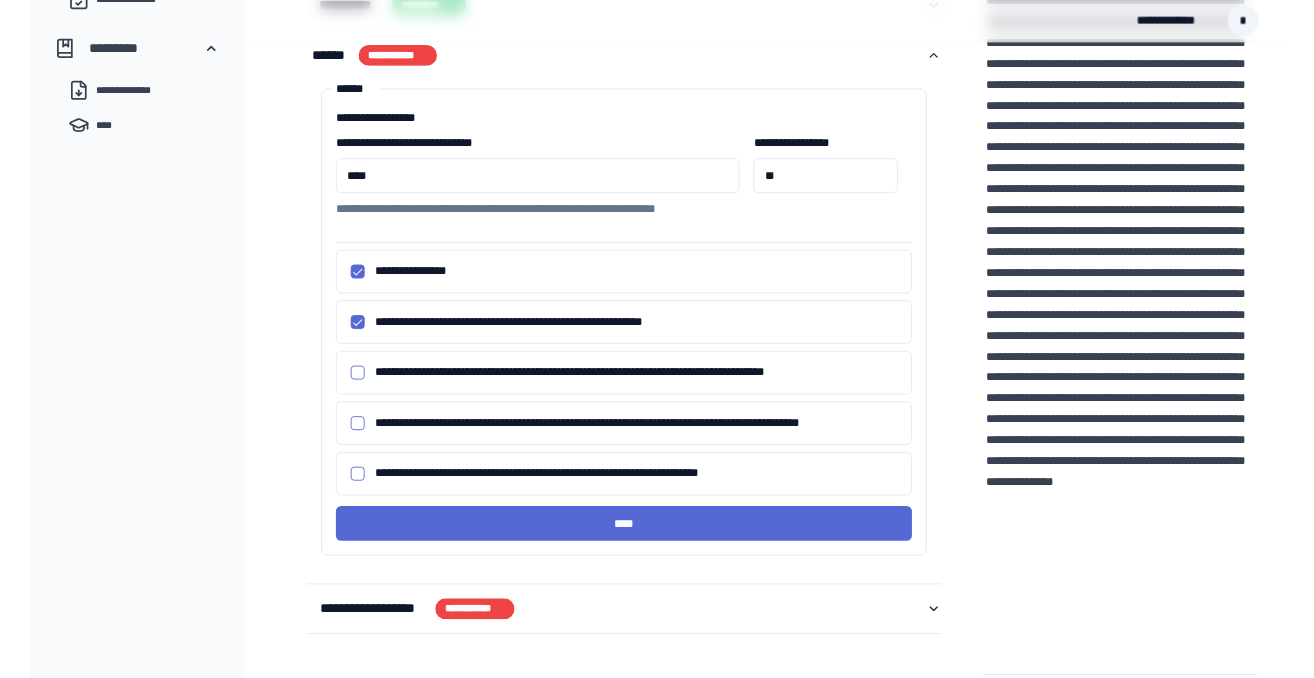 scroll, scrollTop: 585, scrollLeft: 0, axis: vertical 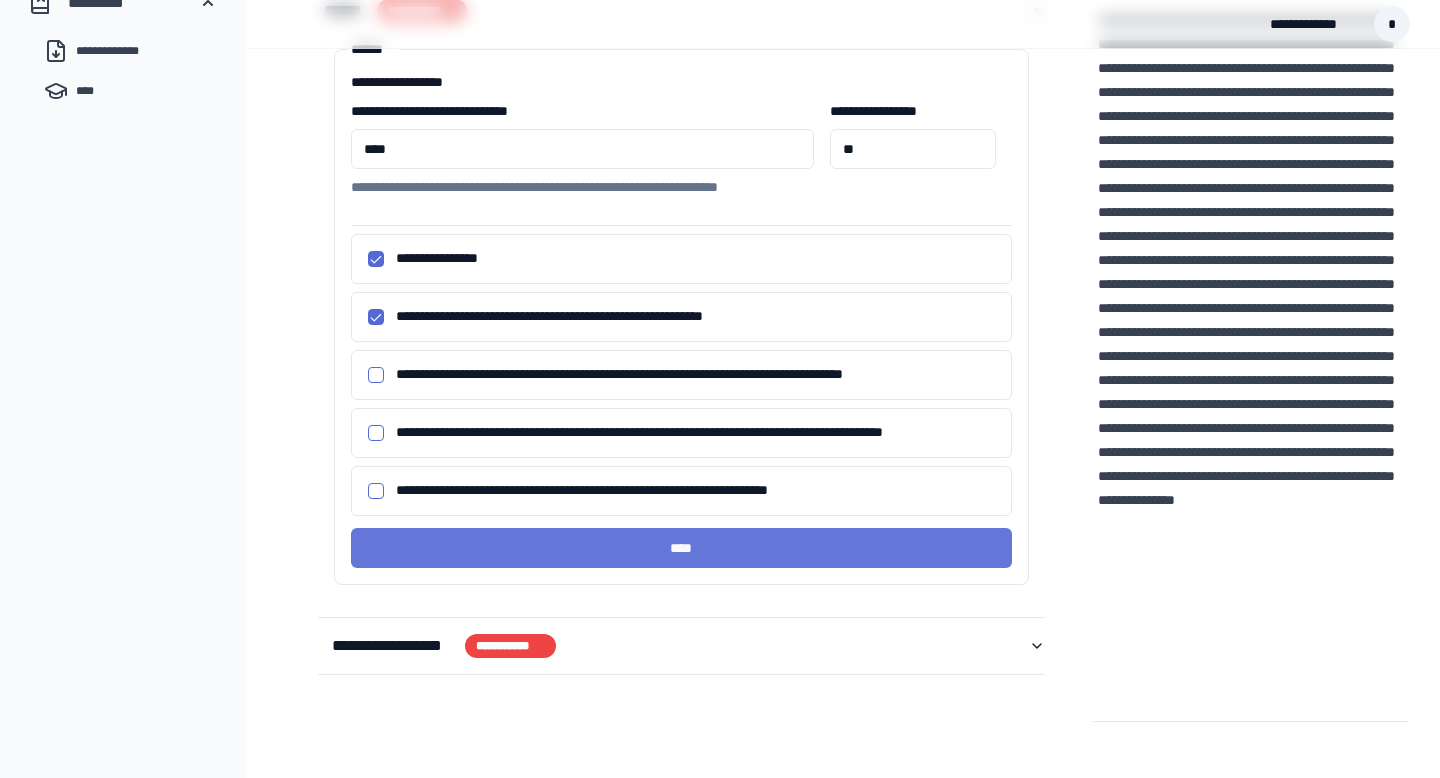 click on "****" at bounding box center (681, 548) 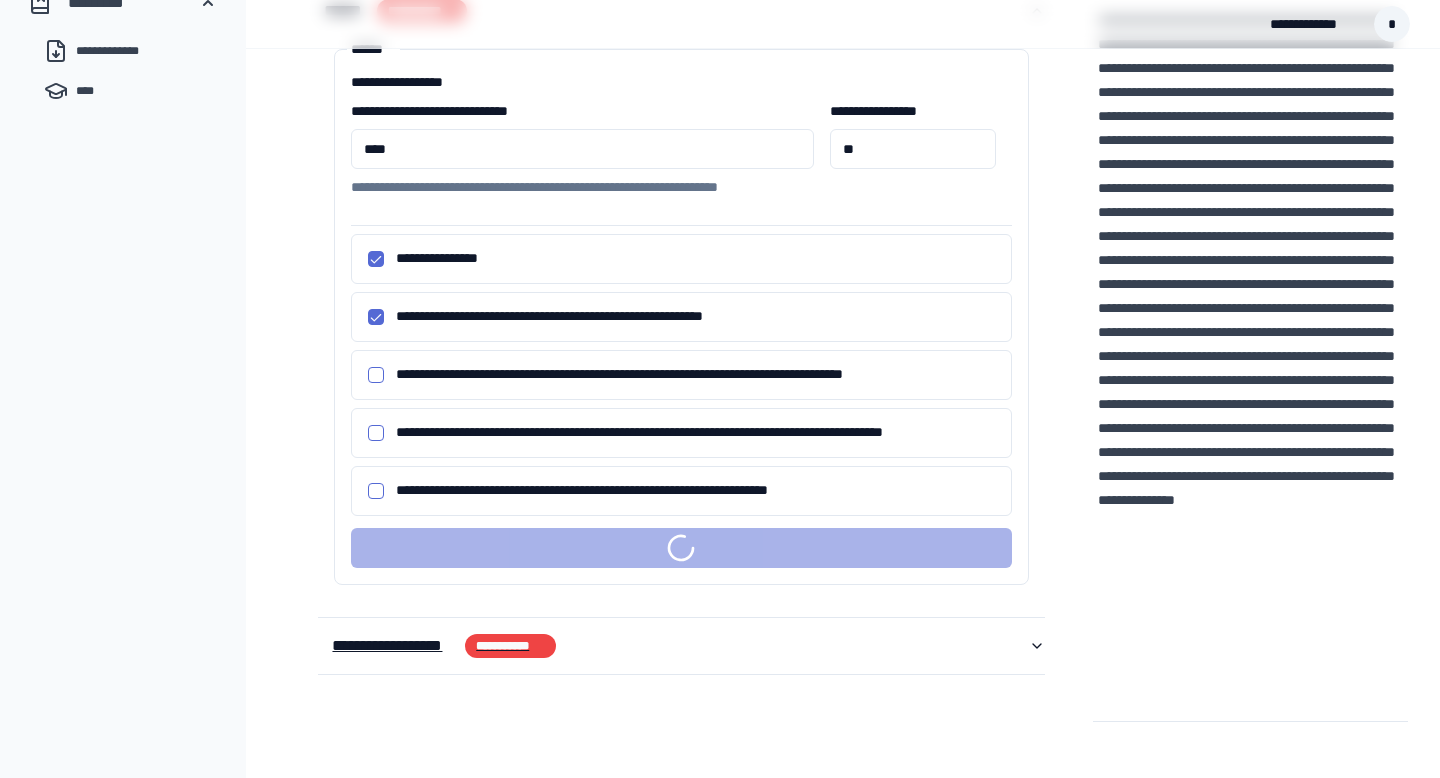 click on "**********" at bounding box center (392, 646) 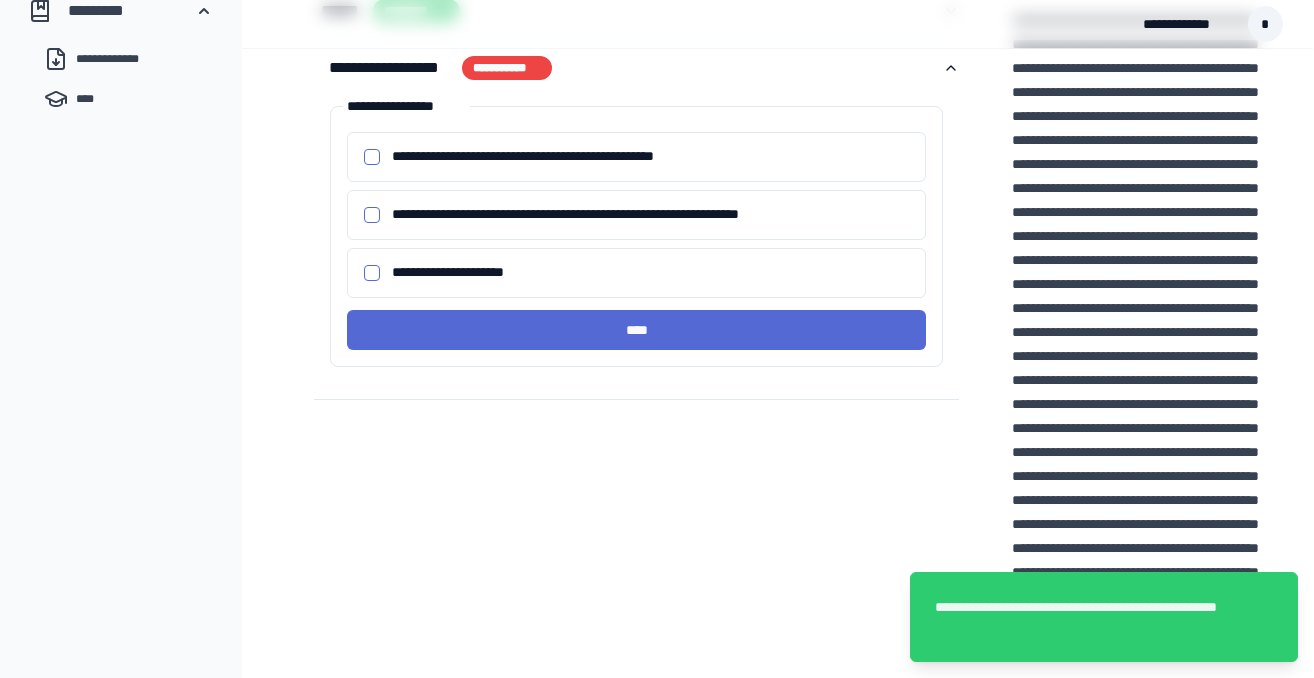 click on "**********" at bounding box center [372, 273] 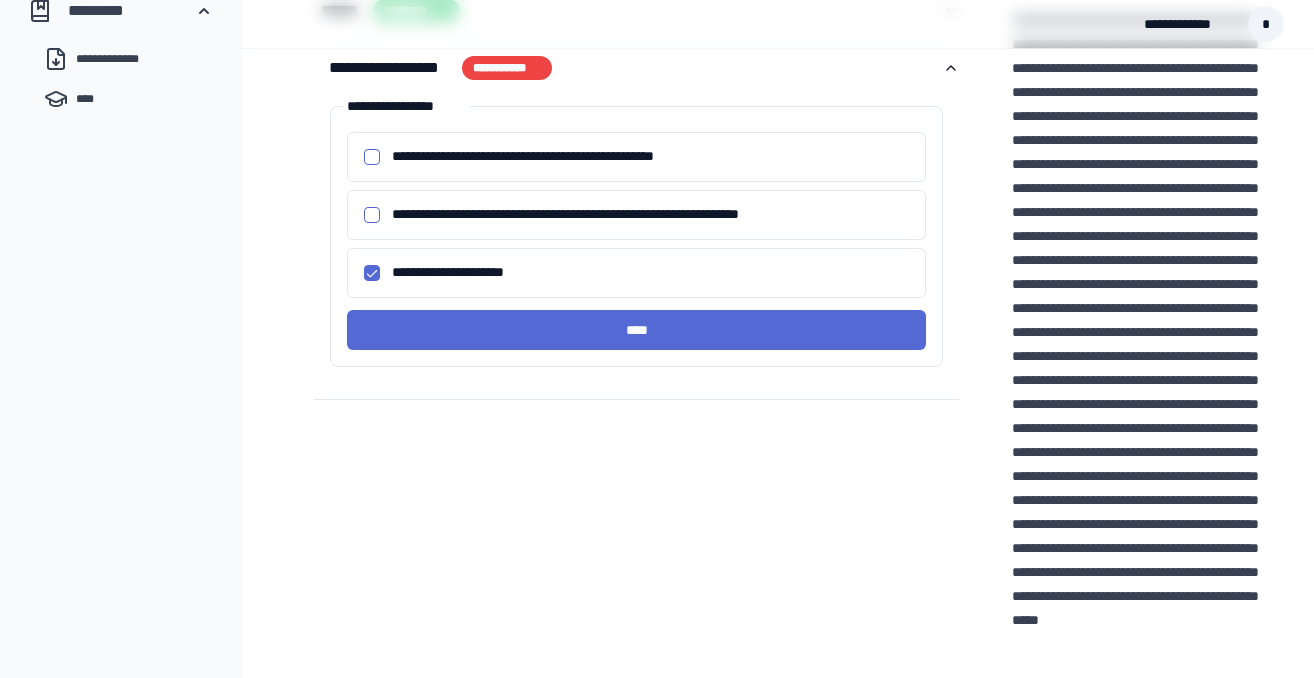 click on "****" at bounding box center [636, 330] 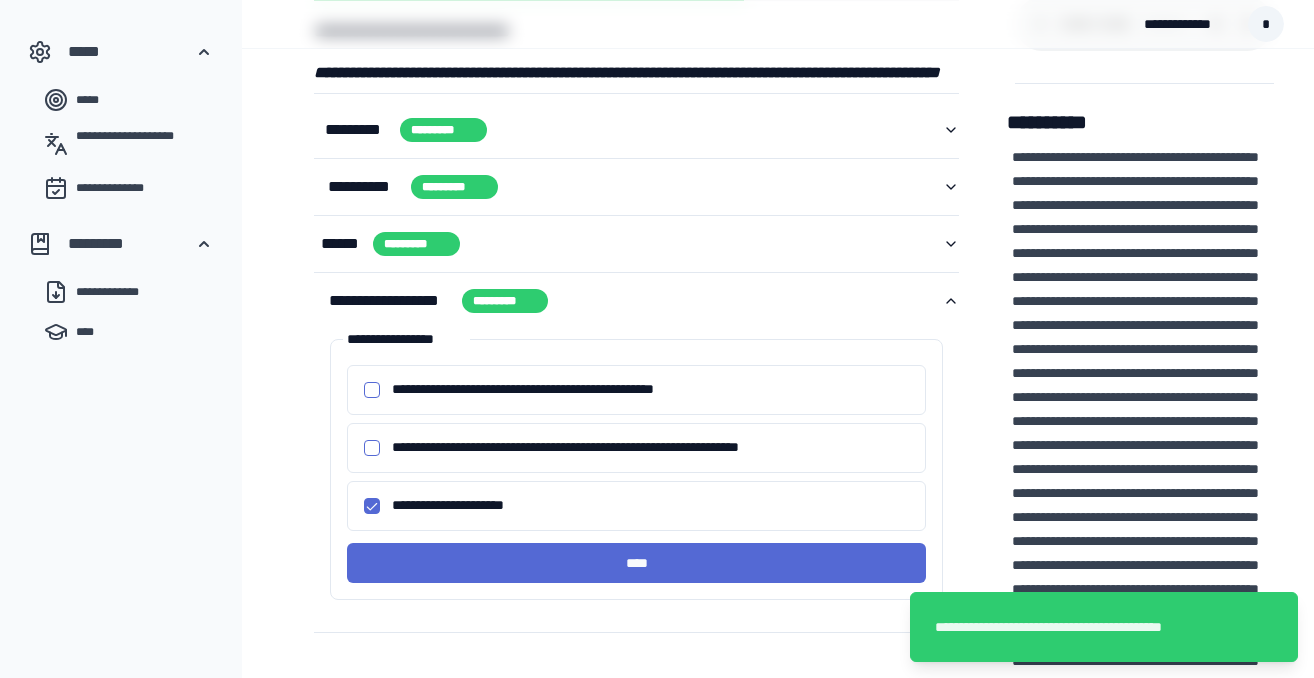 scroll, scrollTop: 0, scrollLeft: 0, axis: both 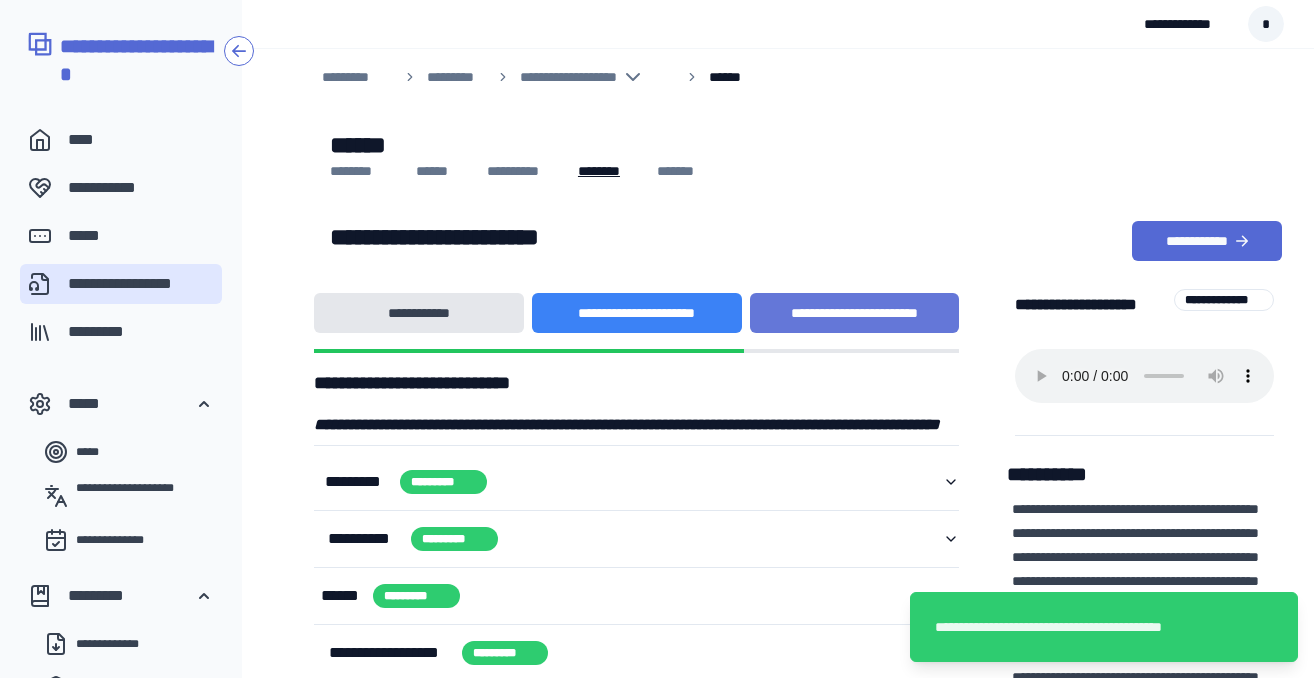 click on "**********" at bounding box center [855, 313] 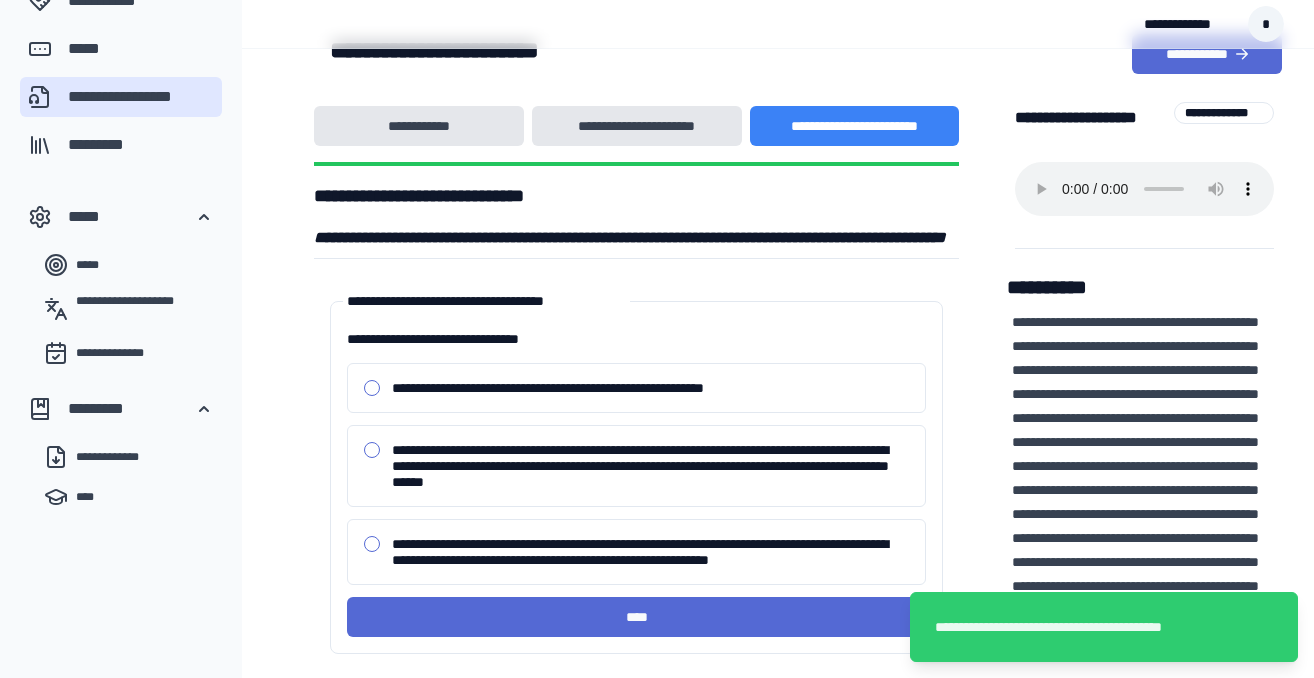 scroll, scrollTop: 283, scrollLeft: 0, axis: vertical 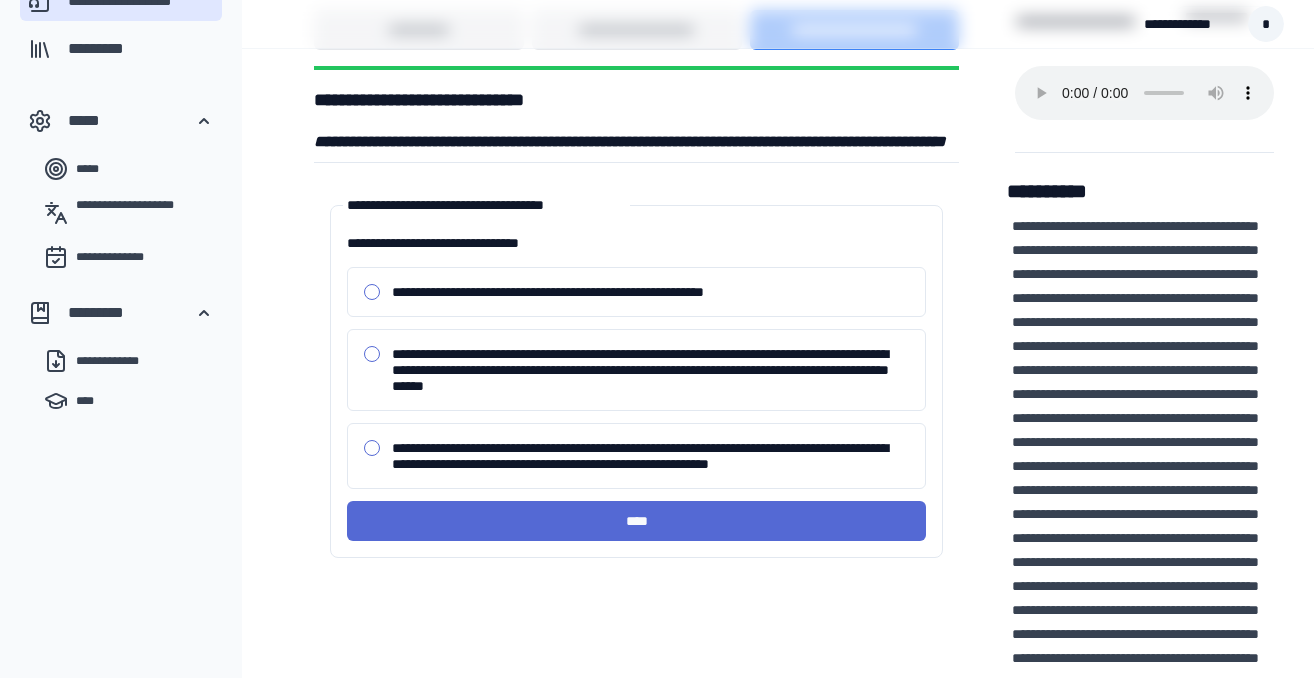 click on "[ADDRESS]" at bounding box center (372, 354) 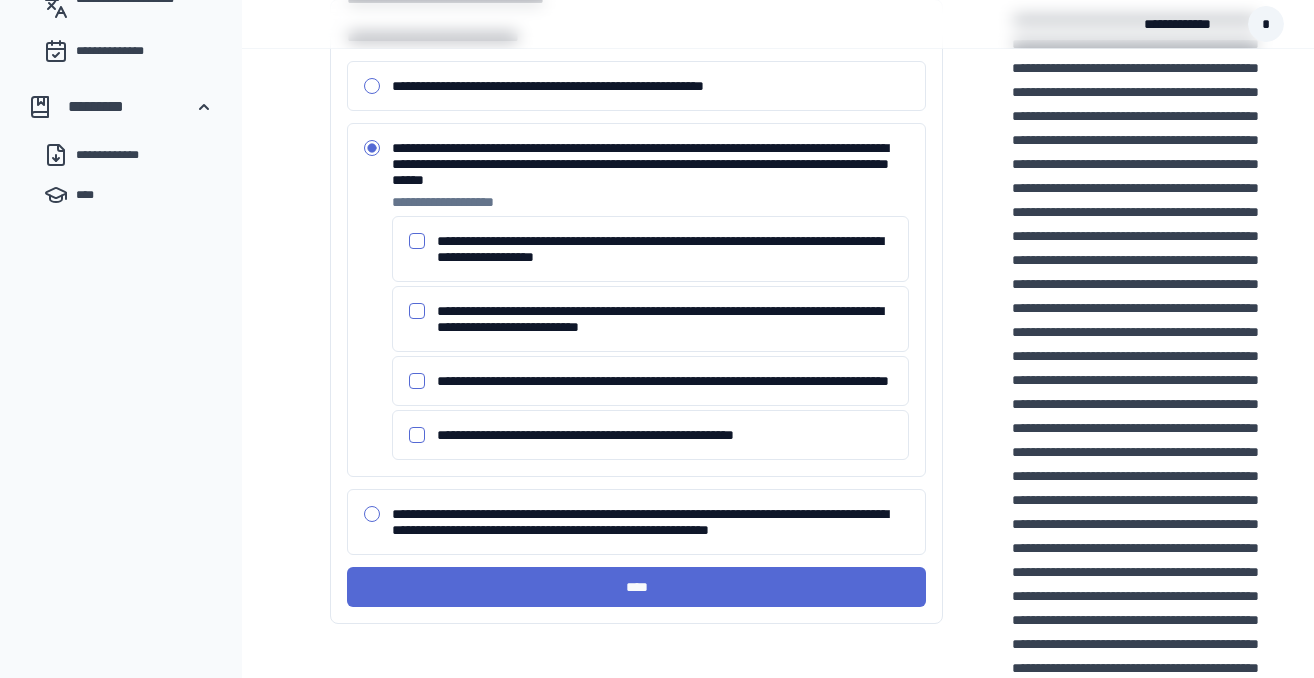 scroll, scrollTop: 506, scrollLeft: 0, axis: vertical 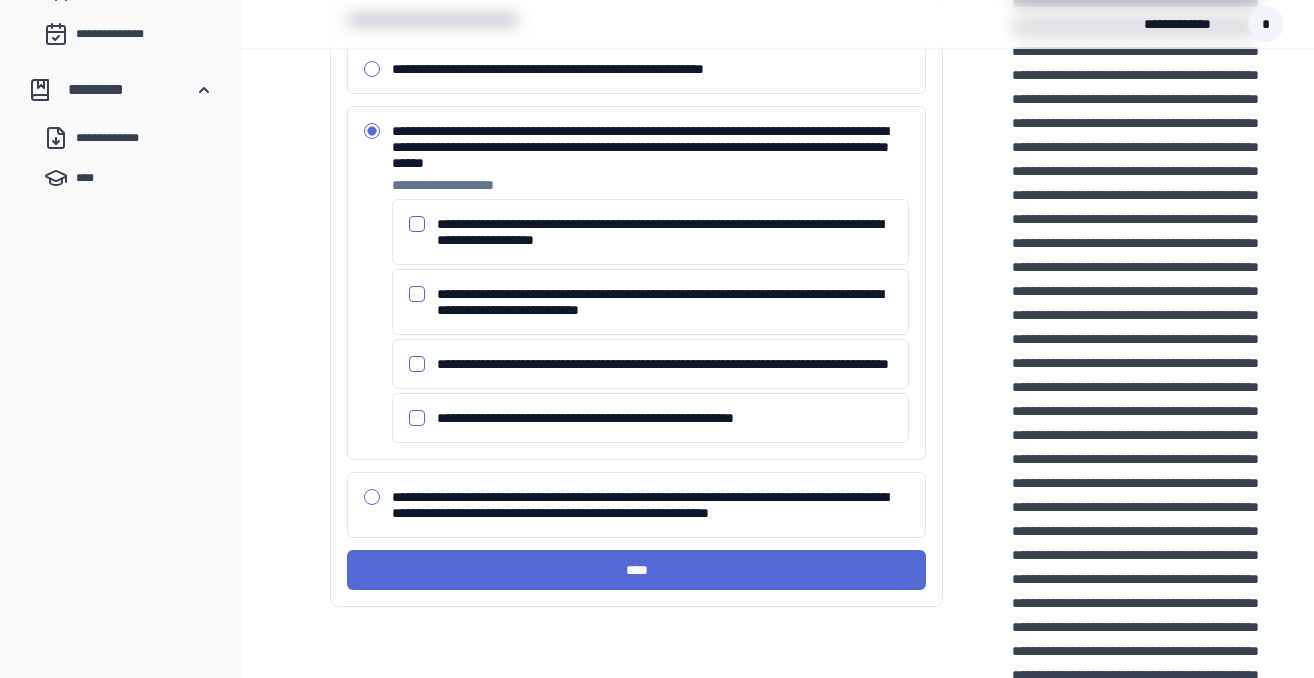 click on "[ADDRESS]" at bounding box center (417, 224) 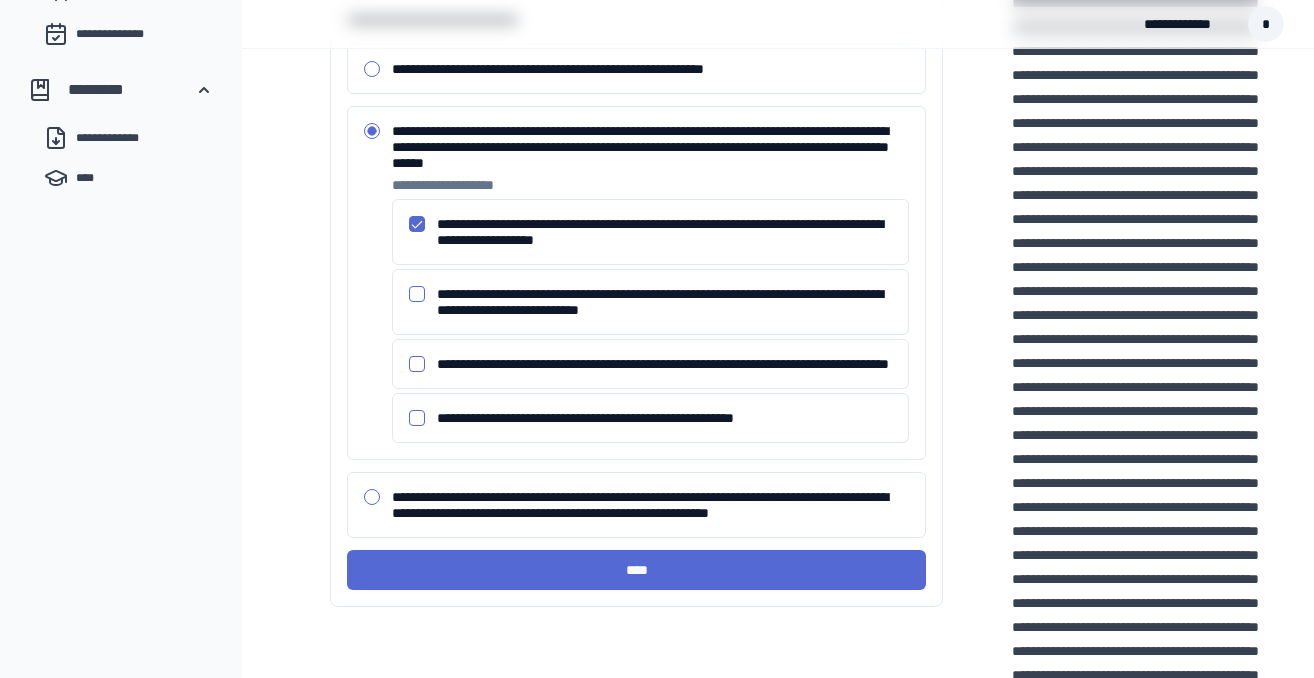 click on "[ADDRESS]" at bounding box center [417, 294] 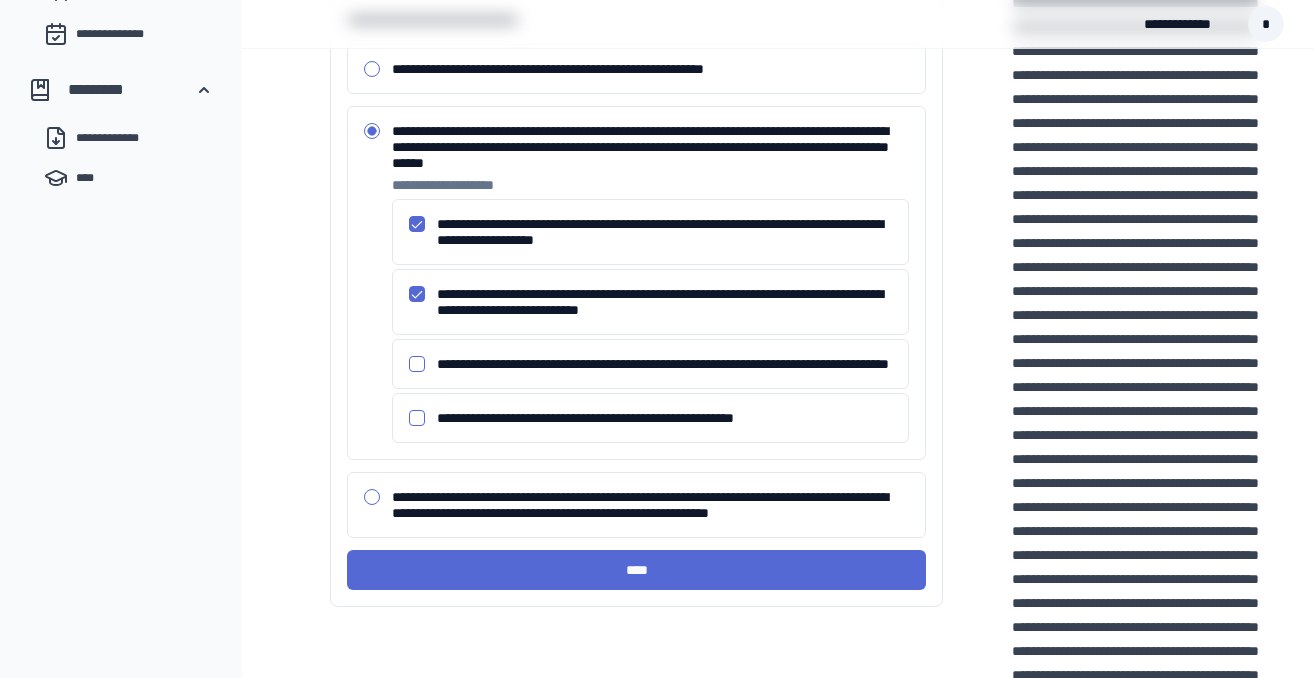 click on "**********" at bounding box center [417, 418] 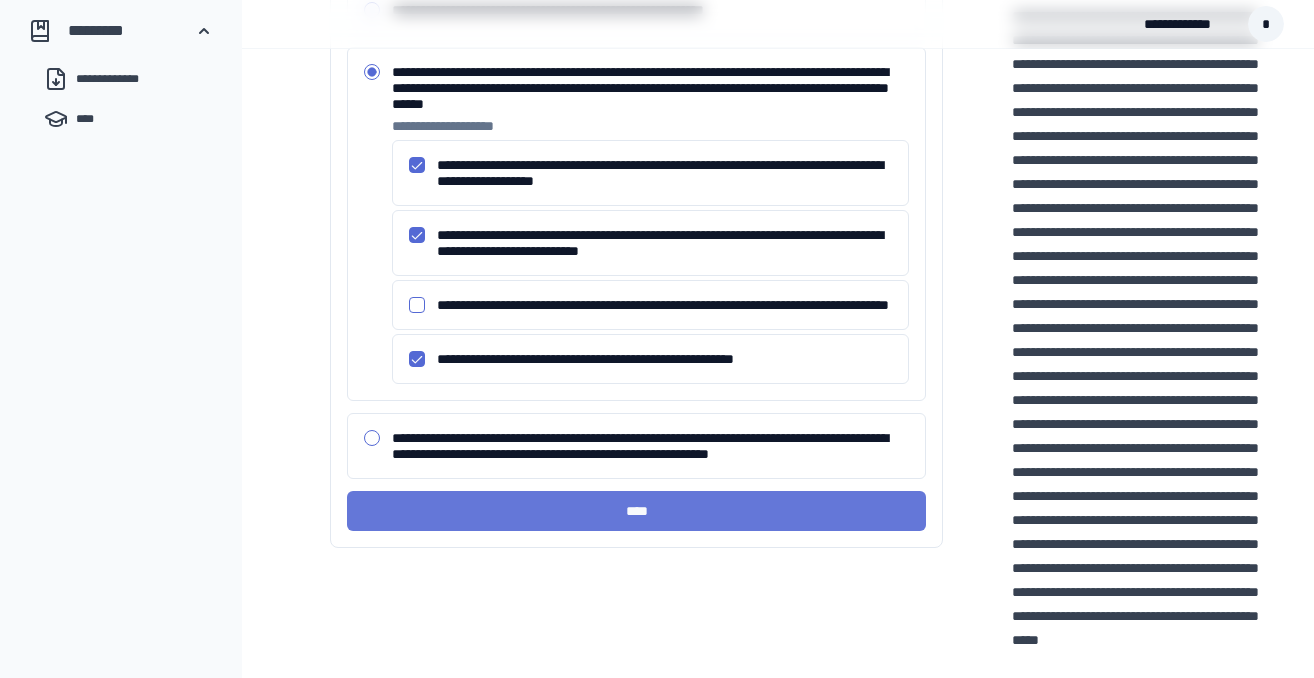 scroll, scrollTop: 589, scrollLeft: 0, axis: vertical 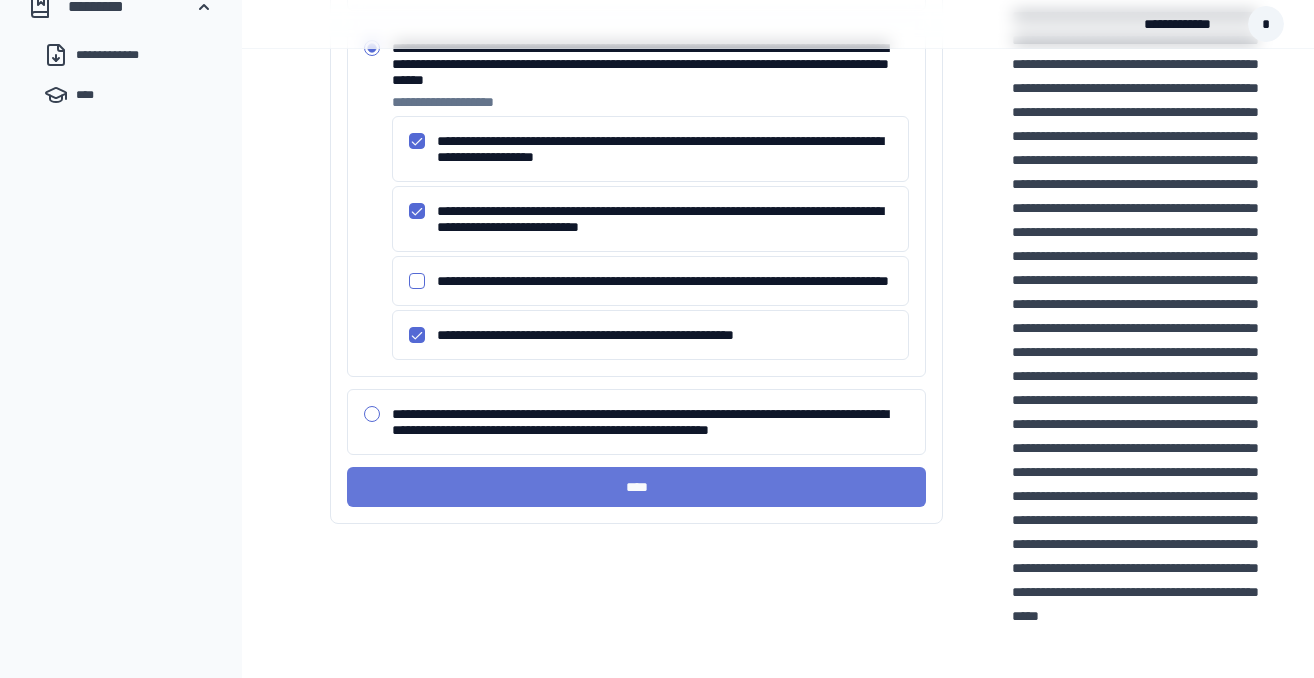 click on "****" at bounding box center [636, 487] 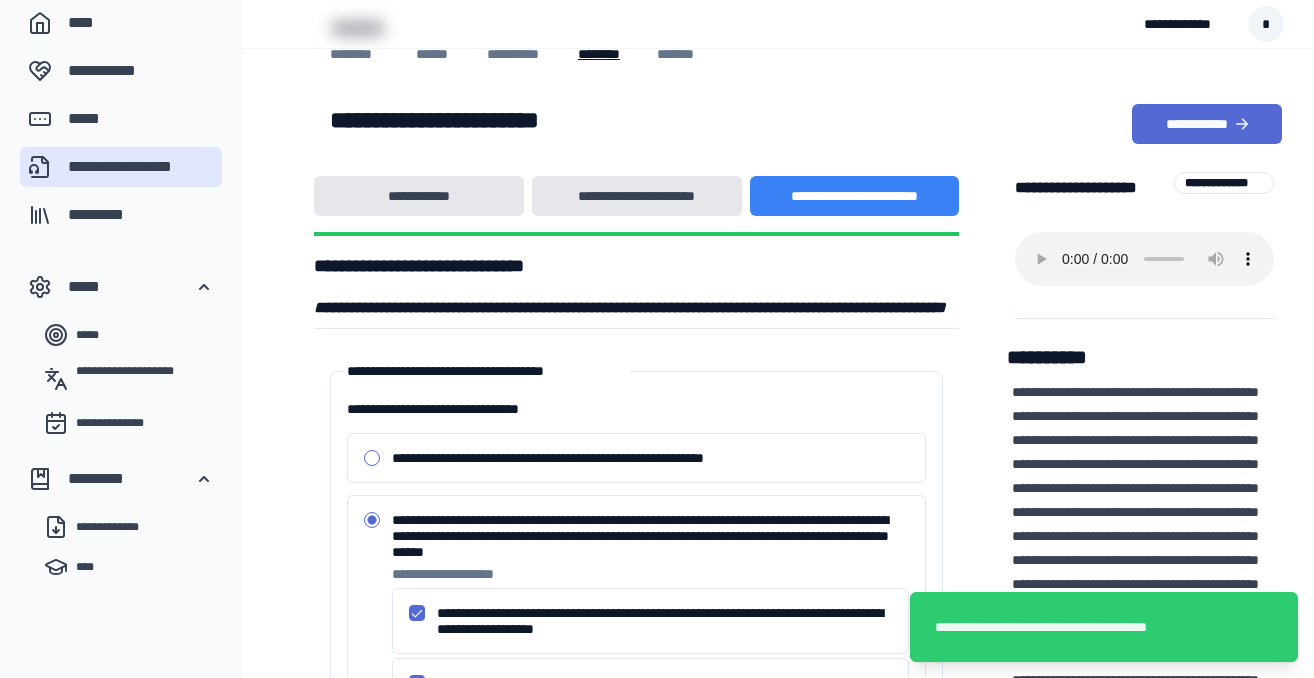 scroll, scrollTop: 0, scrollLeft: 0, axis: both 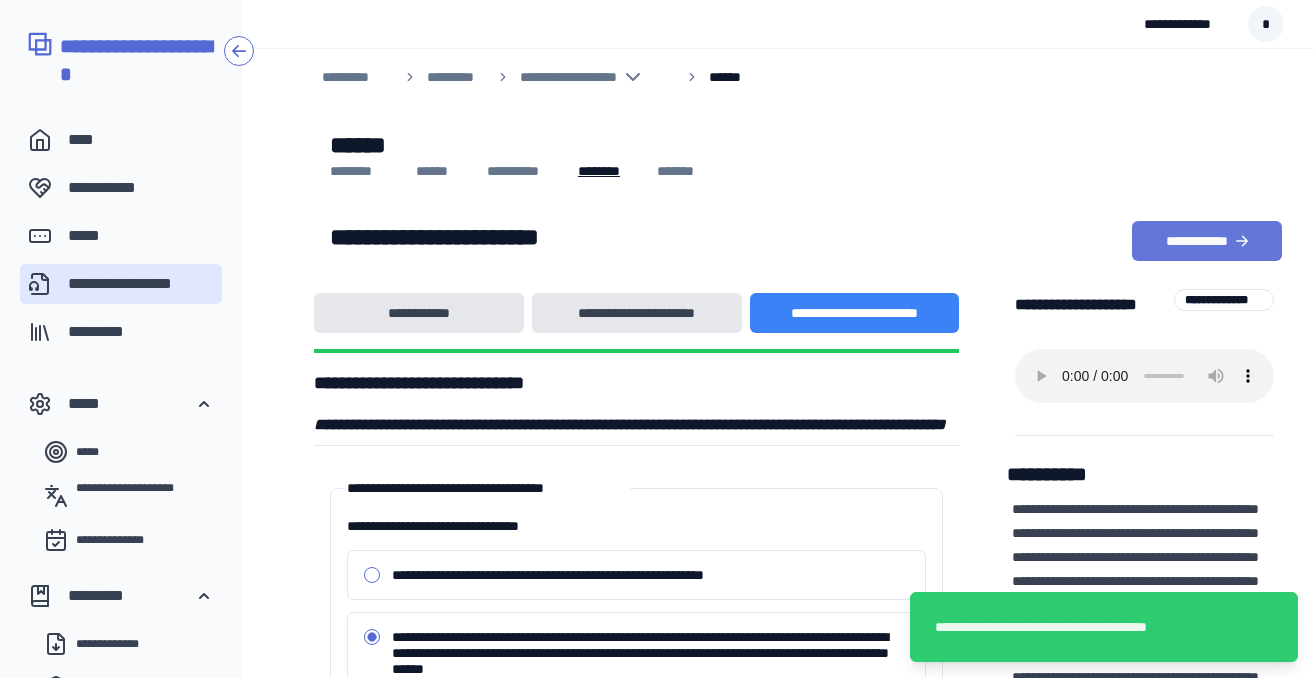 click on "**********" at bounding box center (1207, 241) 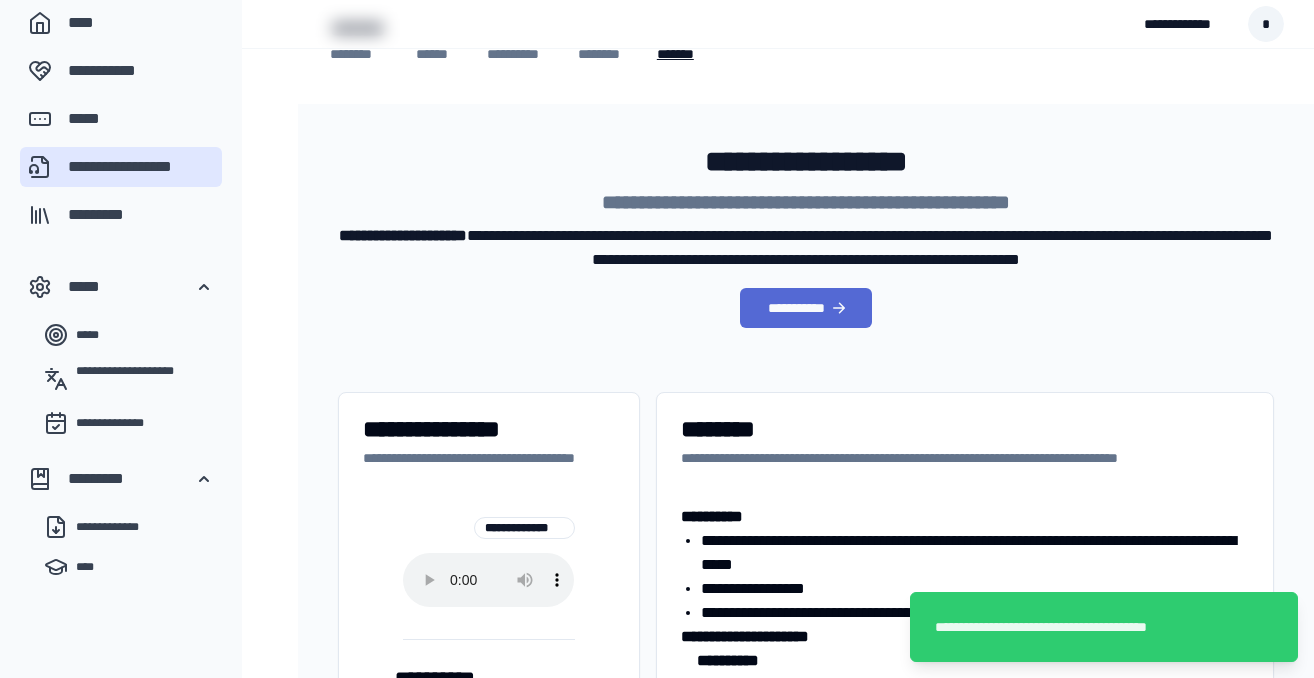 scroll, scrollTop: 142, scrollLeft: 0, axis: vertical 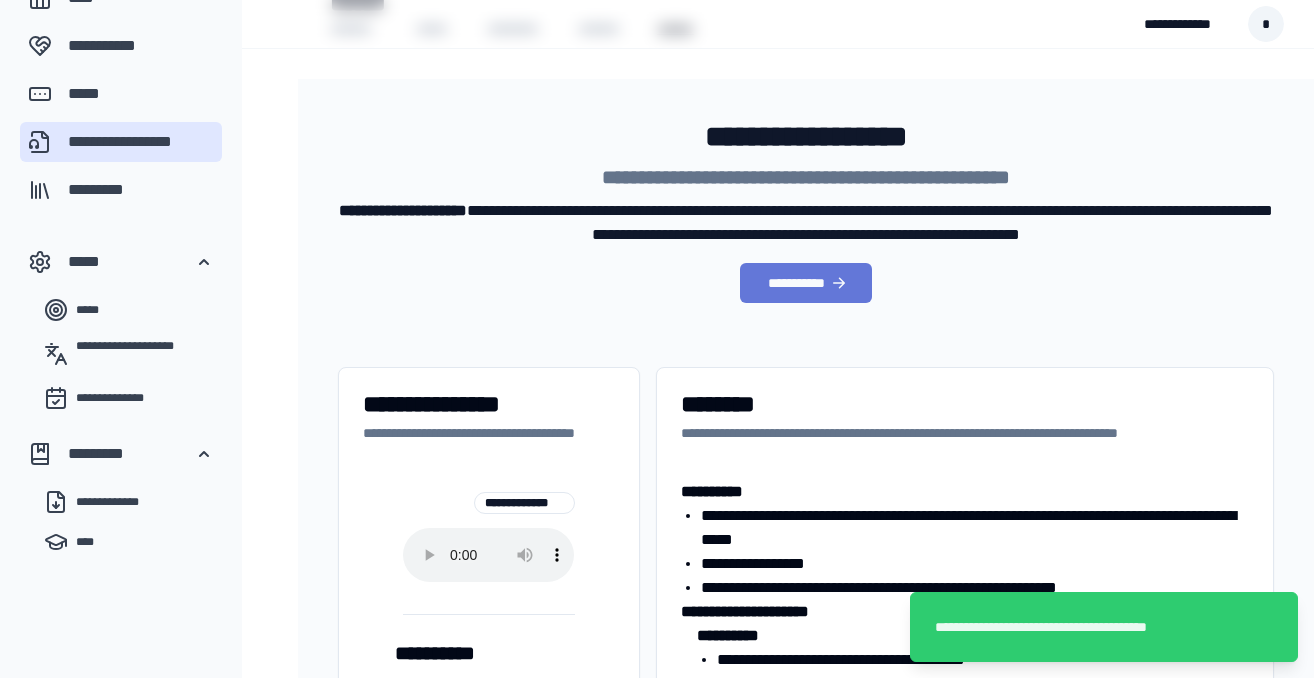 click on "**********" at bounding box center (806, 283) 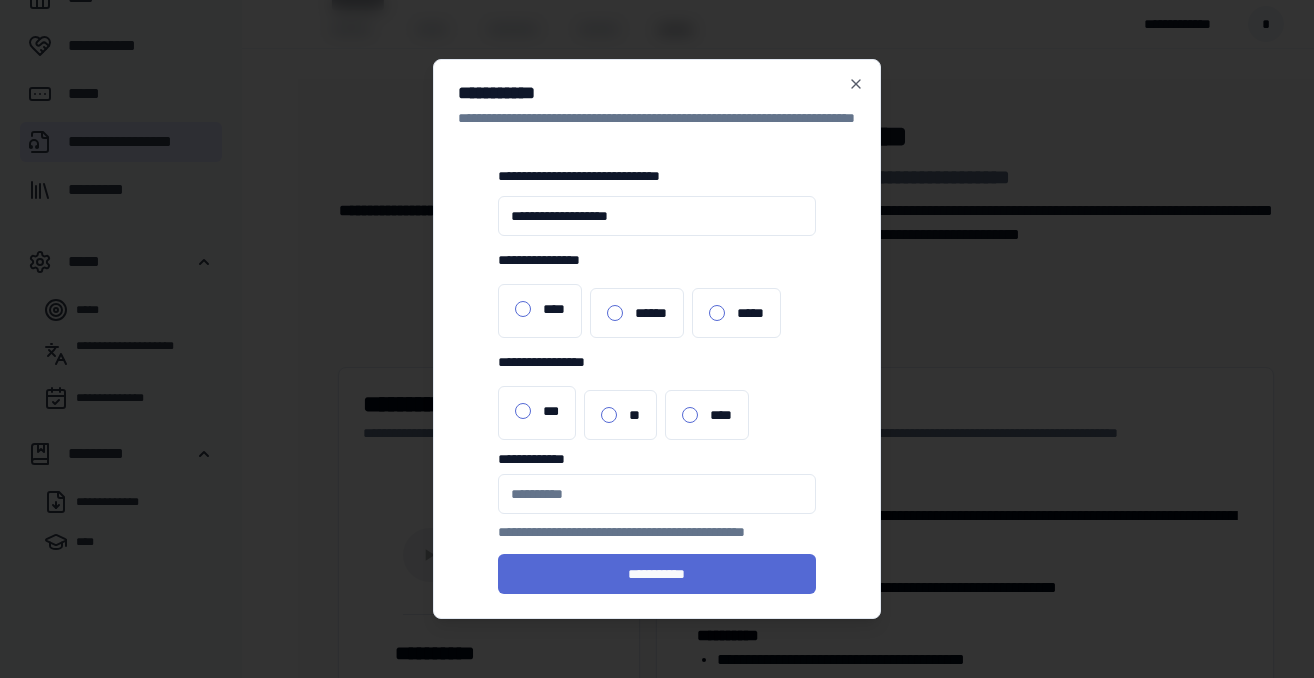 click on "****" at bounding box center [523, 309] 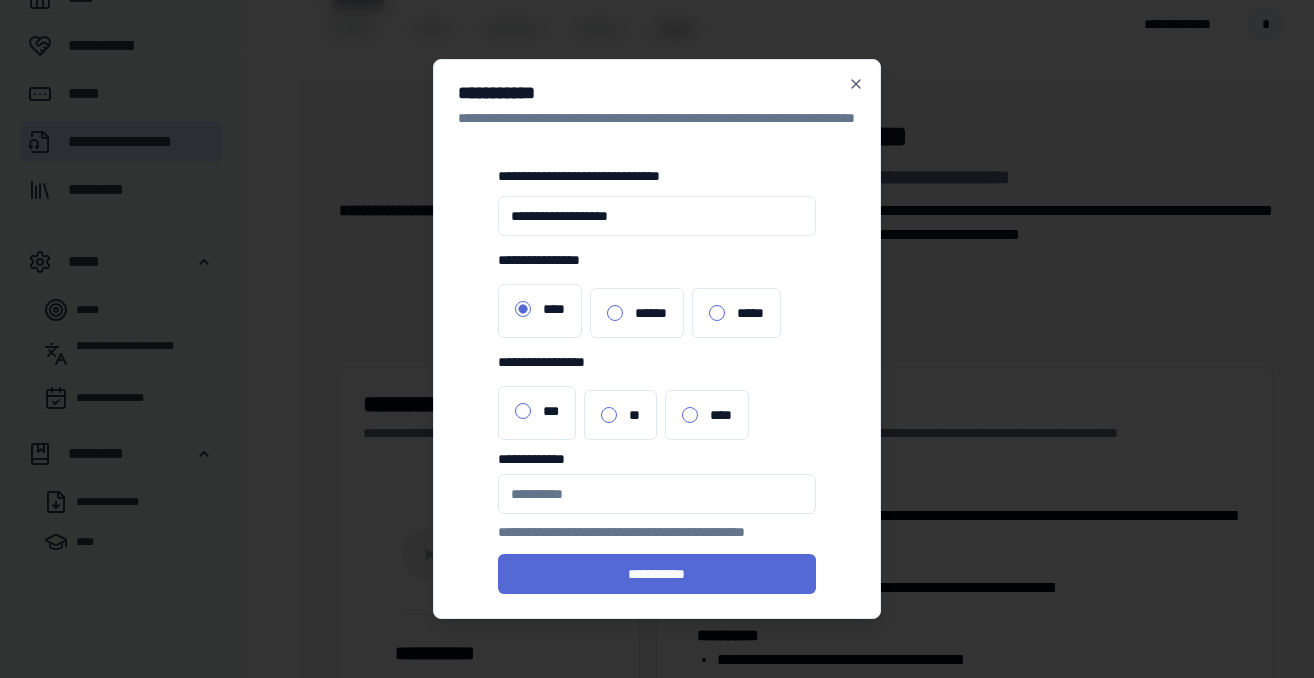click on "**" at bounding box center [609, 415] 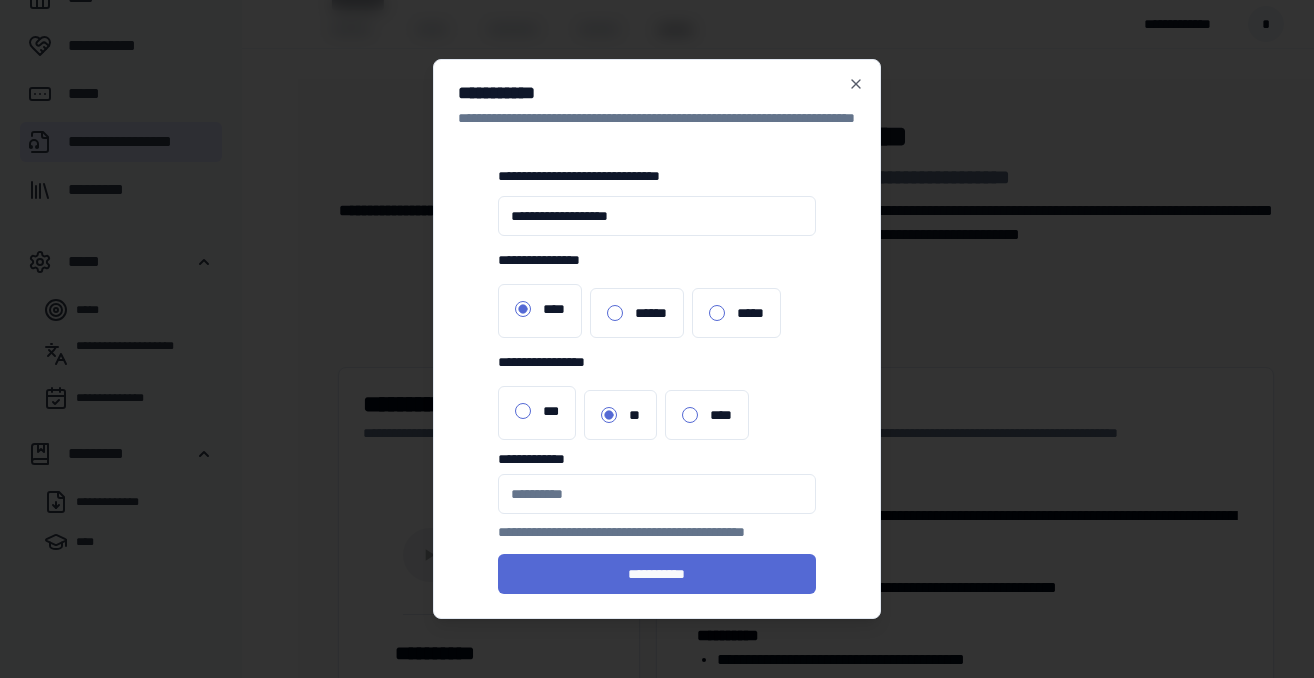 select on "****" 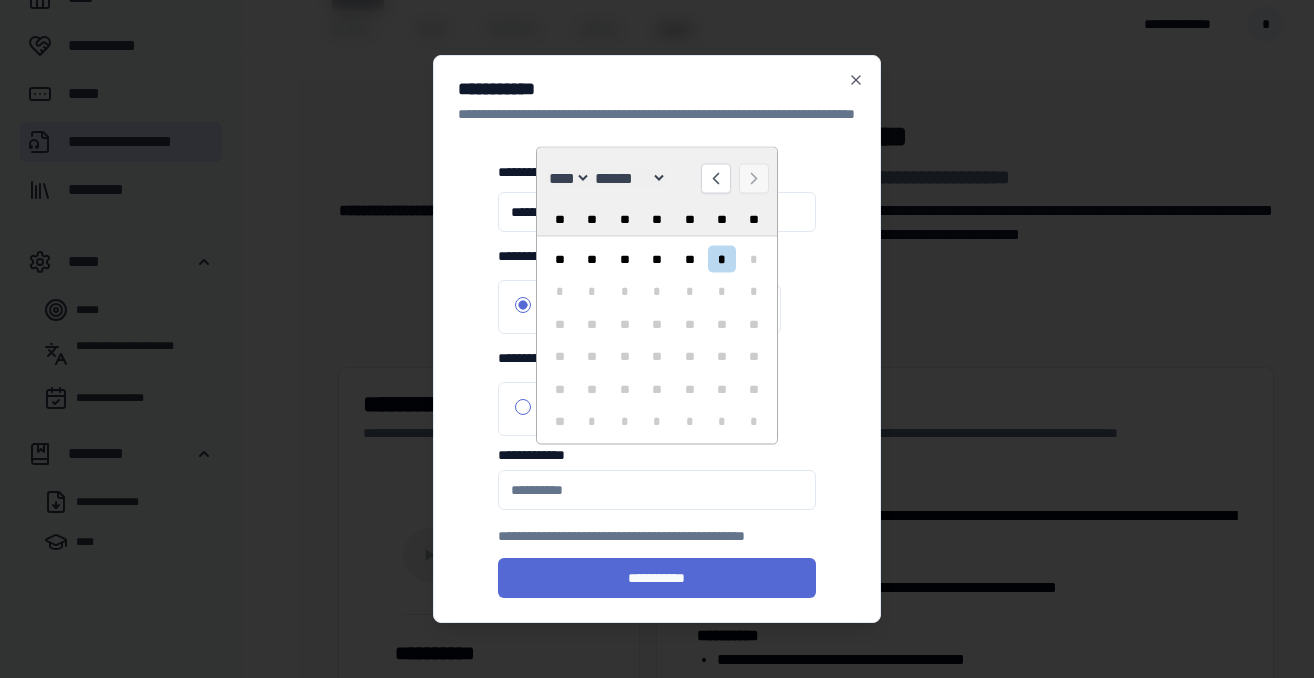 click at bounding box center [657, 490] 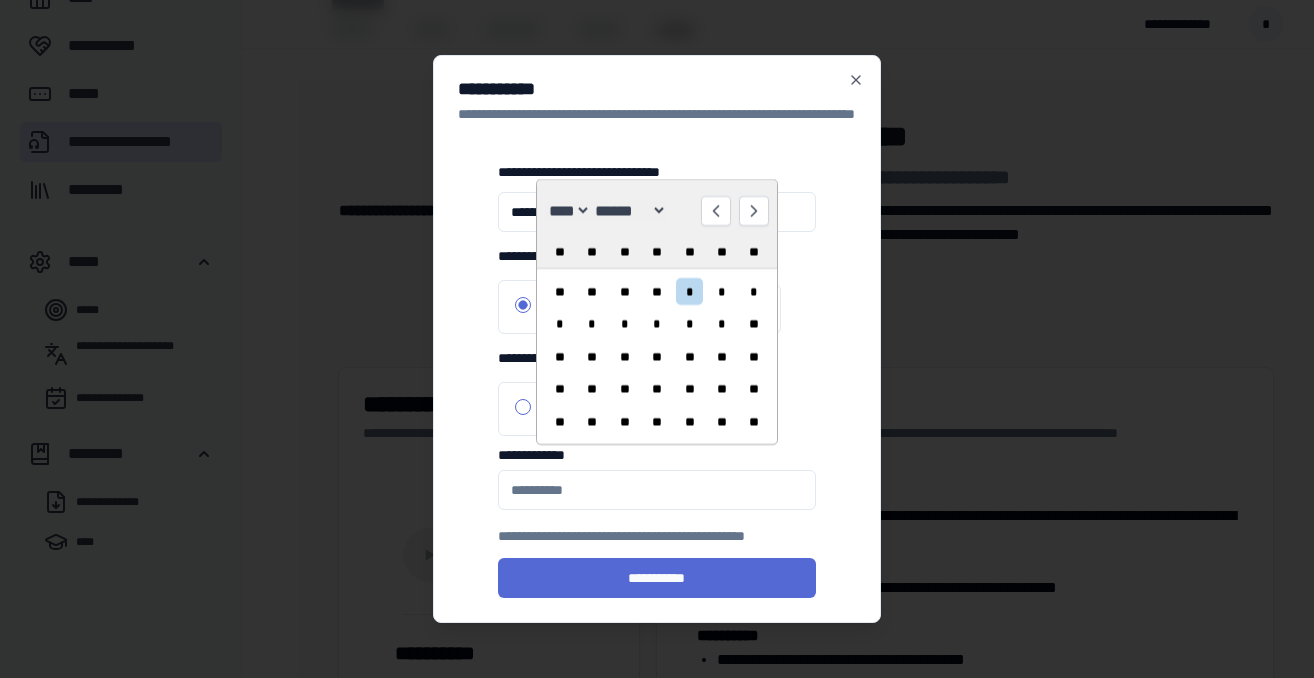 click on "[FIRST] [LAST] [STREET] [CITY] [STATE] [ZIP] [PHONE]" at bounding box center [629, 210] 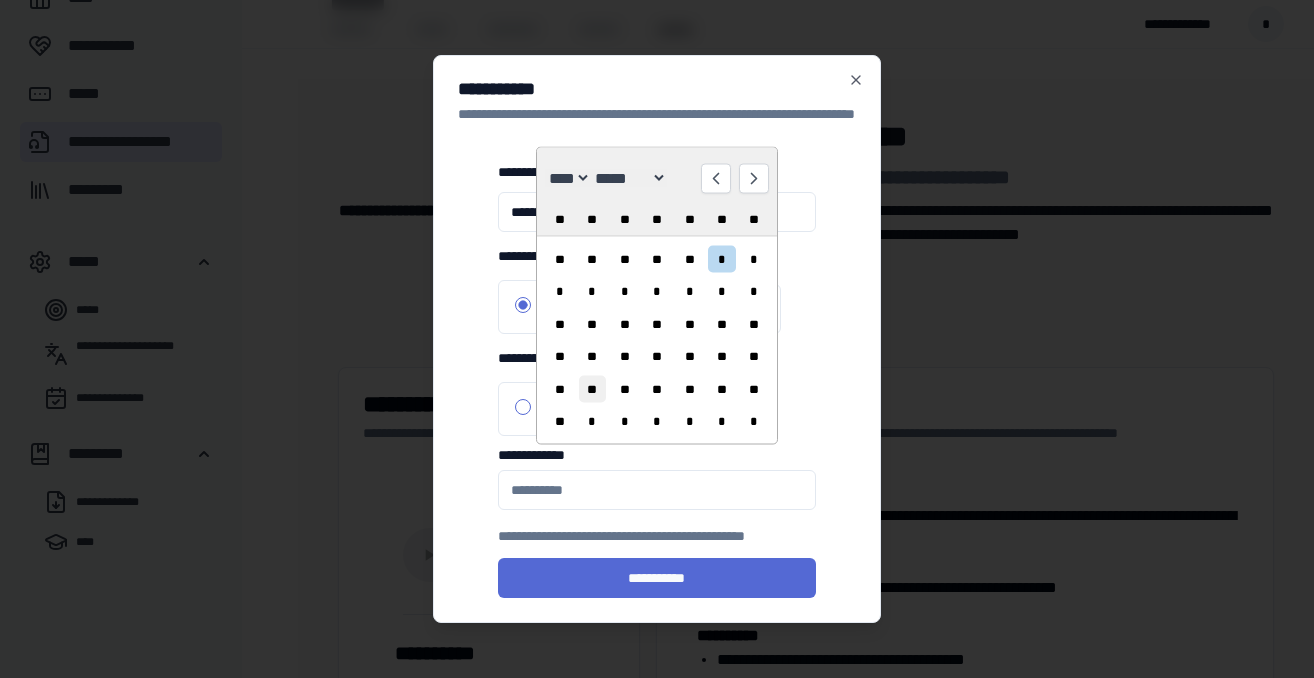 click on "**" at bounding box center (592, 388) 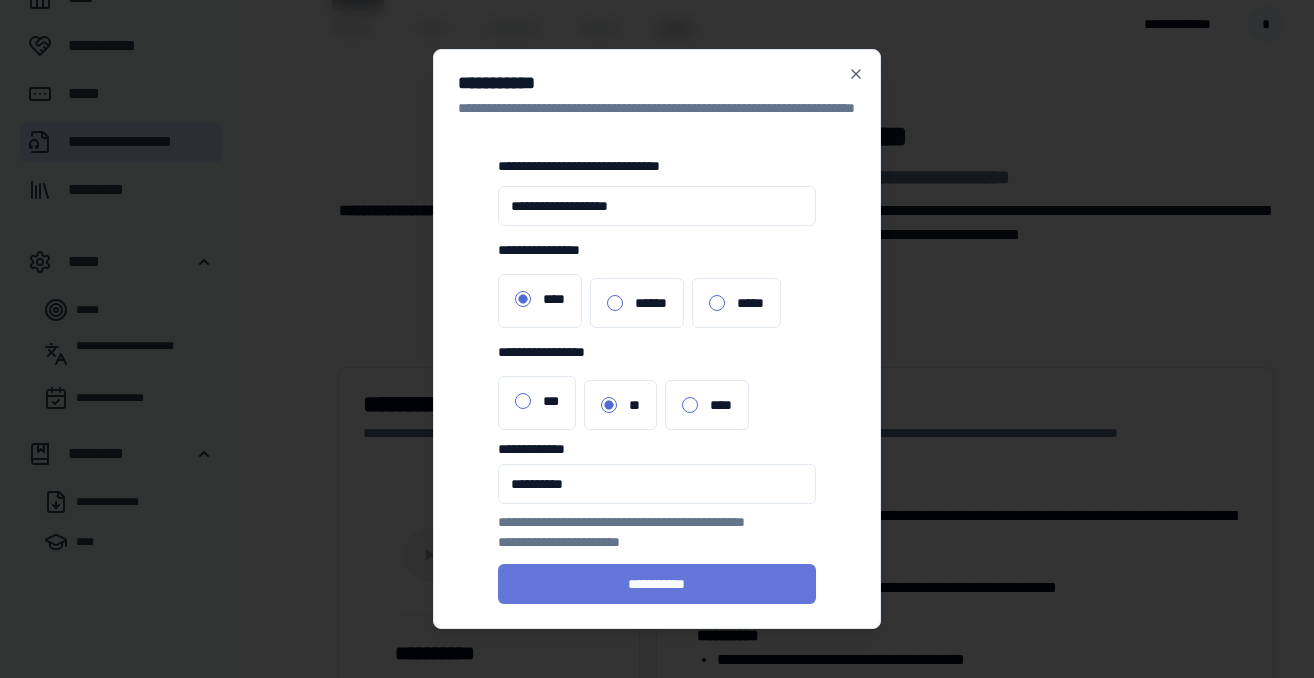 click on "**********" at bounding box center (657, 584) 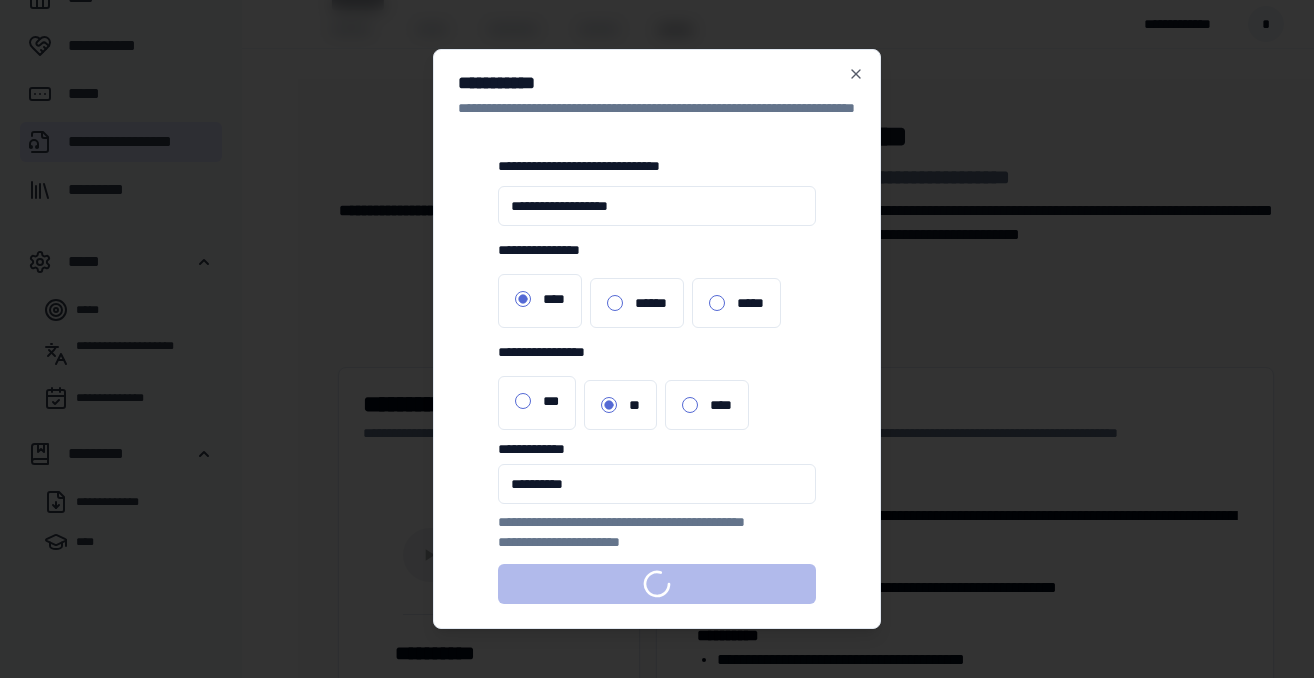 scroll, scrollTop: 105, scrollLeft: 0, axis: vertical 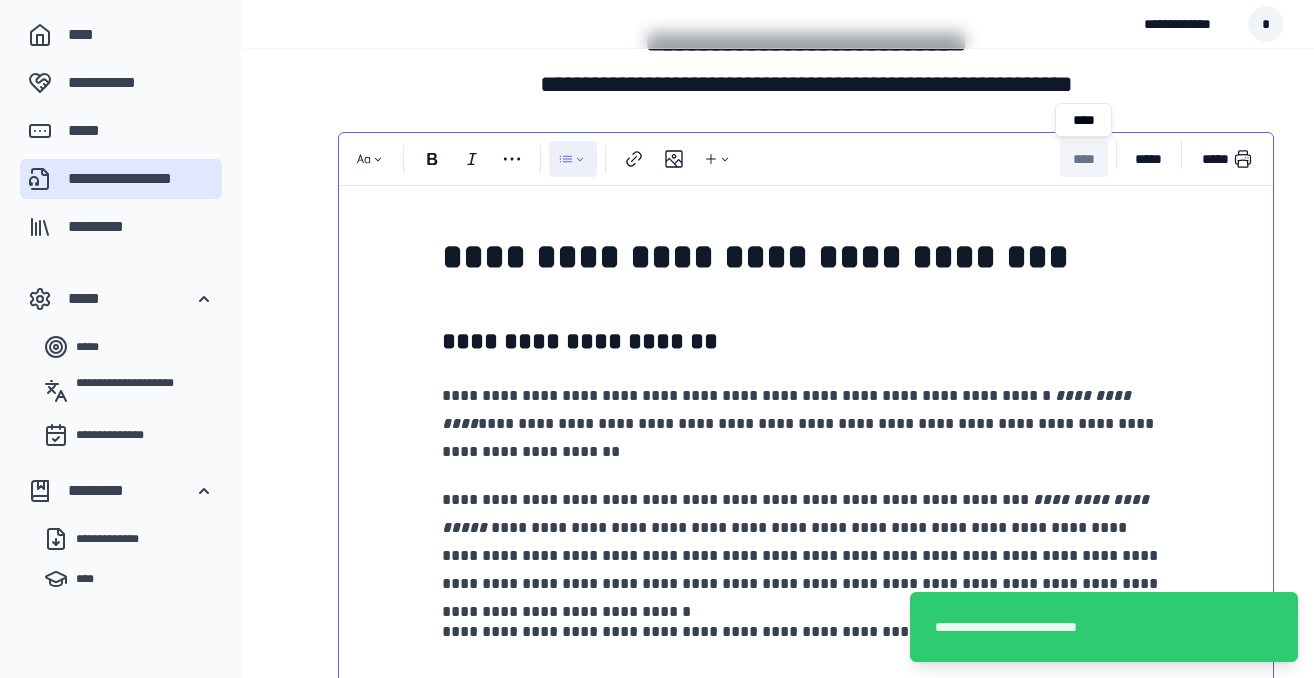 click on "****" at bounding box center [1084, 159] 